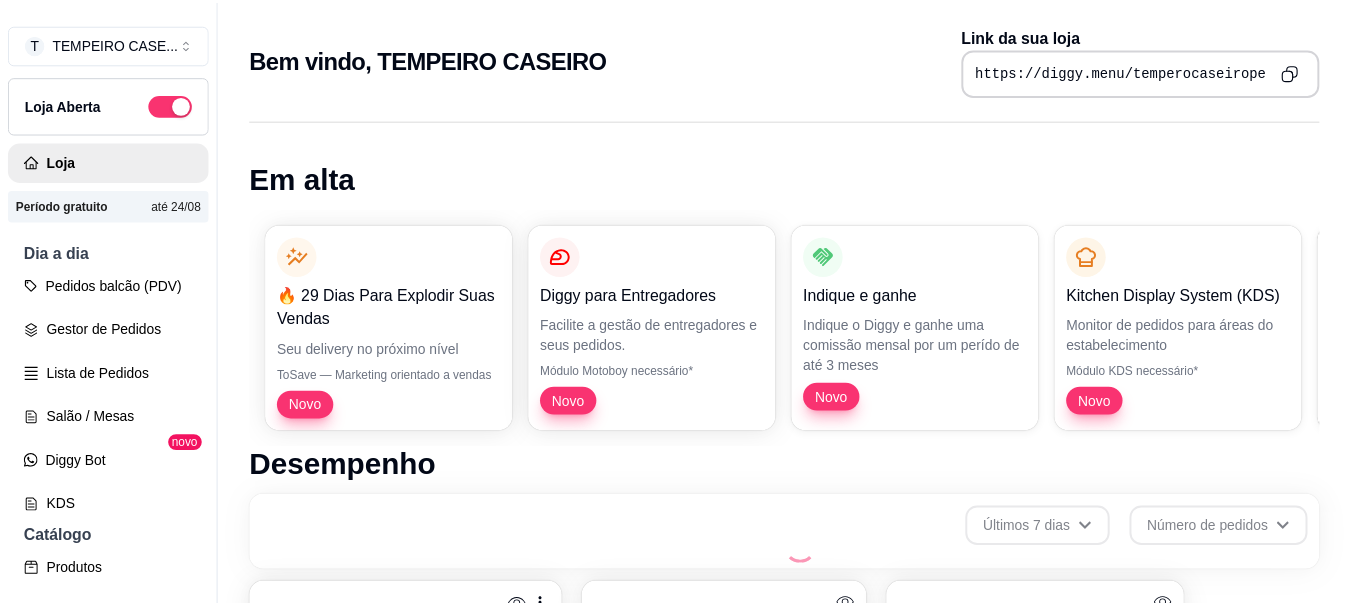 scroll, scrollTop: 0, scrollLeft: 0, axis: both 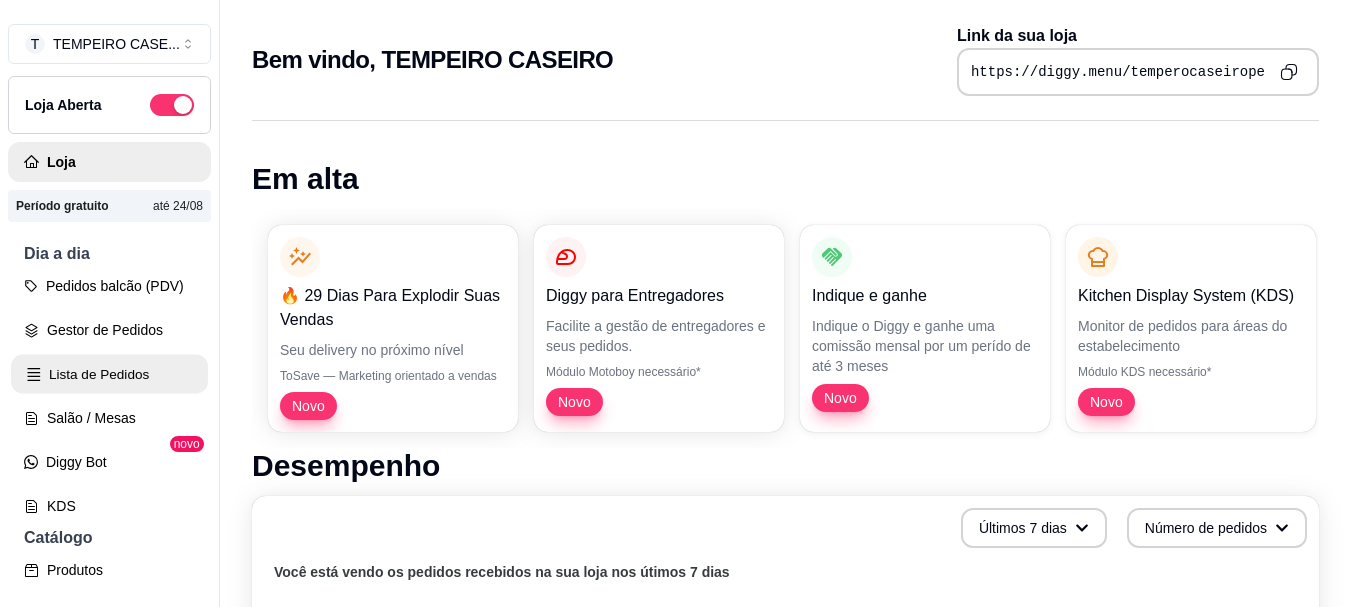 click on "Lista de Pedidos" at bounding box center [109, 374] 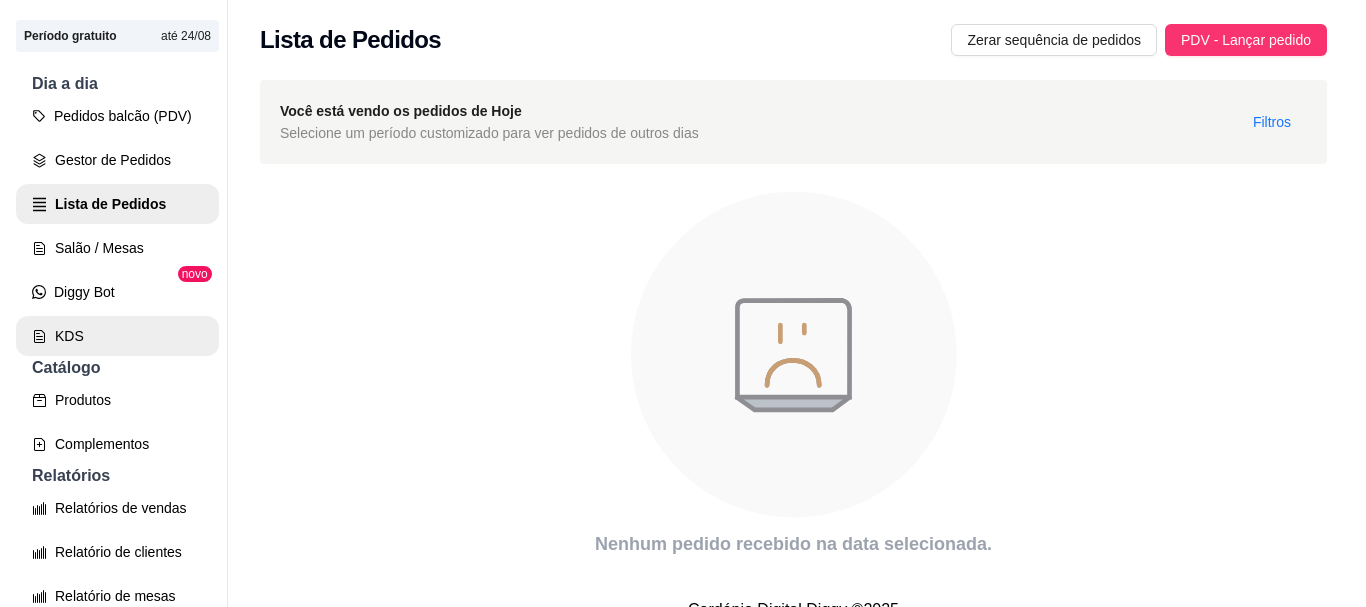 scroll, scrollTop: 200, scrollLeft: 0, axis: vertical 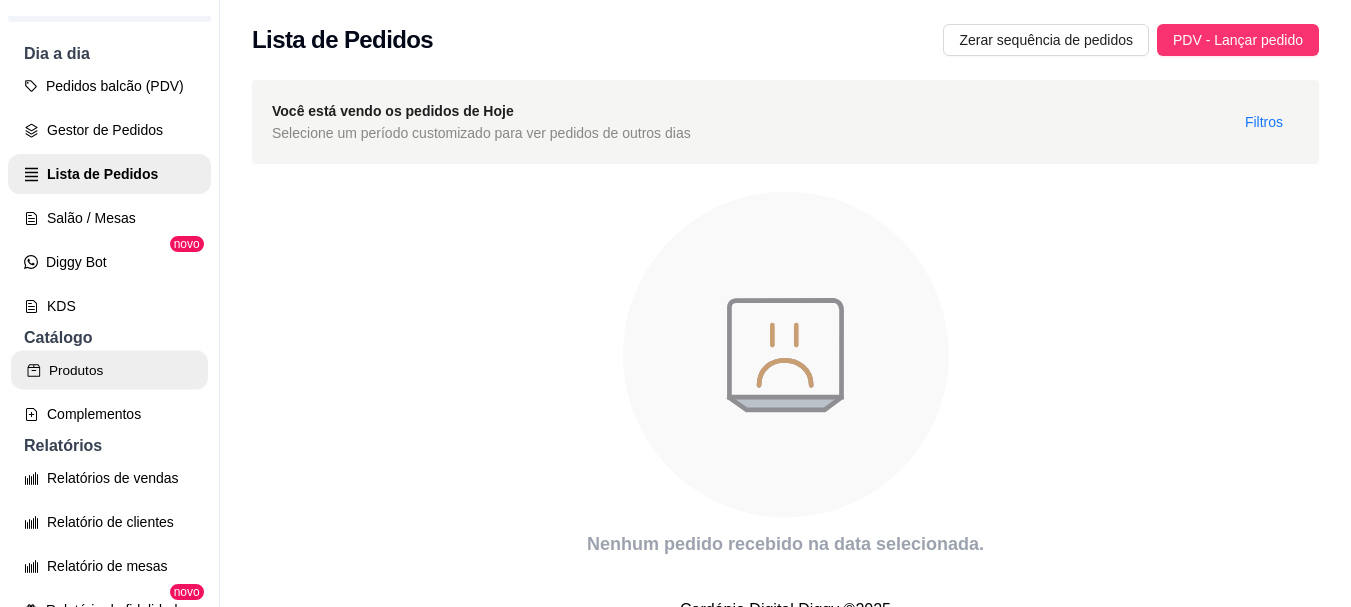 click on "Produtos" at bounding box center [109, 370] 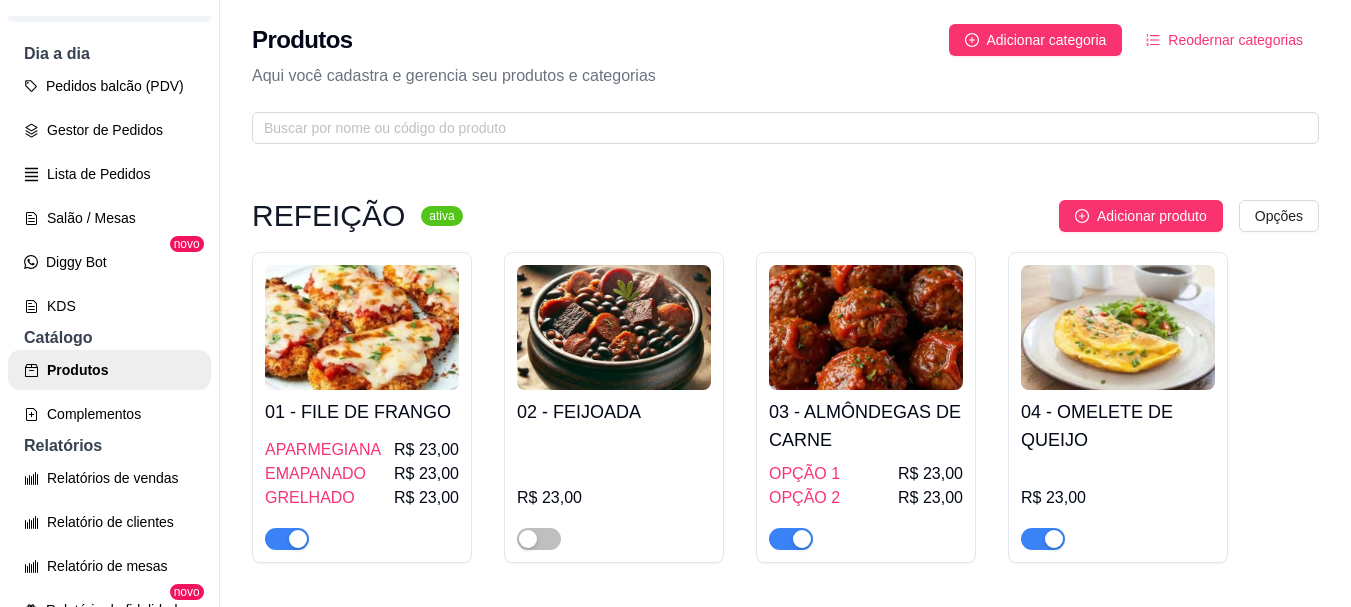 click at bounding box center (614, 327) 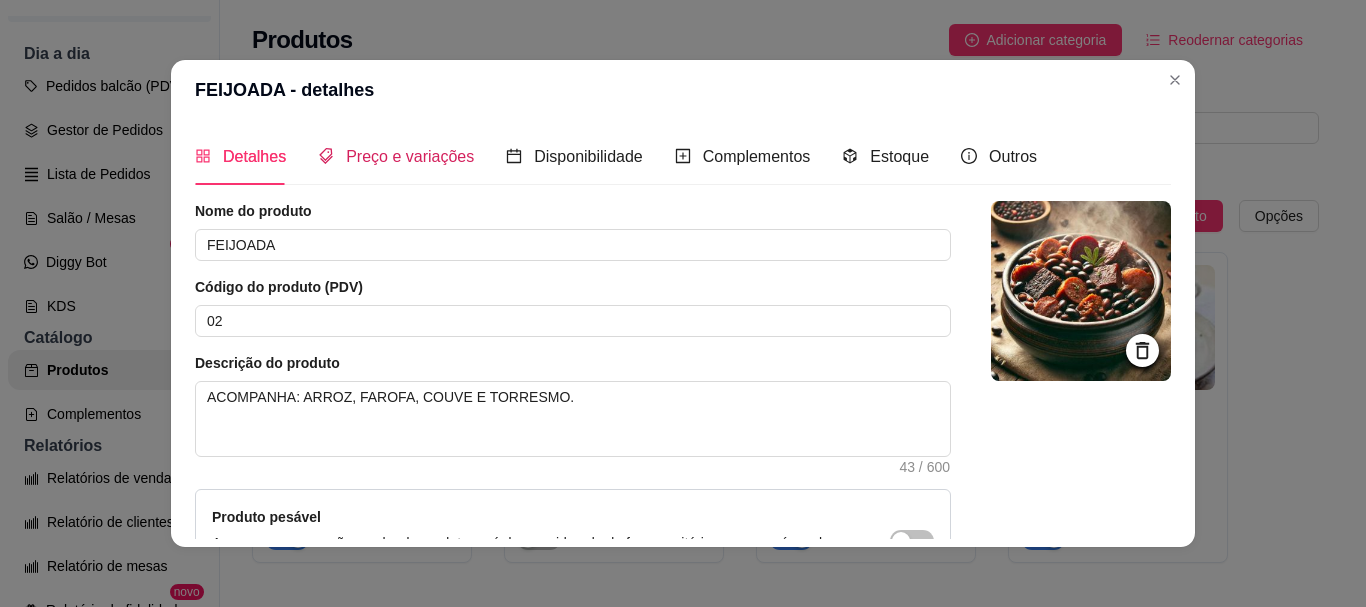 click on "Preço e variações" at bounding box center [410, 156] 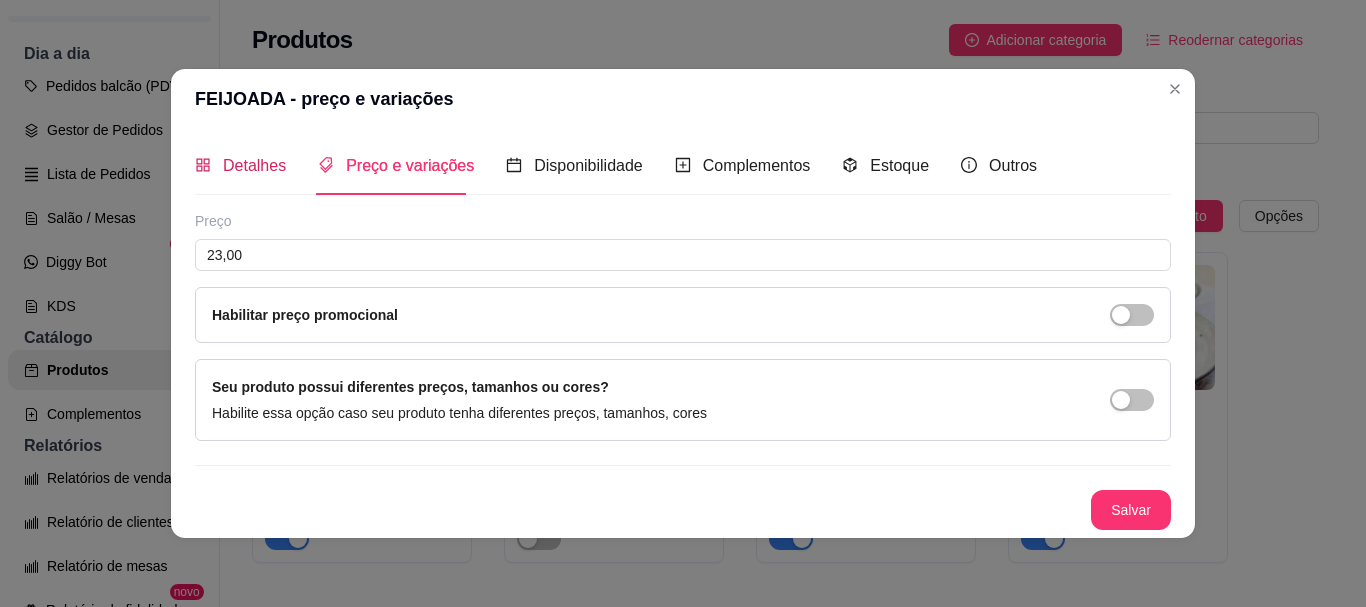 click on "Detalhes" at bounding box center (254, 165) 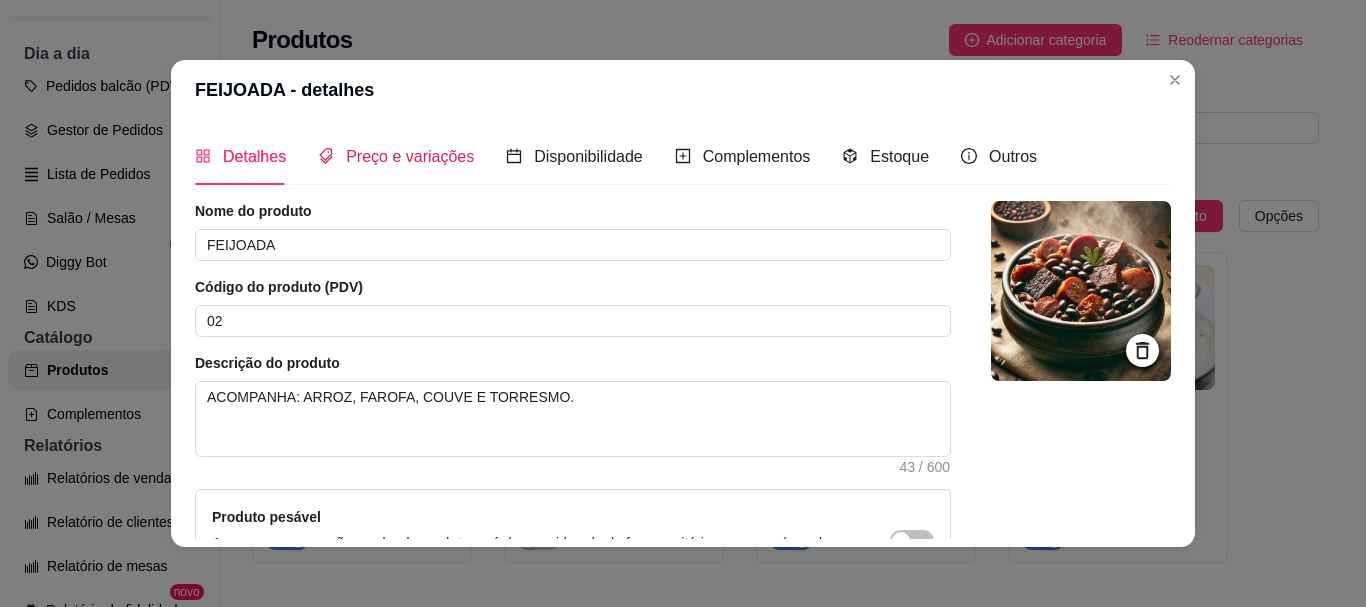 click on "Preço e variações" at bounding box center (410, 156) 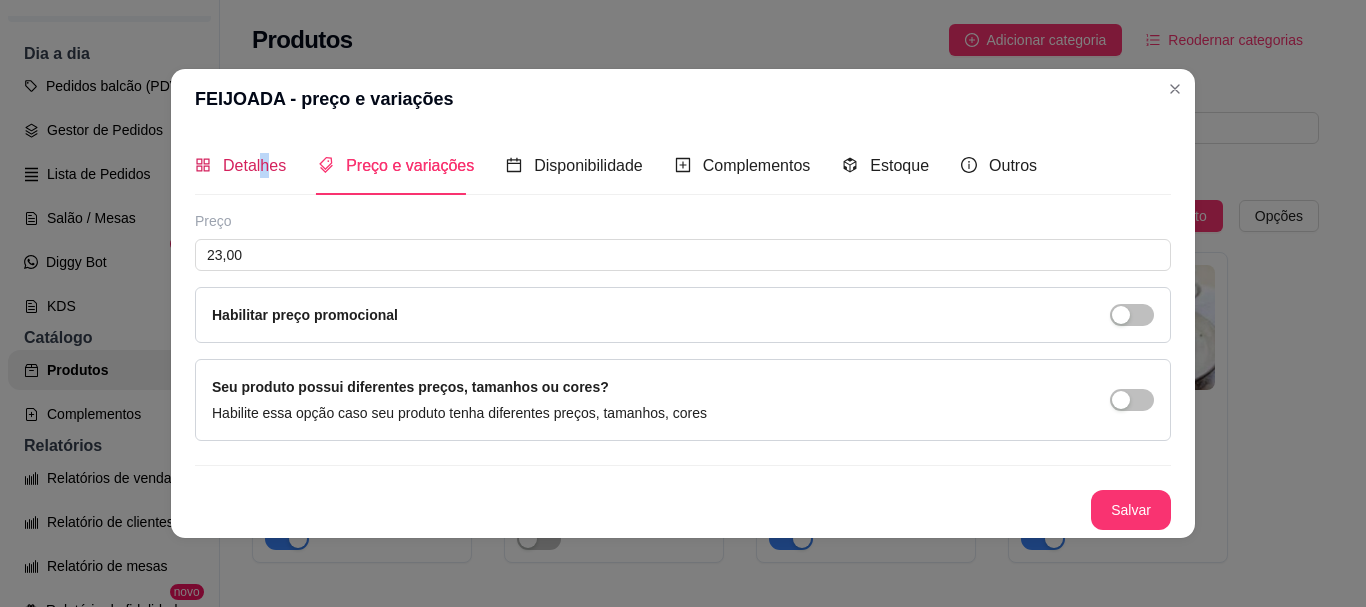 click on "Detalhes" at bounding box center [254, 165] 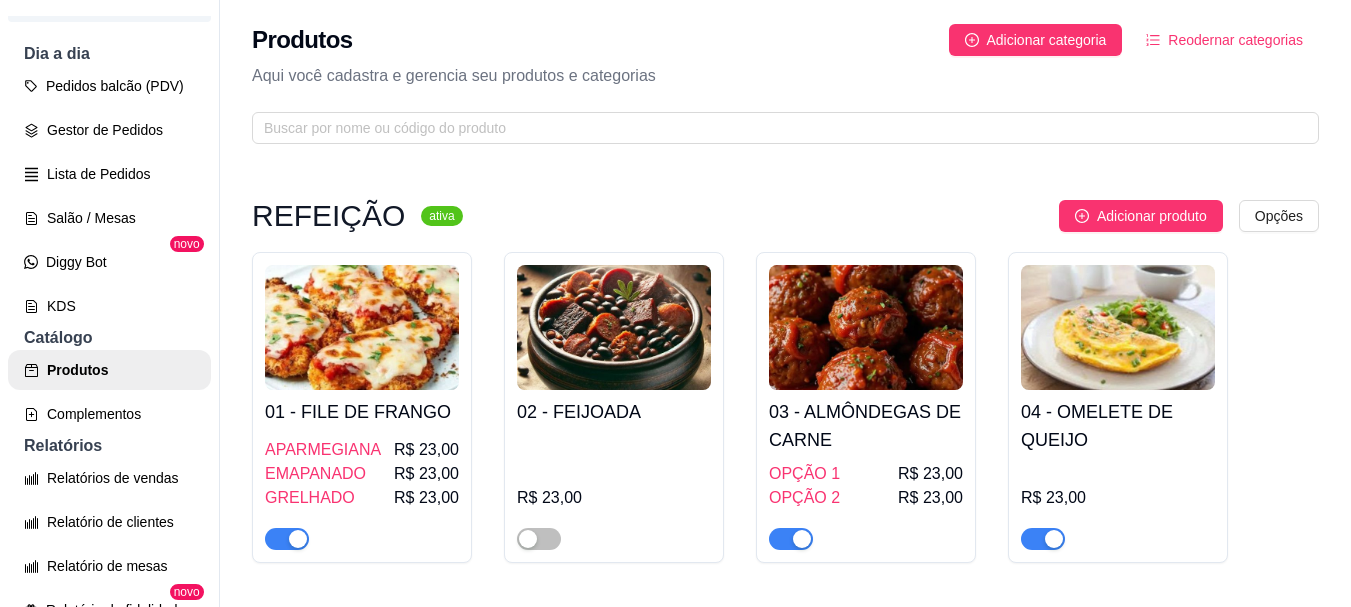 click at bounding box center (614, 327) 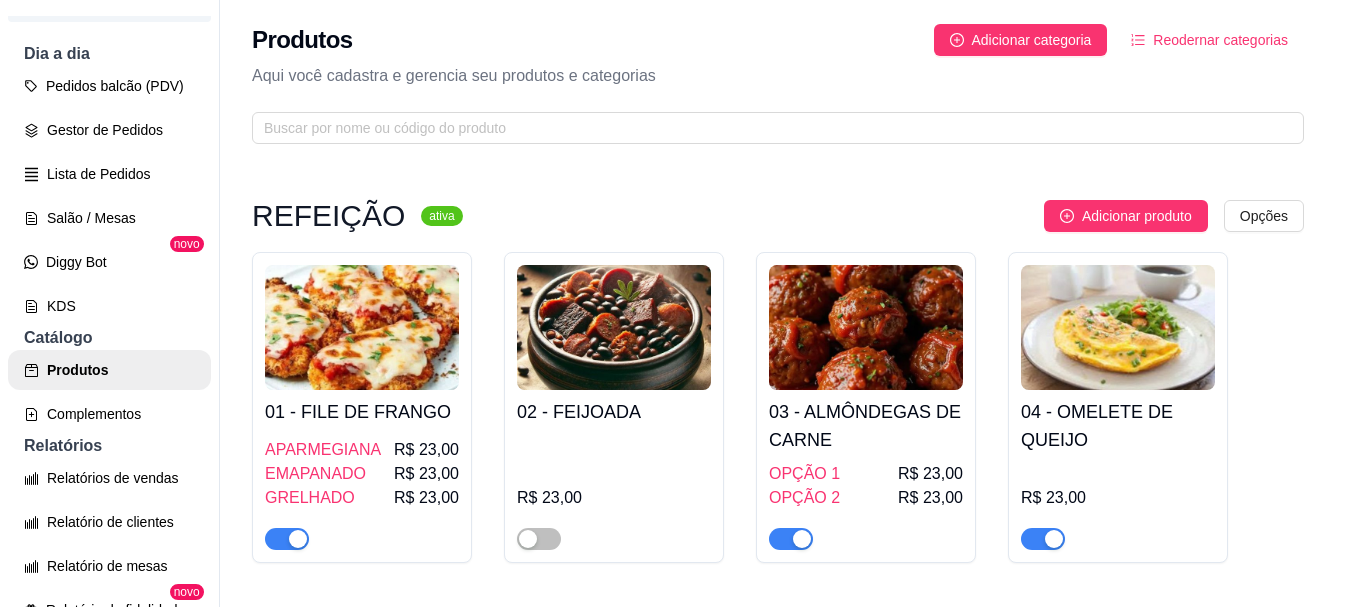 type 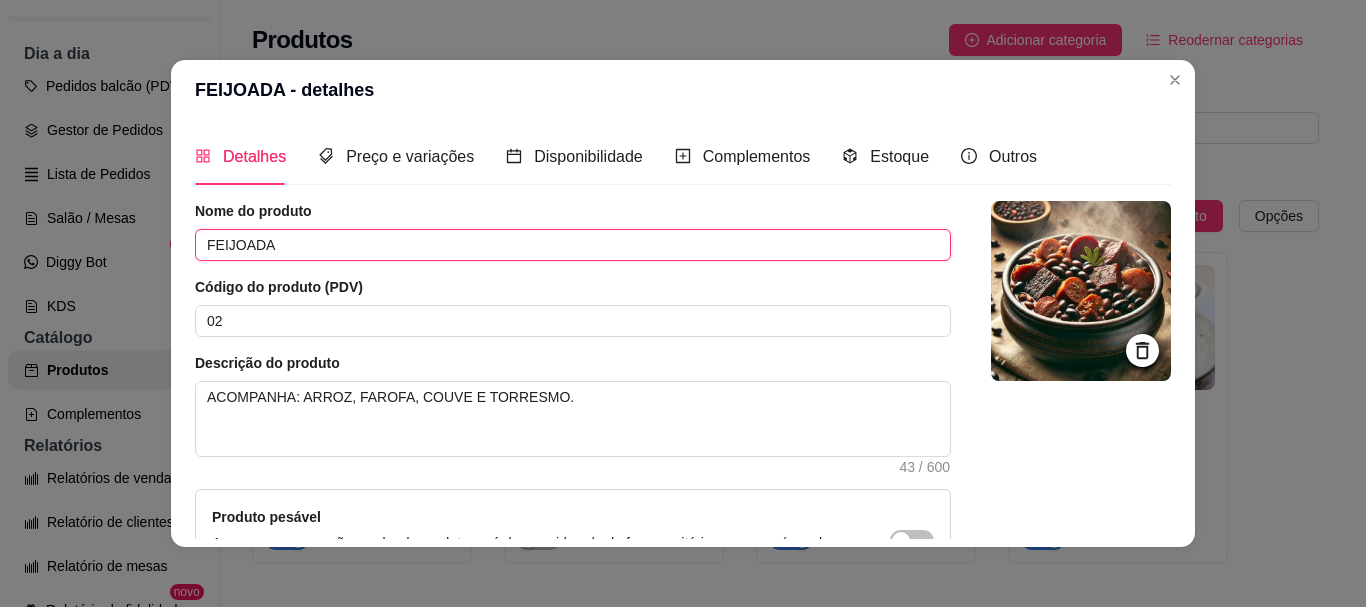 click on "FEIJOADA" at bounding box center [573, 245] 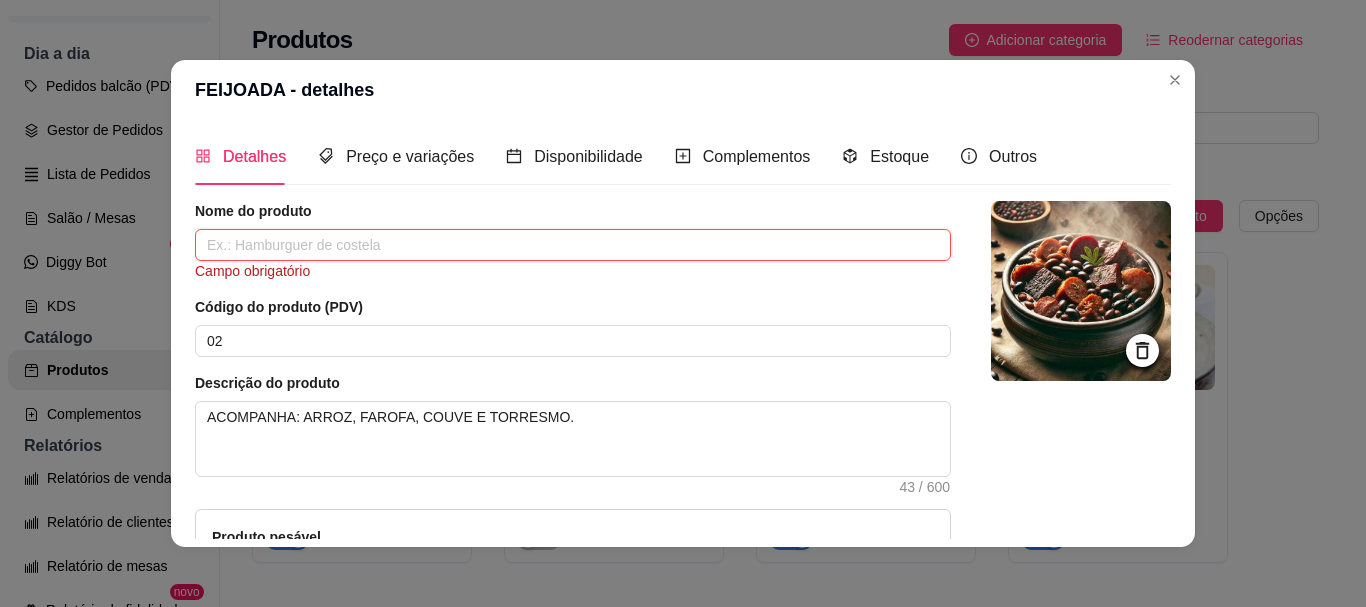 click at bounding box center [573, 245] 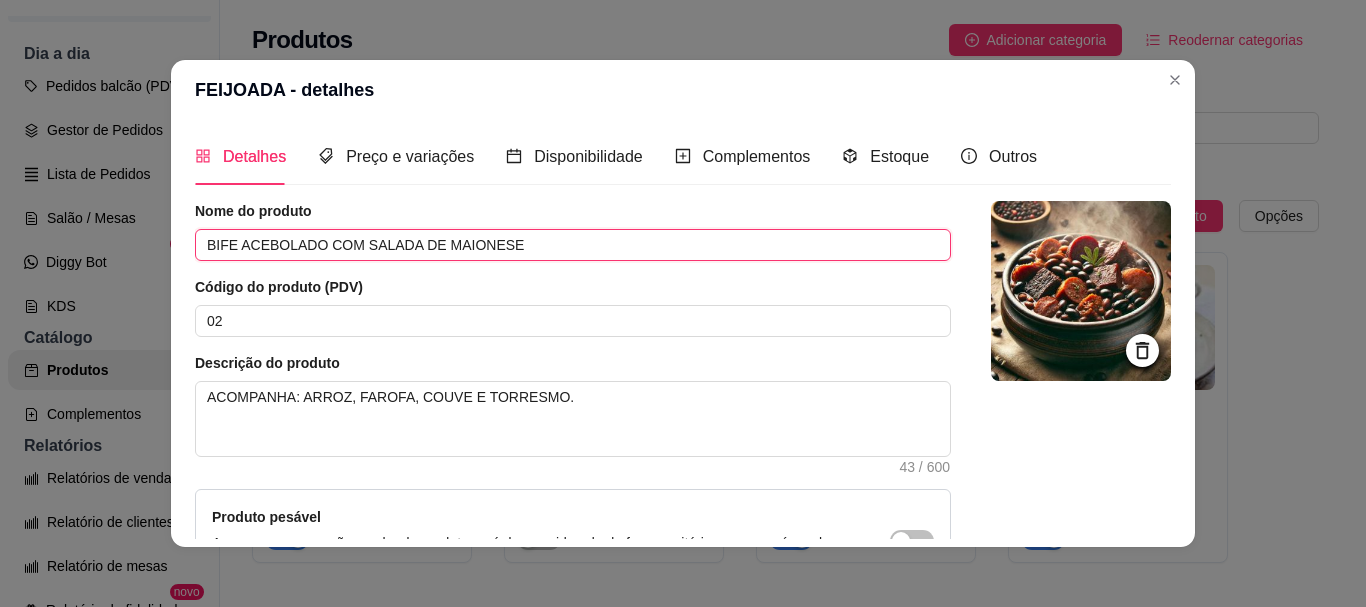 type on "BIFE ACEBOLADO COM SALADA DE MAIONESE" 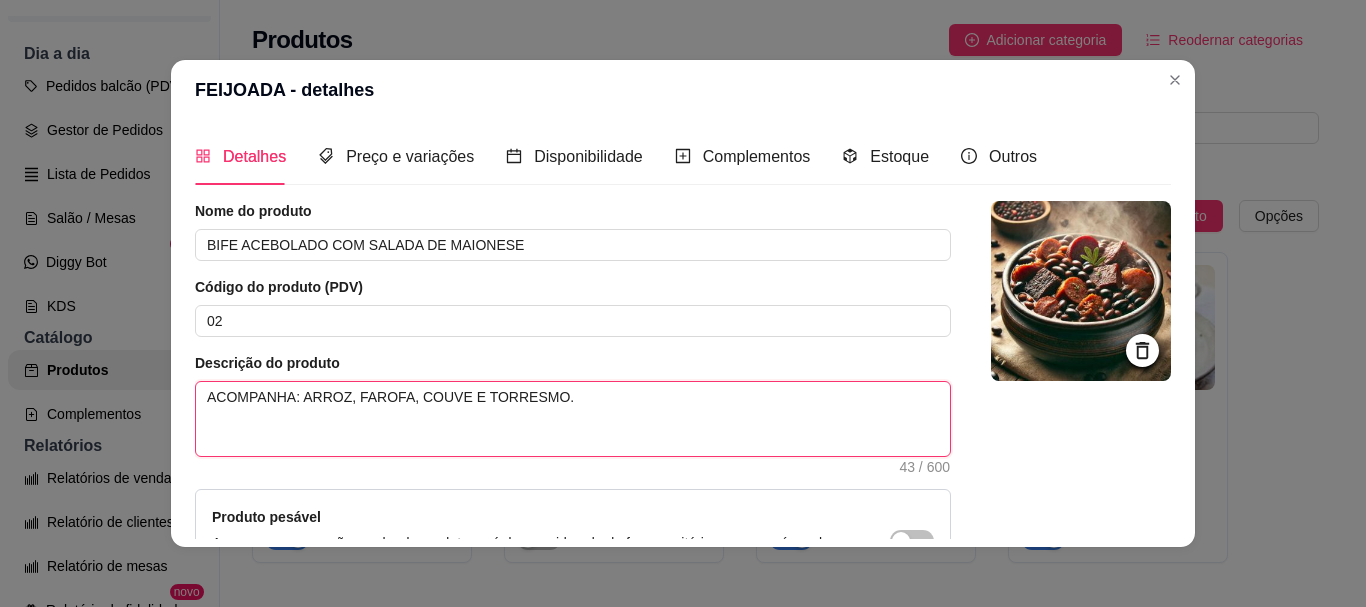 click on "ACOMPANHA: ARROZ, FAROFA, COUVE E TORRESMO." at bounding box center [573, 419] 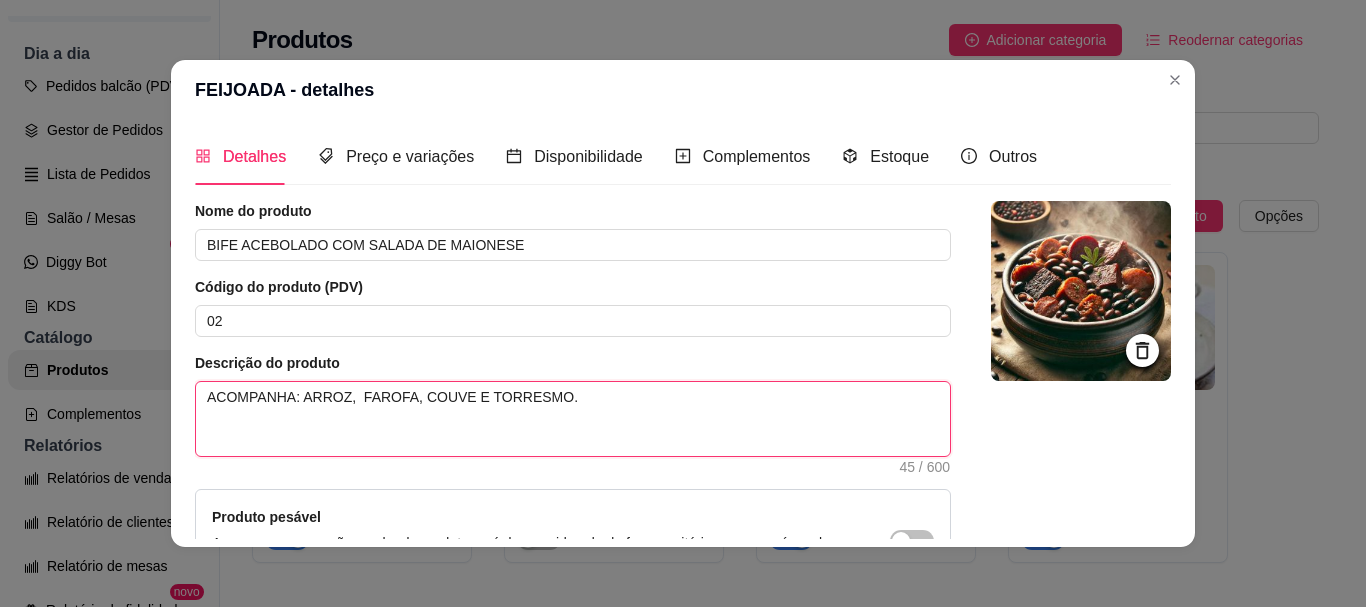 type 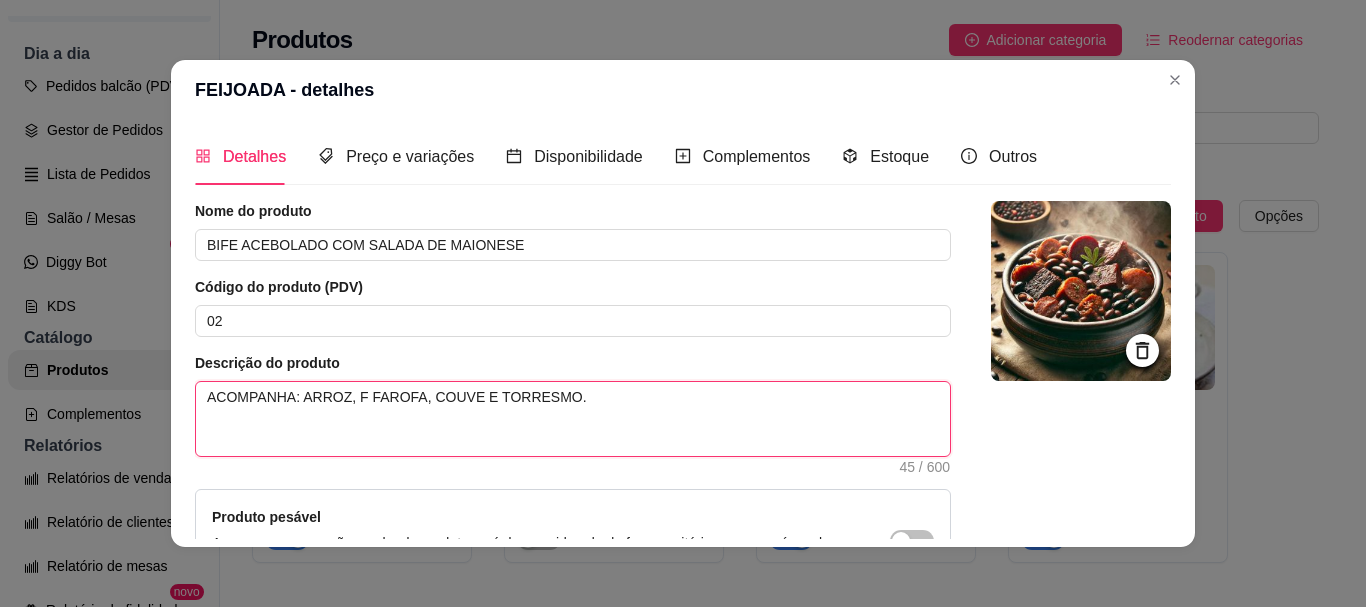 type 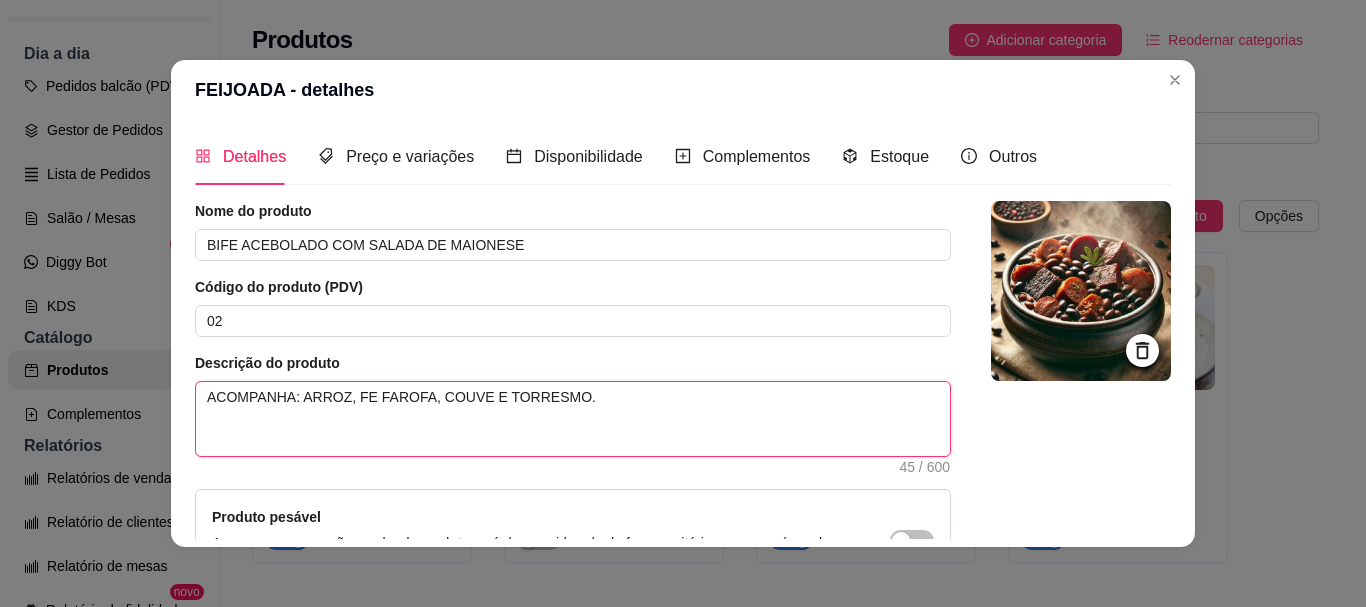 type 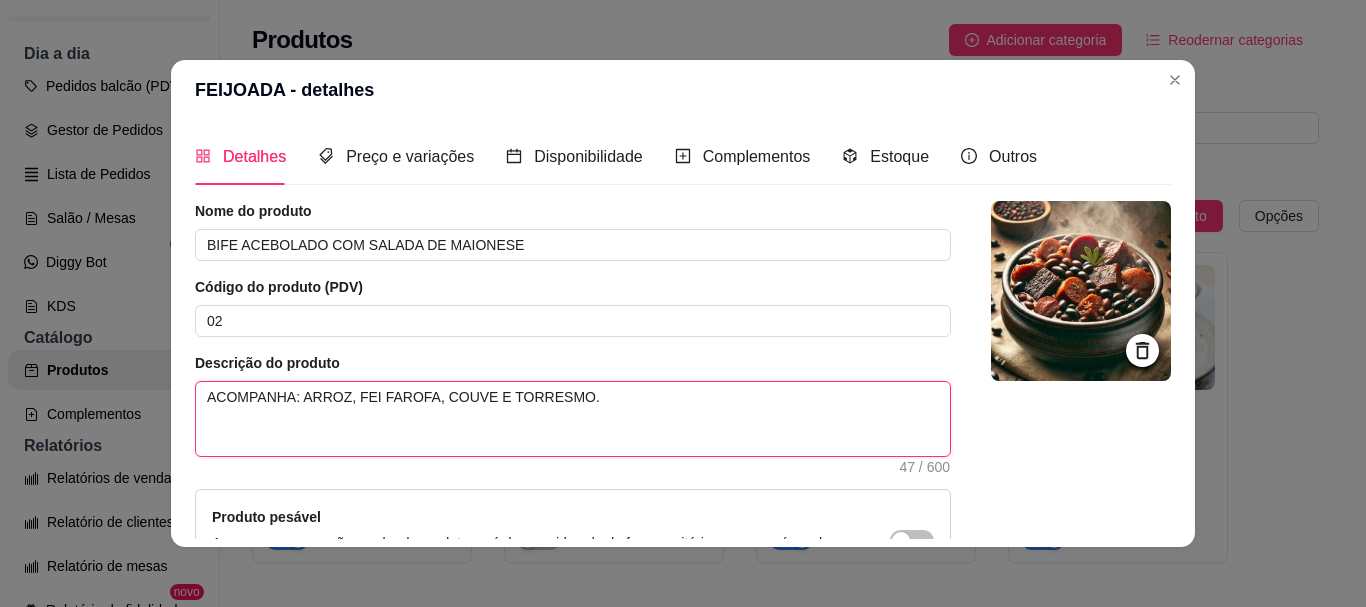 type 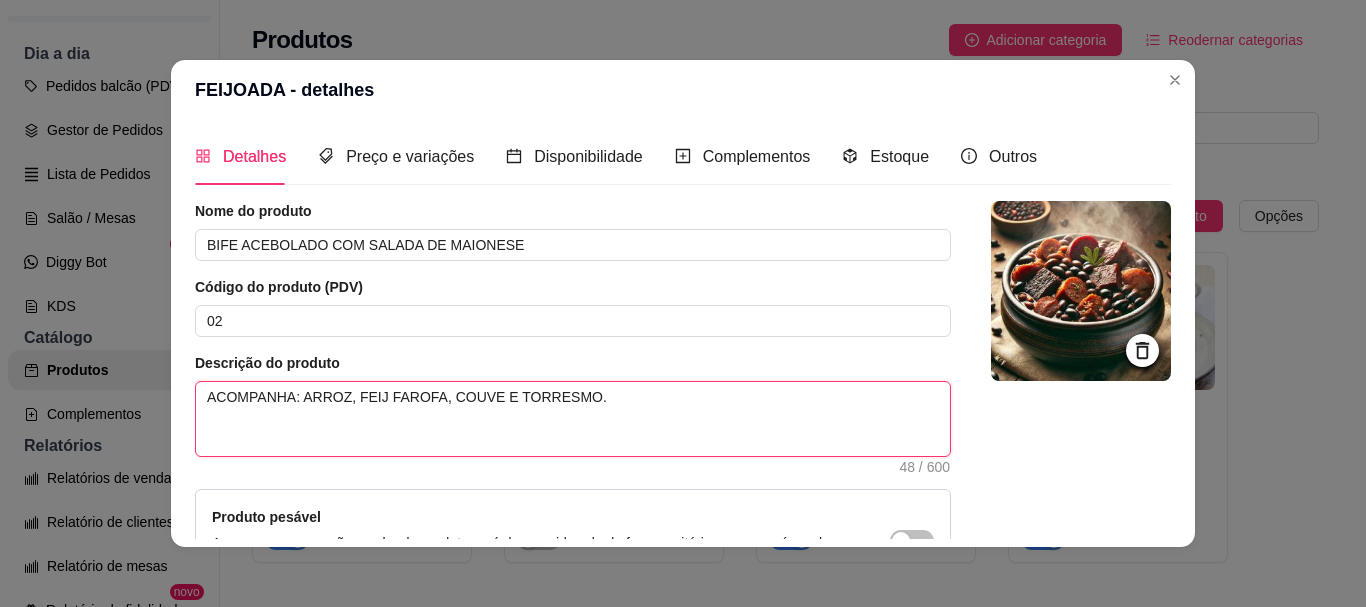 type 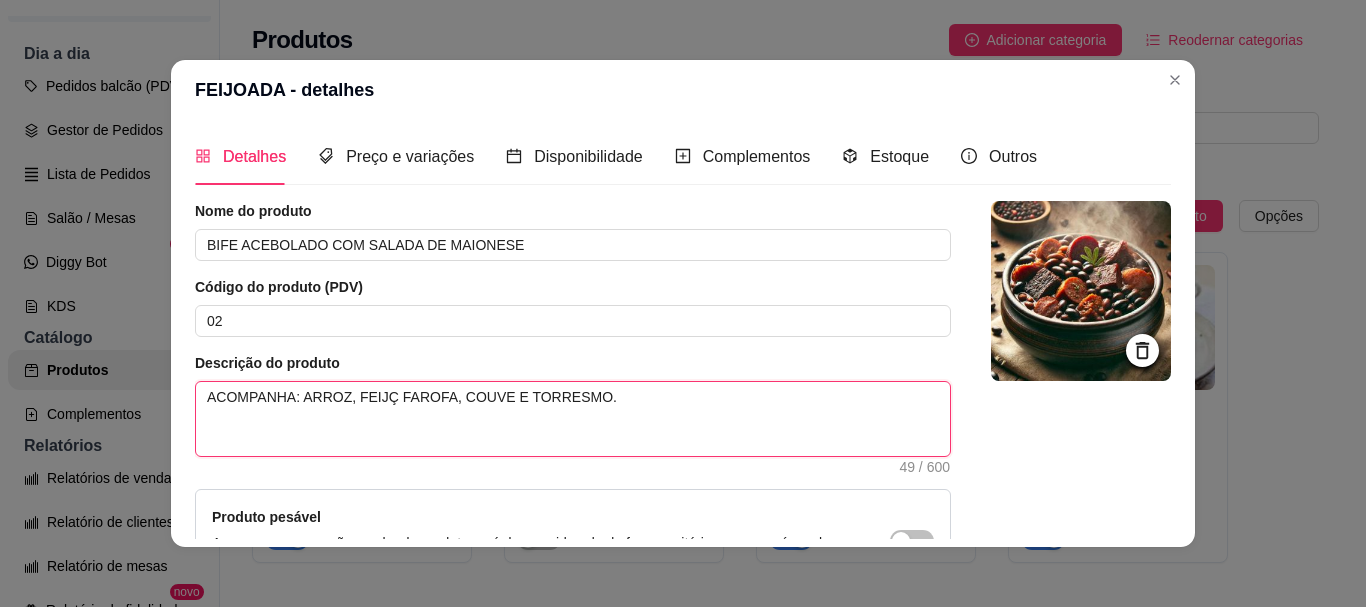 type 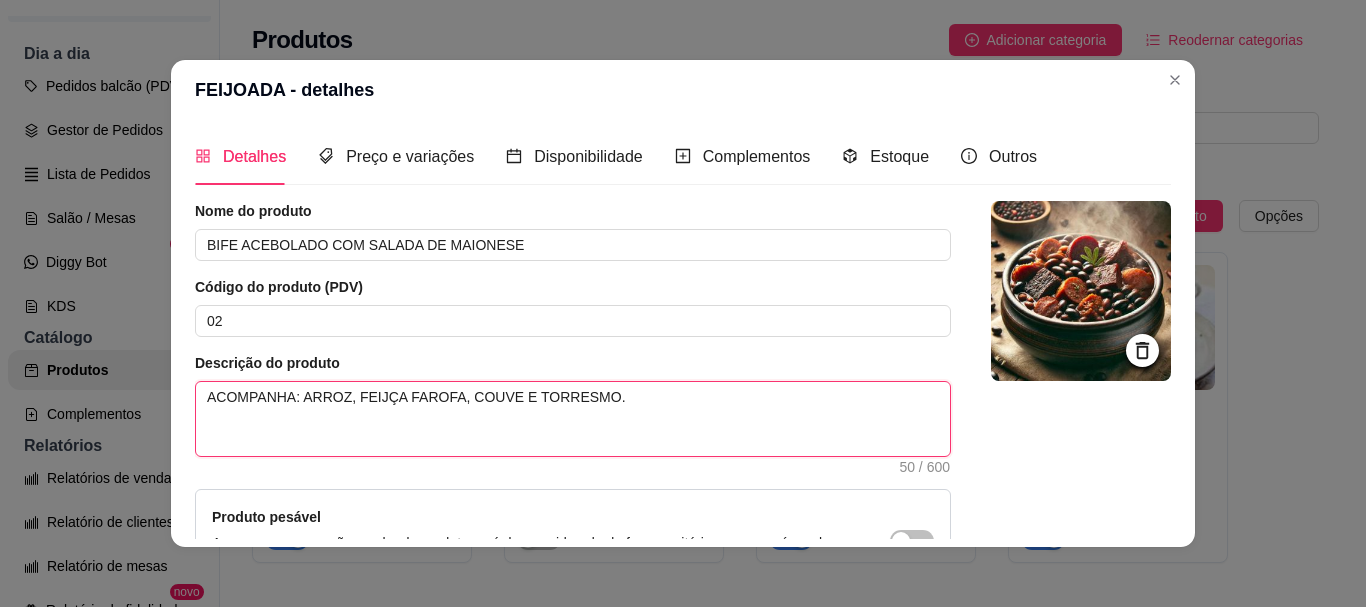 type 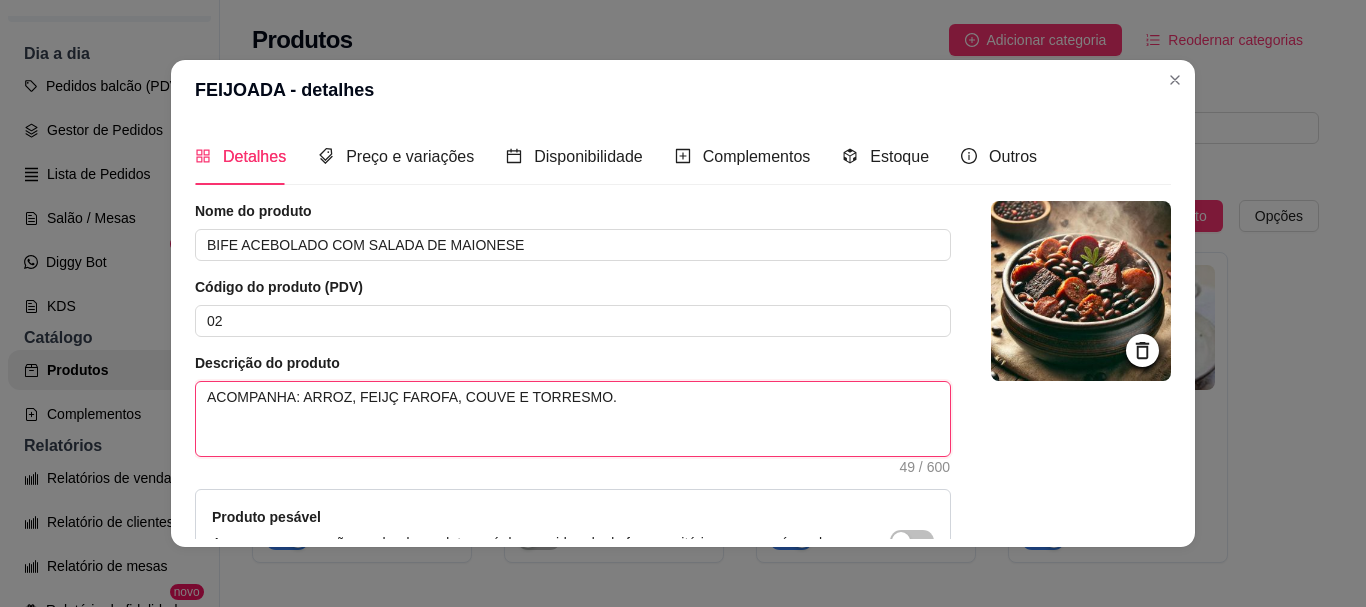 type 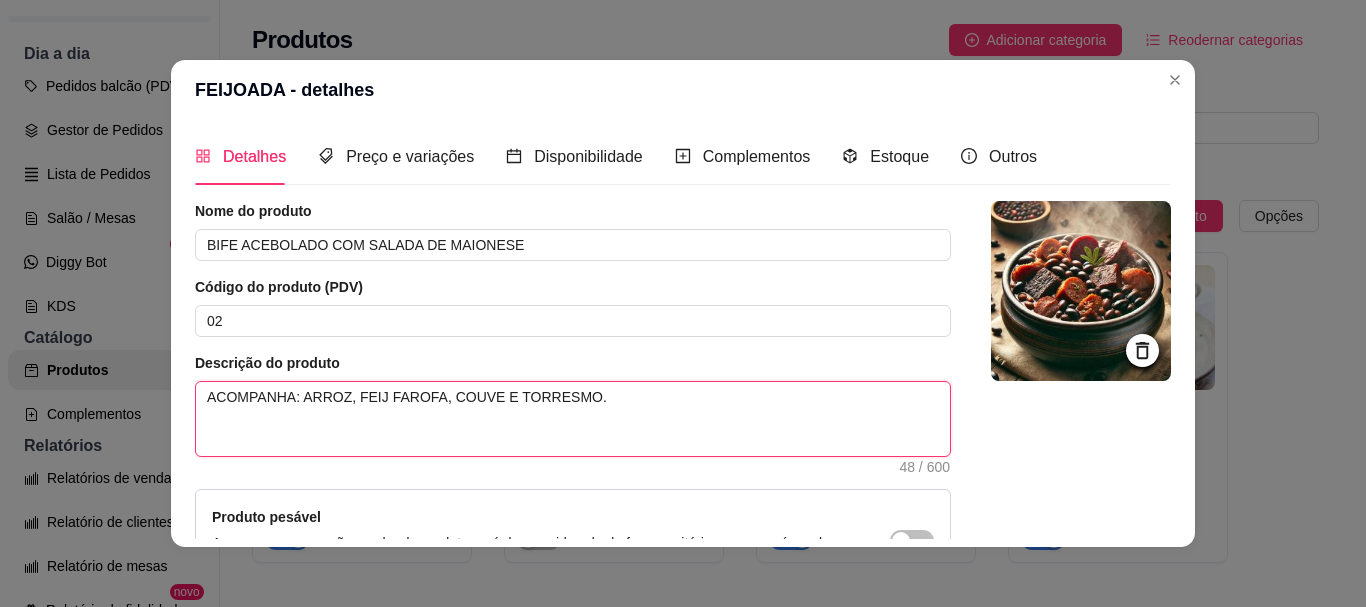 type 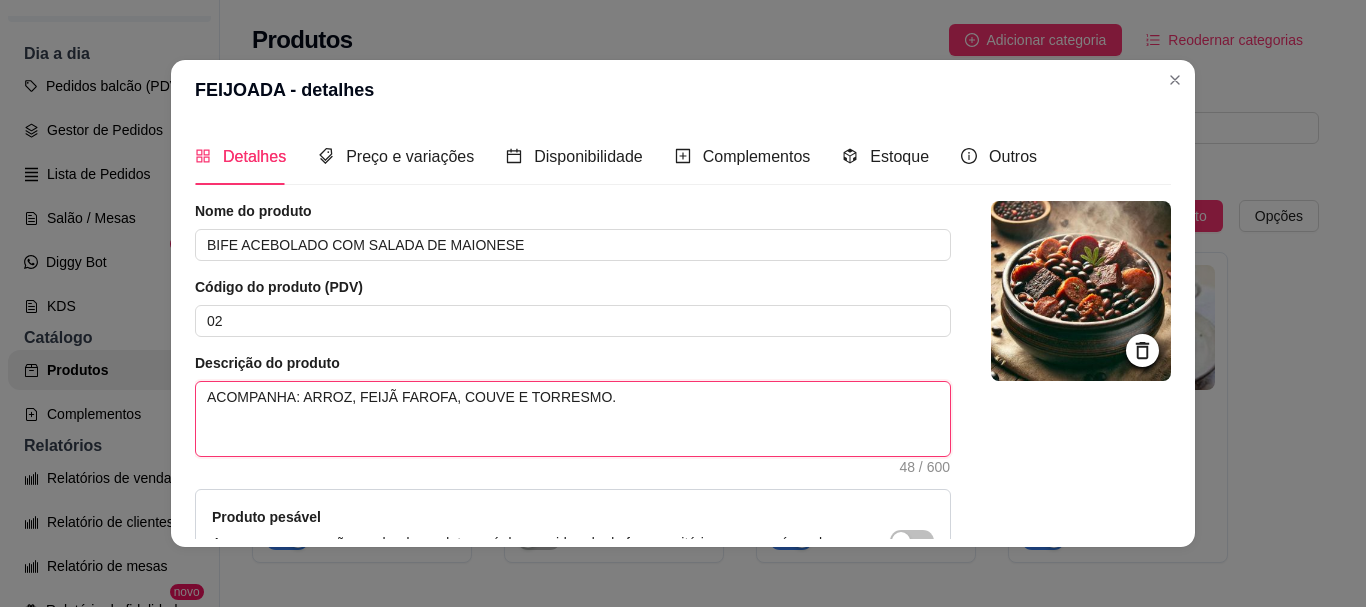 type 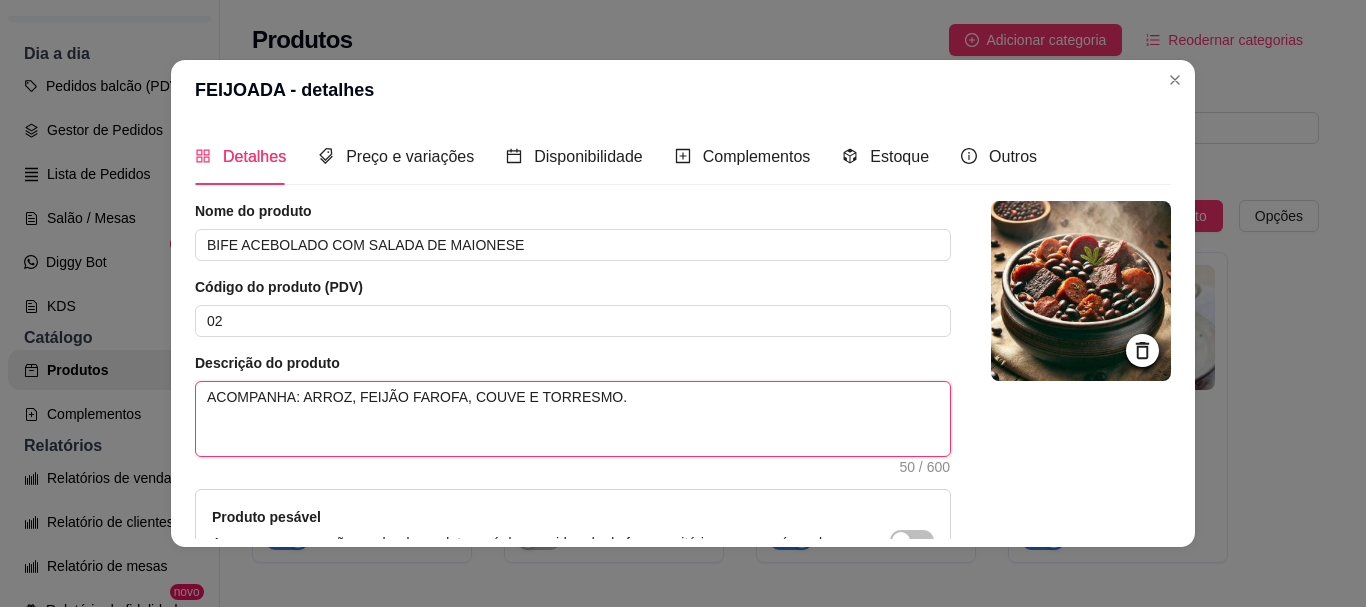 type 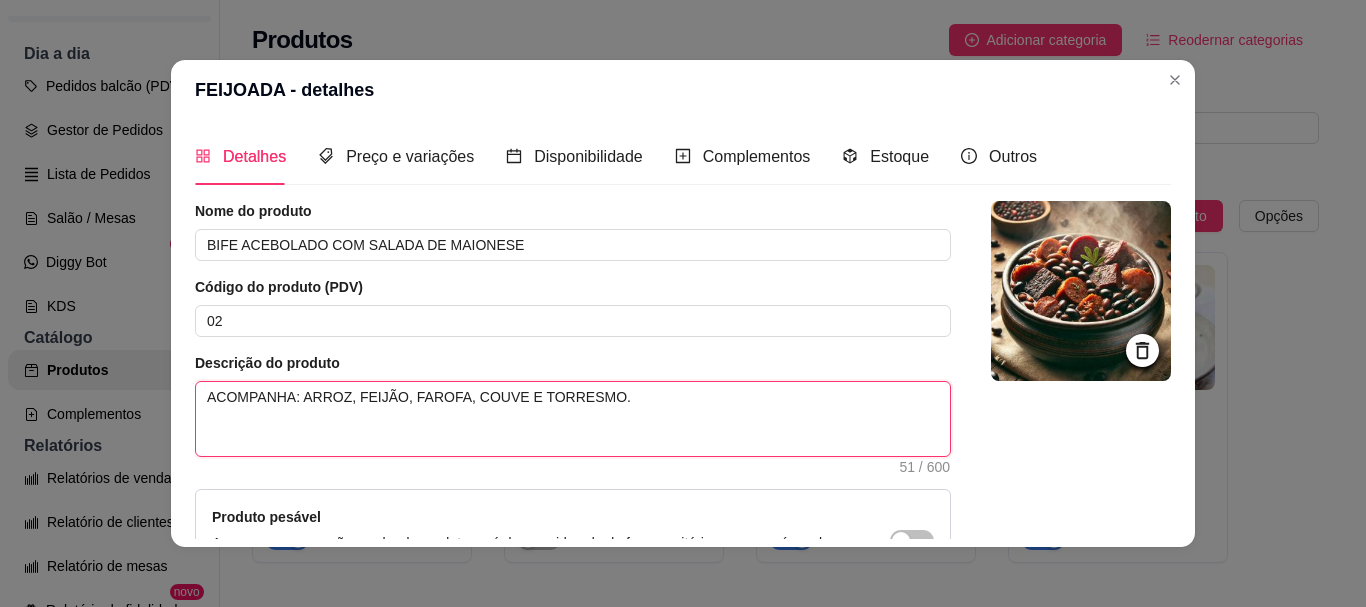 type on "ACOMPANHA: ARROZ, FEIJÃO, FAROFA, COUVE E TORRESMO." 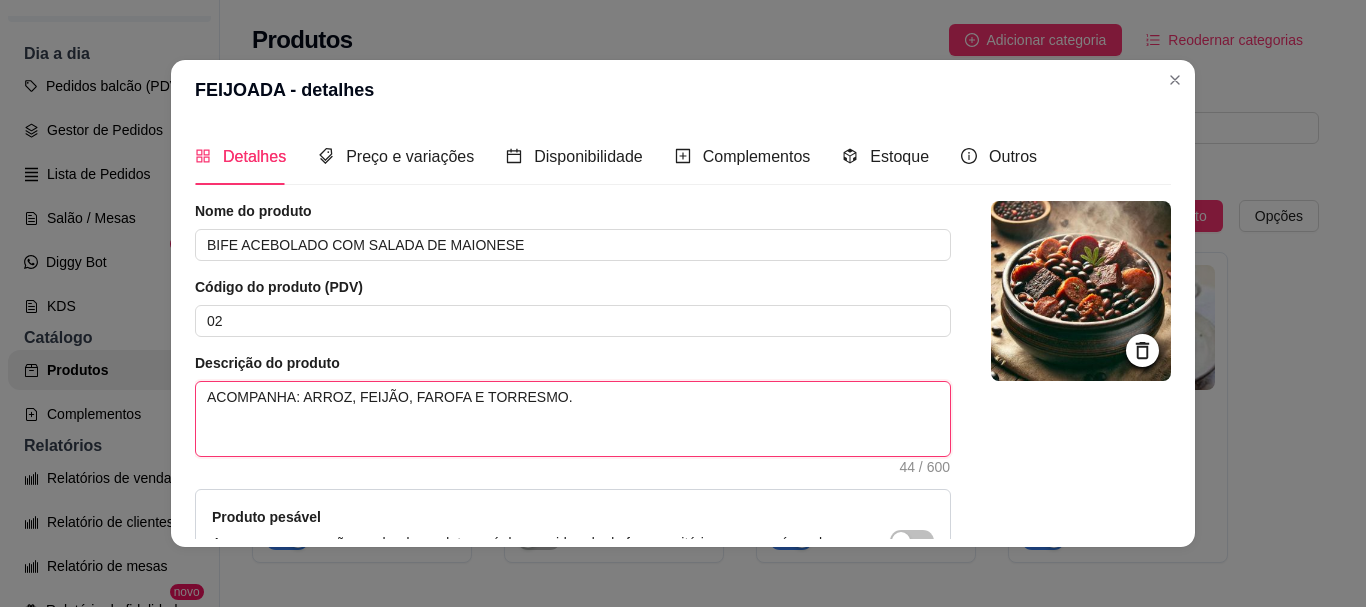 click on "ACOMPANHA: ARROZ, FEIJÃO, FAROFA E TORRESMO." at bounding box center (573, 419) 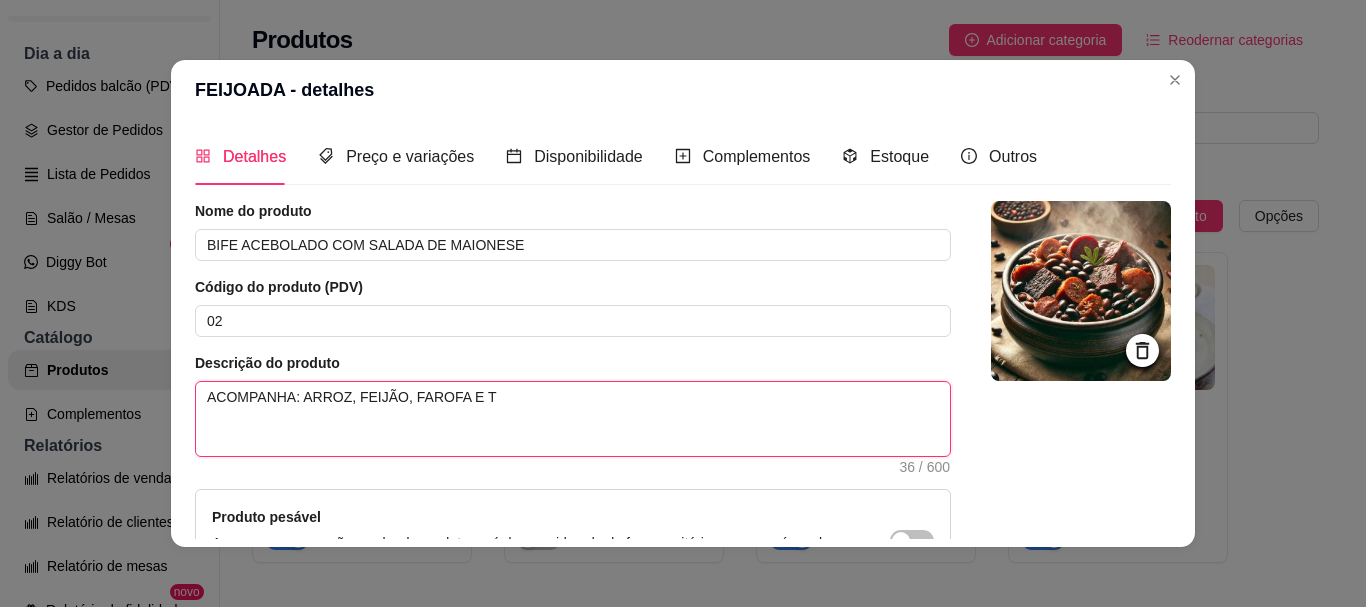 type 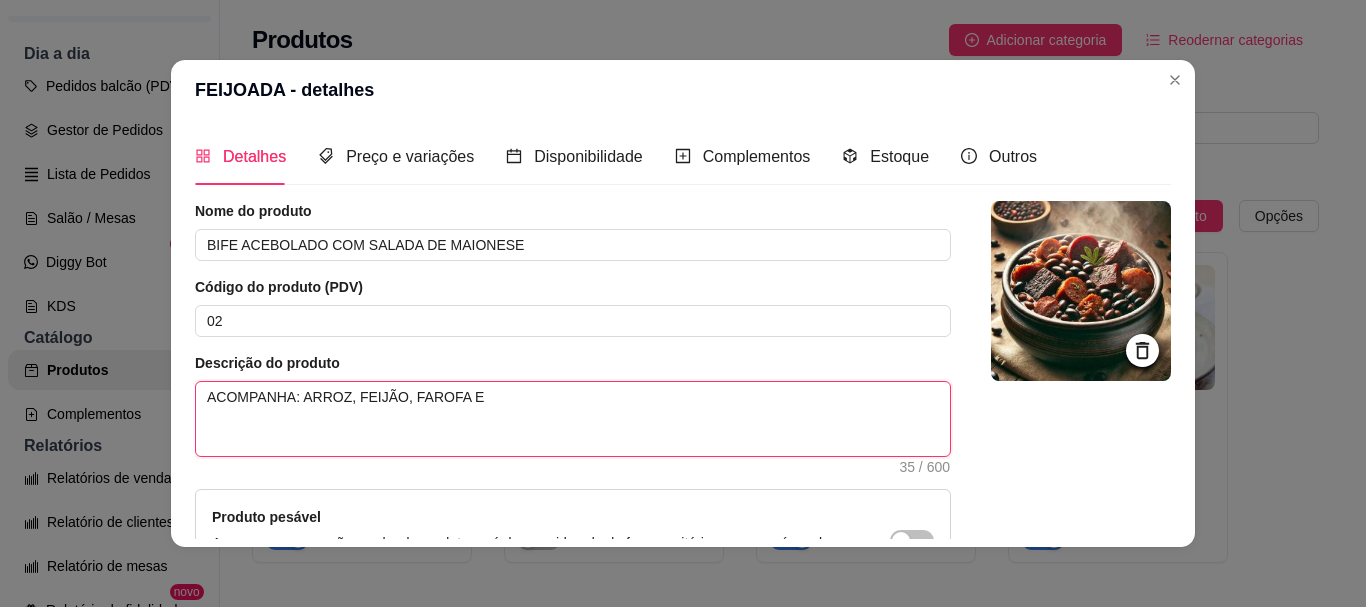 type 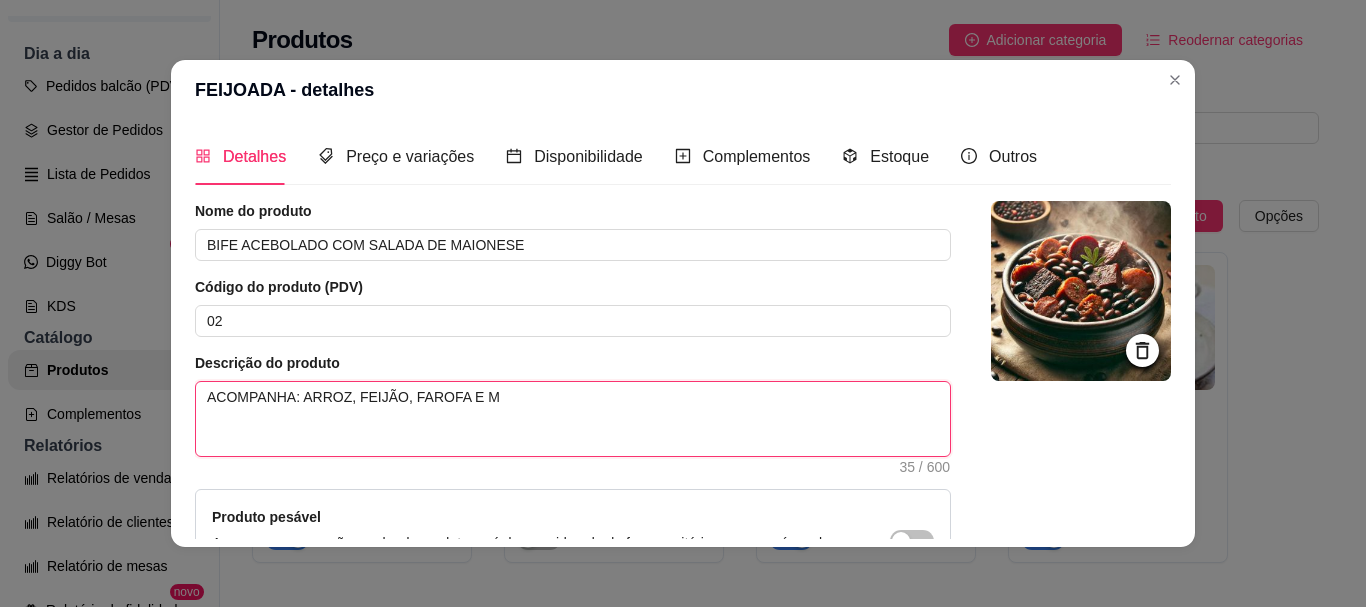 type on "ACOMPANHA: ARROZ, FEIJÃO, FAROFA E MA" 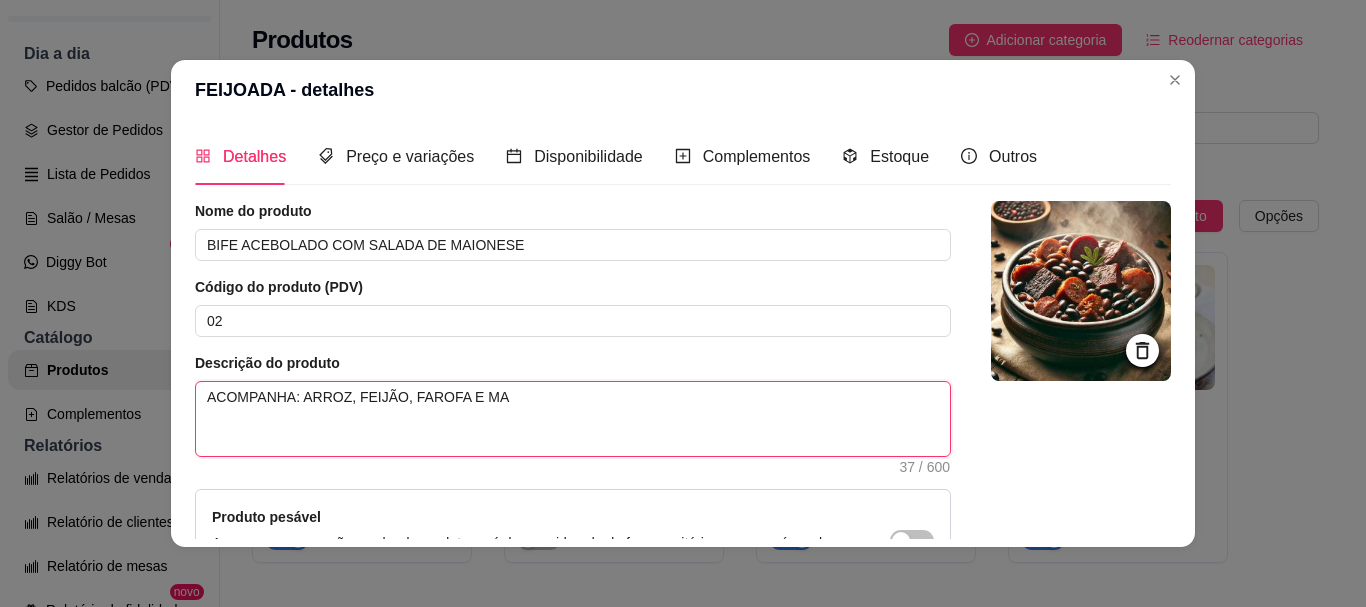 type 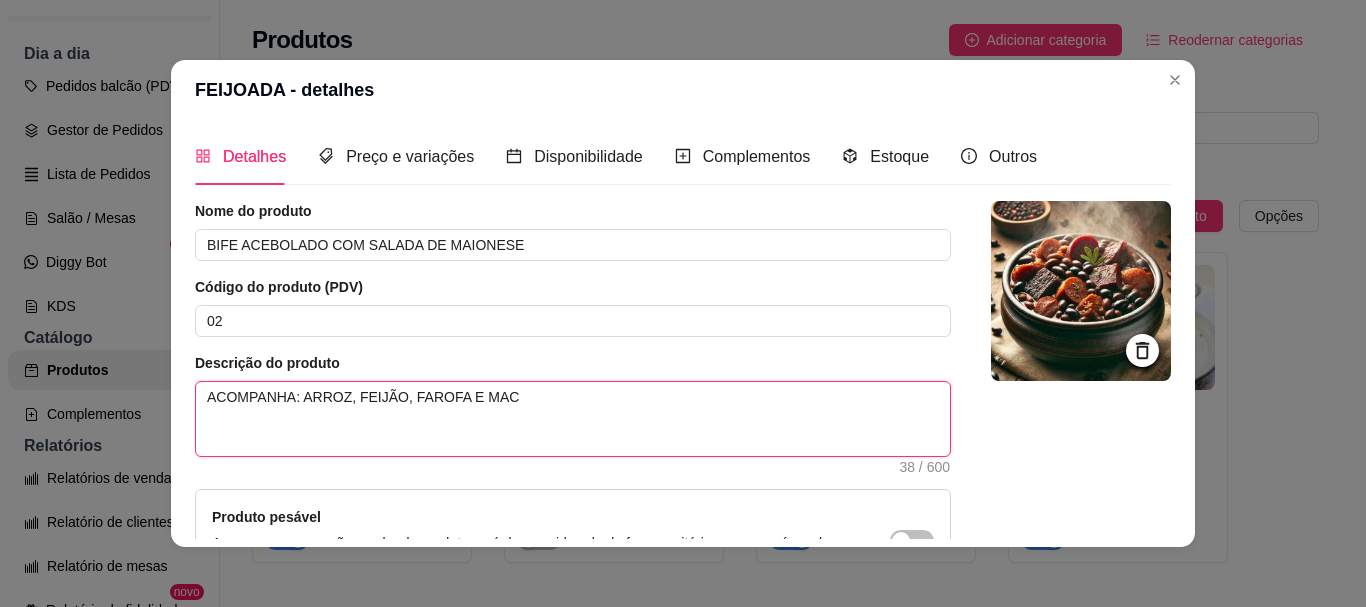 type 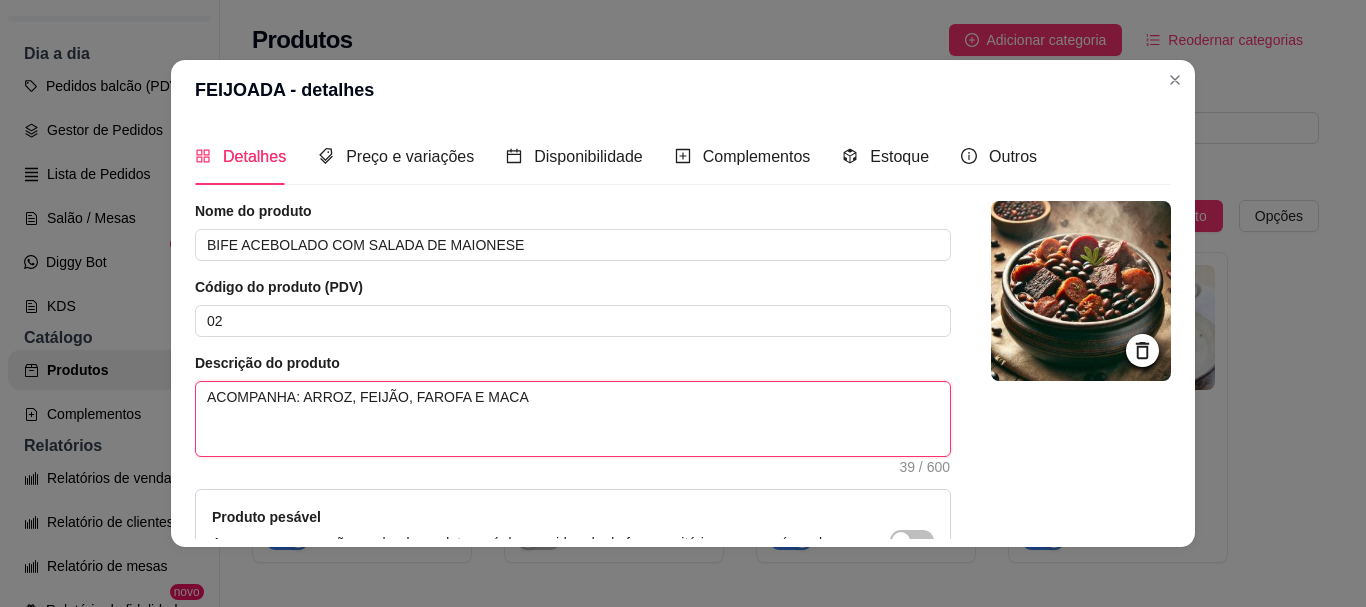 type 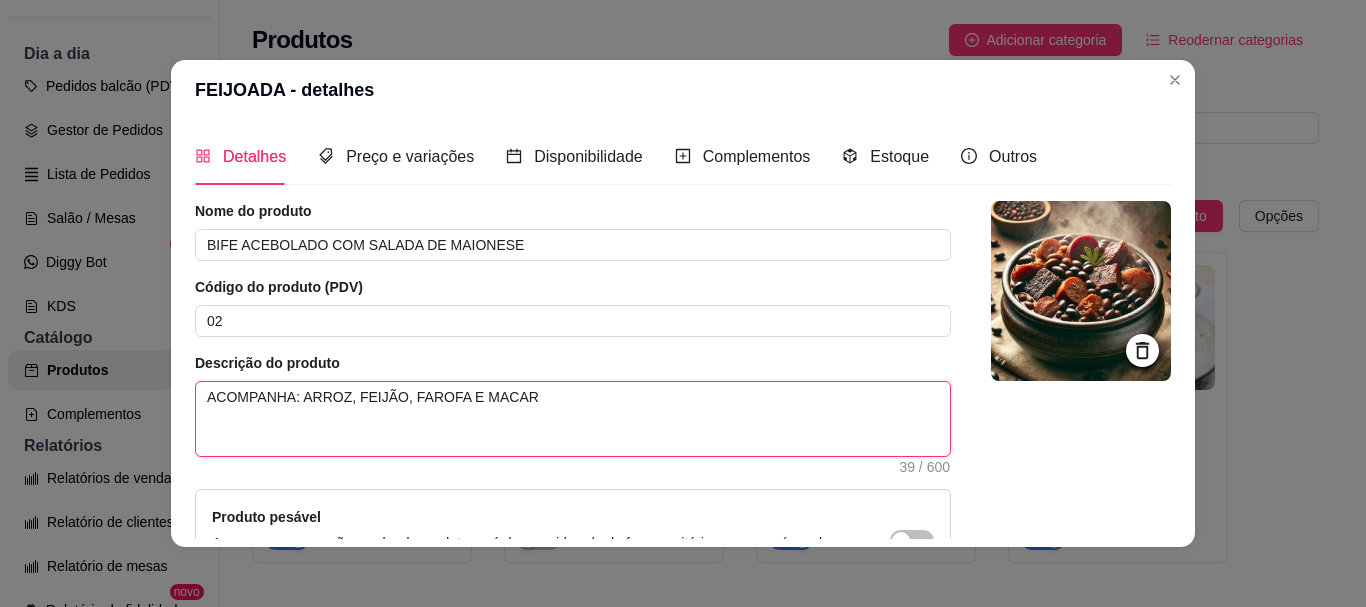 type 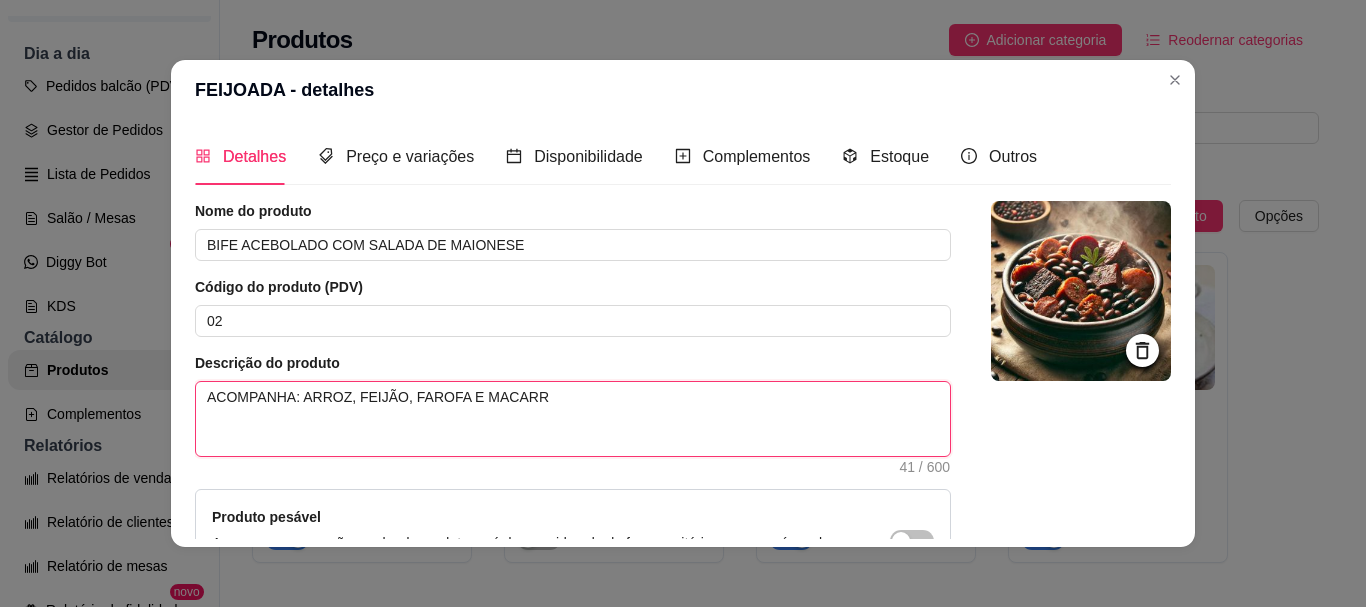 type 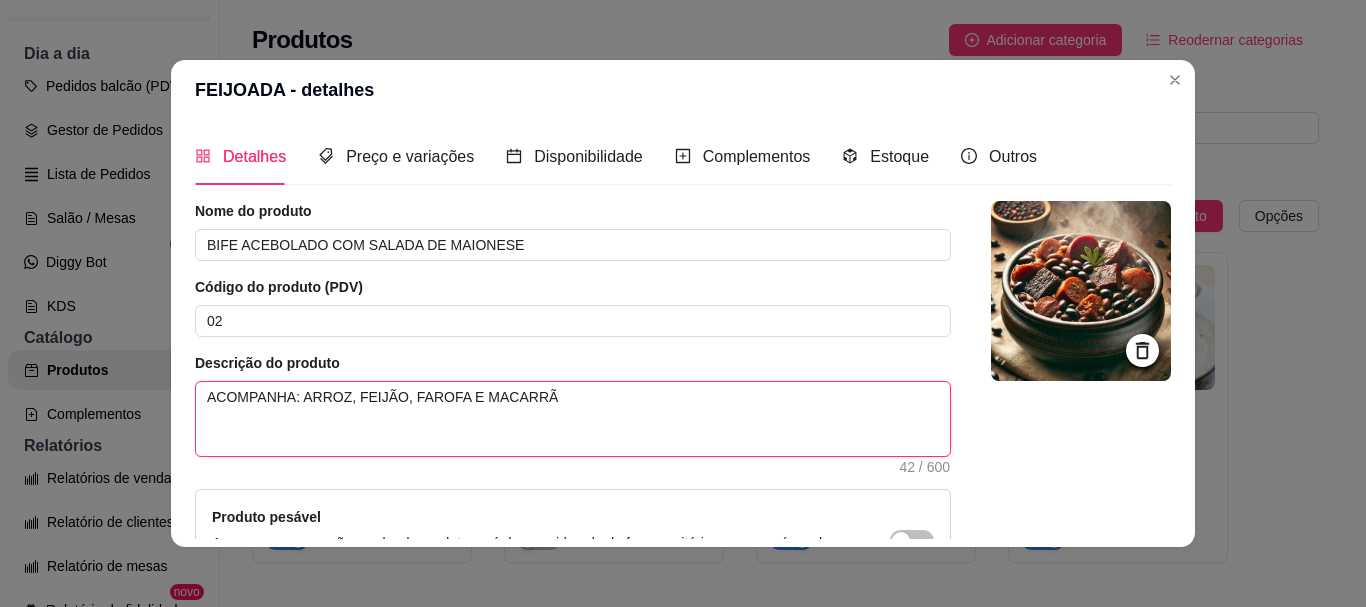 type 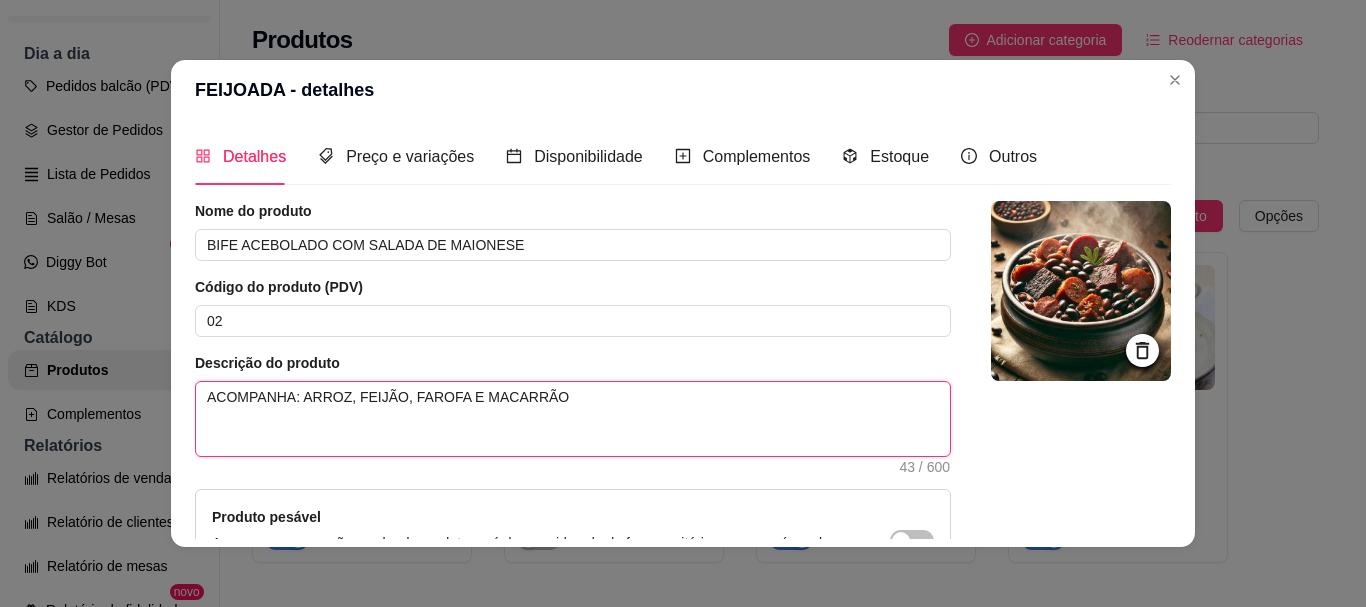 type on "ACOMPANHA: ARROZ, FEIJÃO, FAROFA E MACARRÃO" 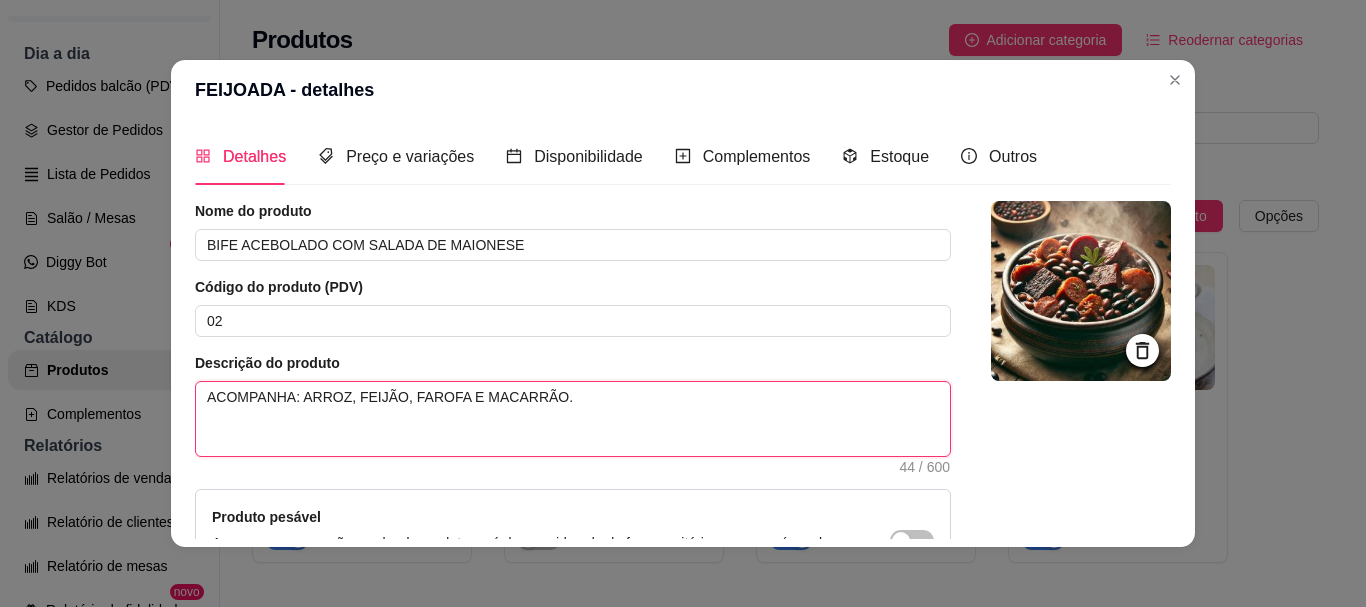 type on "ACOMPANHA: ARROZ, FEIJÃO, FAROFA E MACARRÃO." 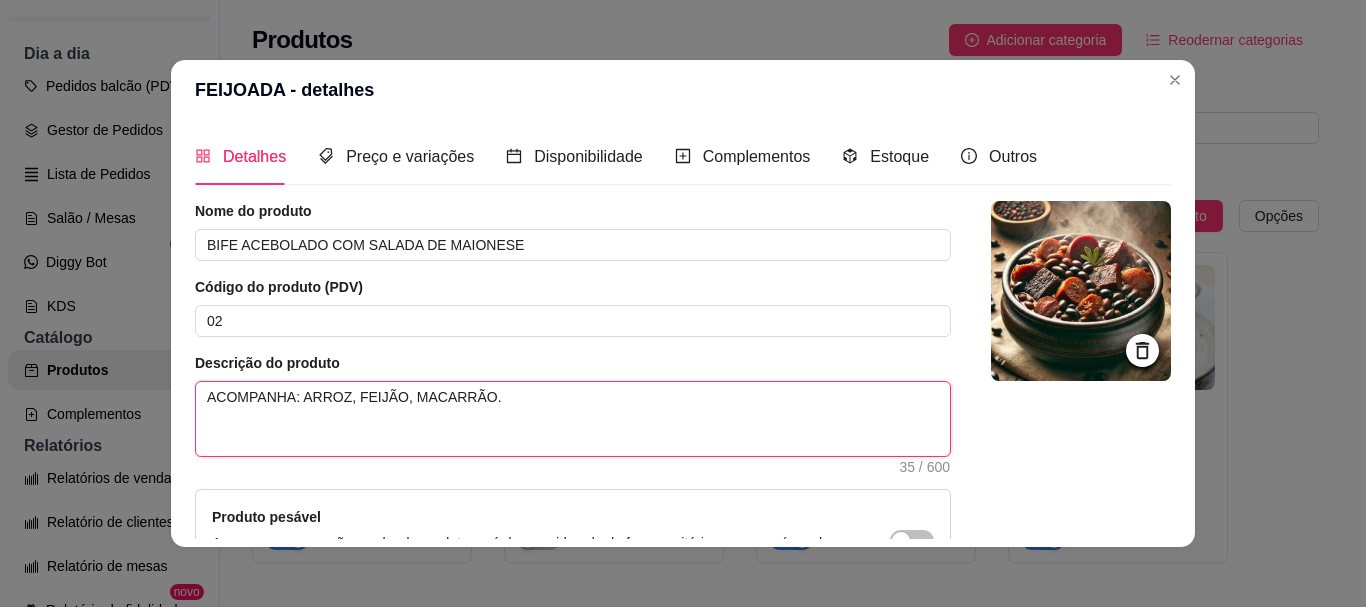 click on "ACOMPANHA: ARROZ, FEIJÃO, MACARRÃO." at bounding box center (573, 419) 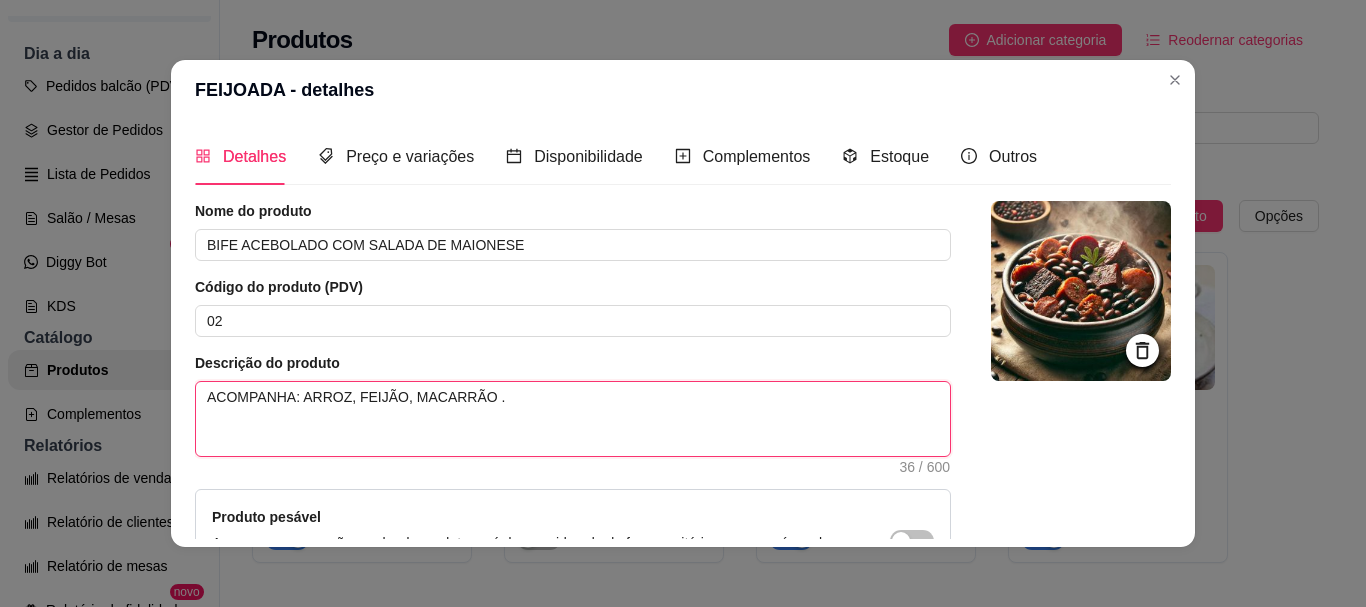 type 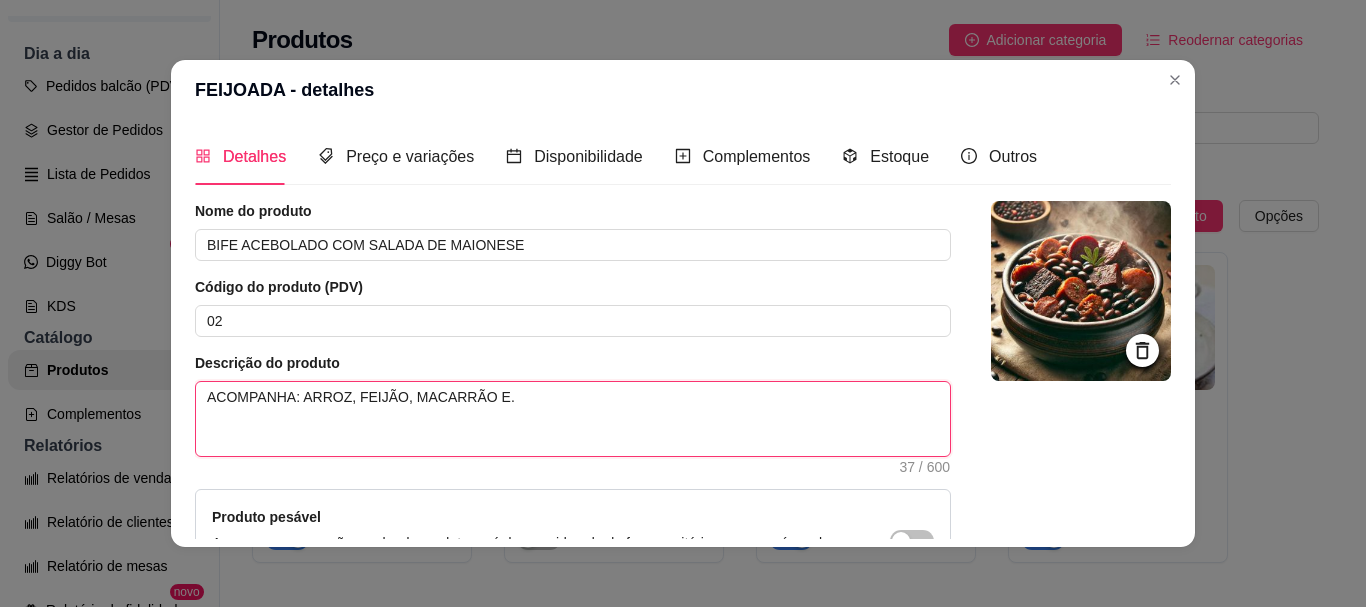 type 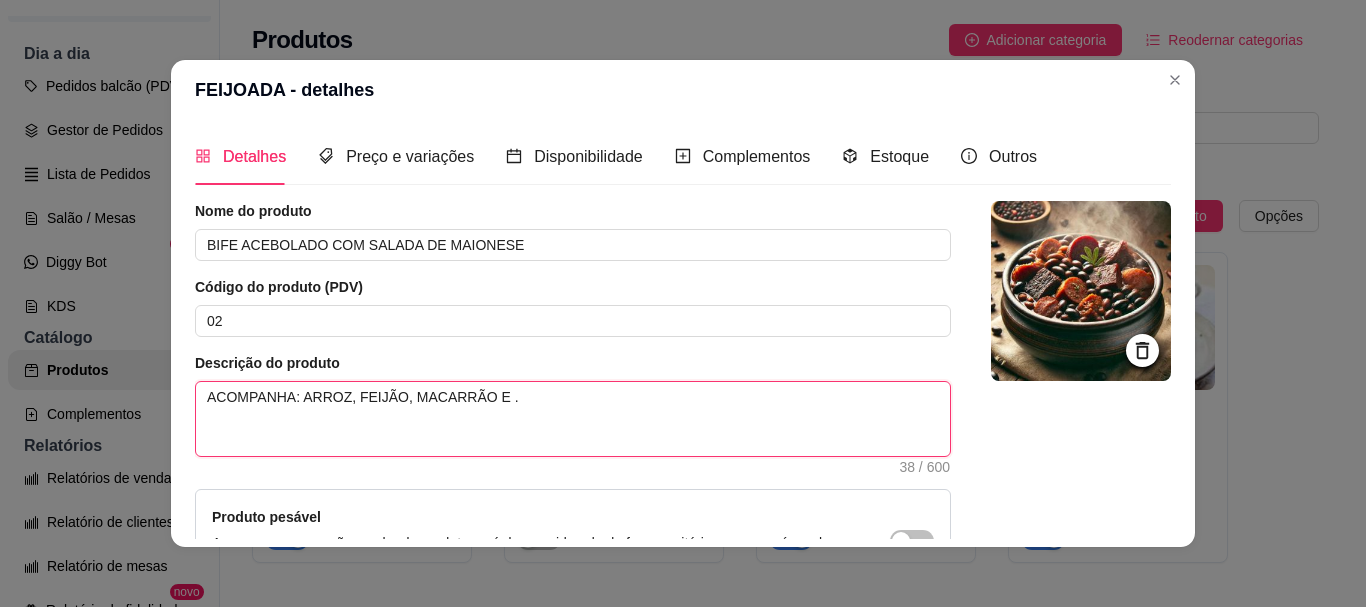 type 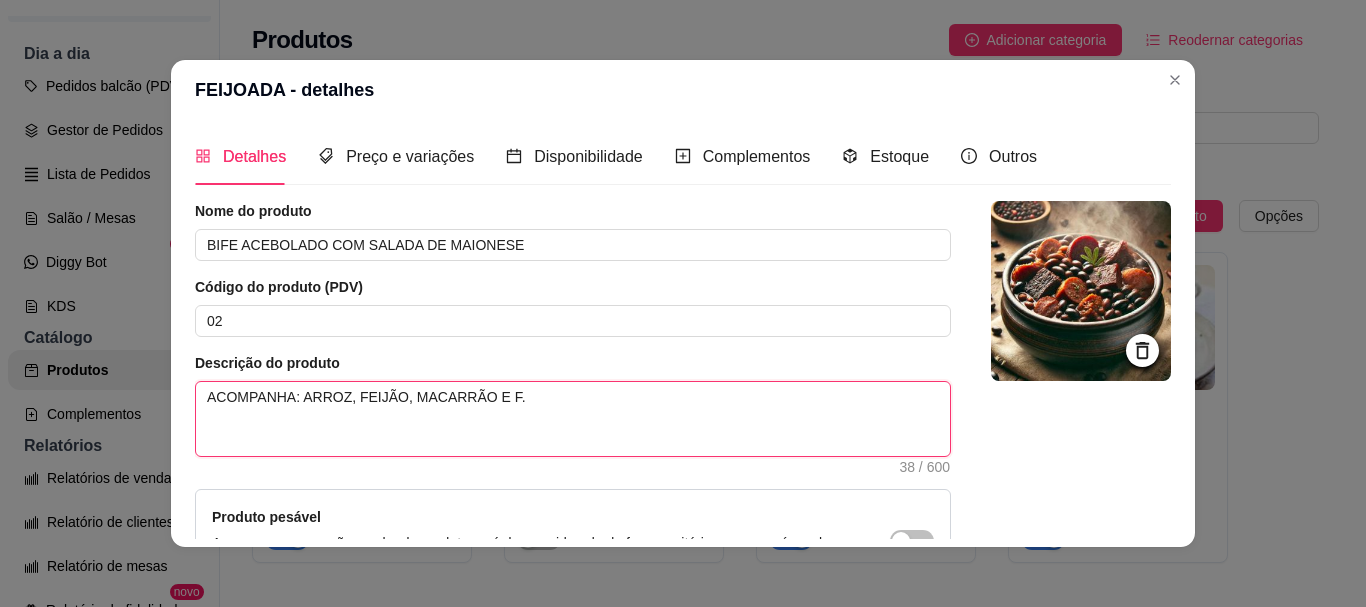 type 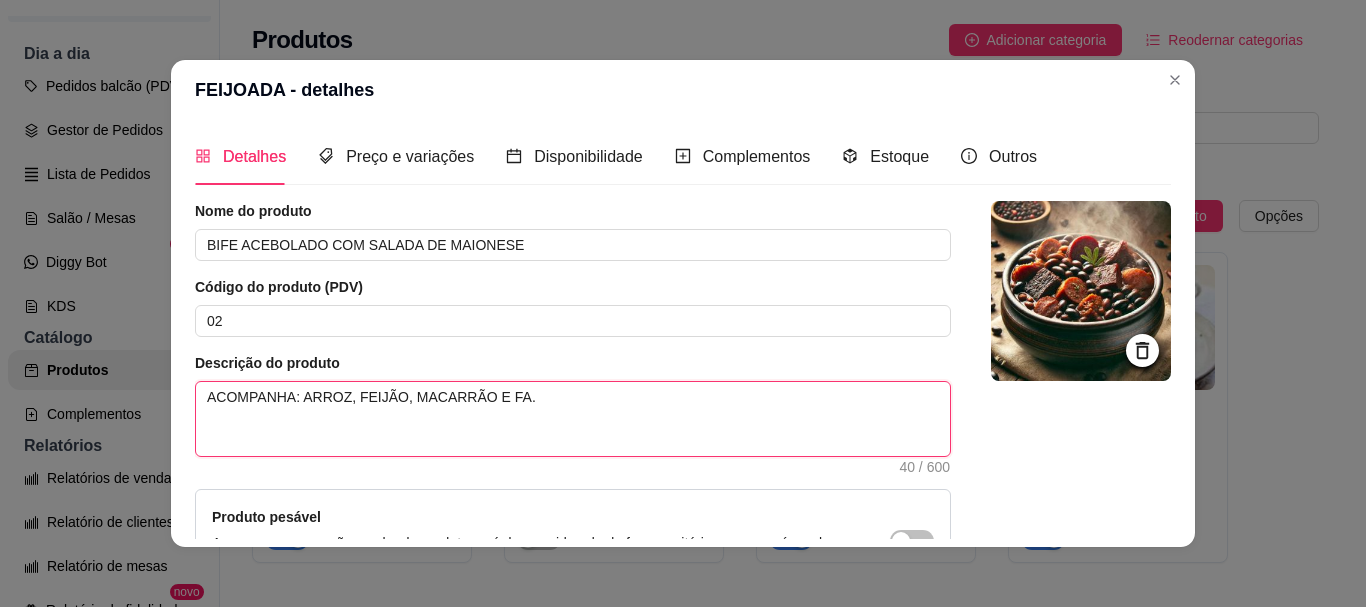 type 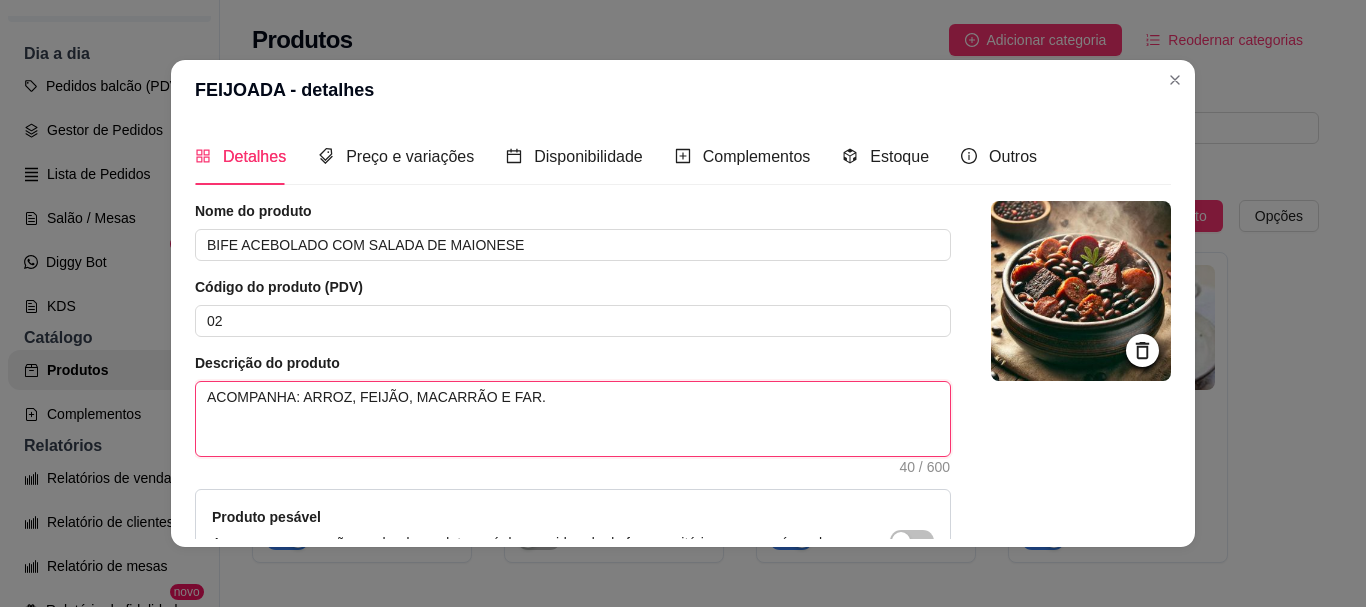 type 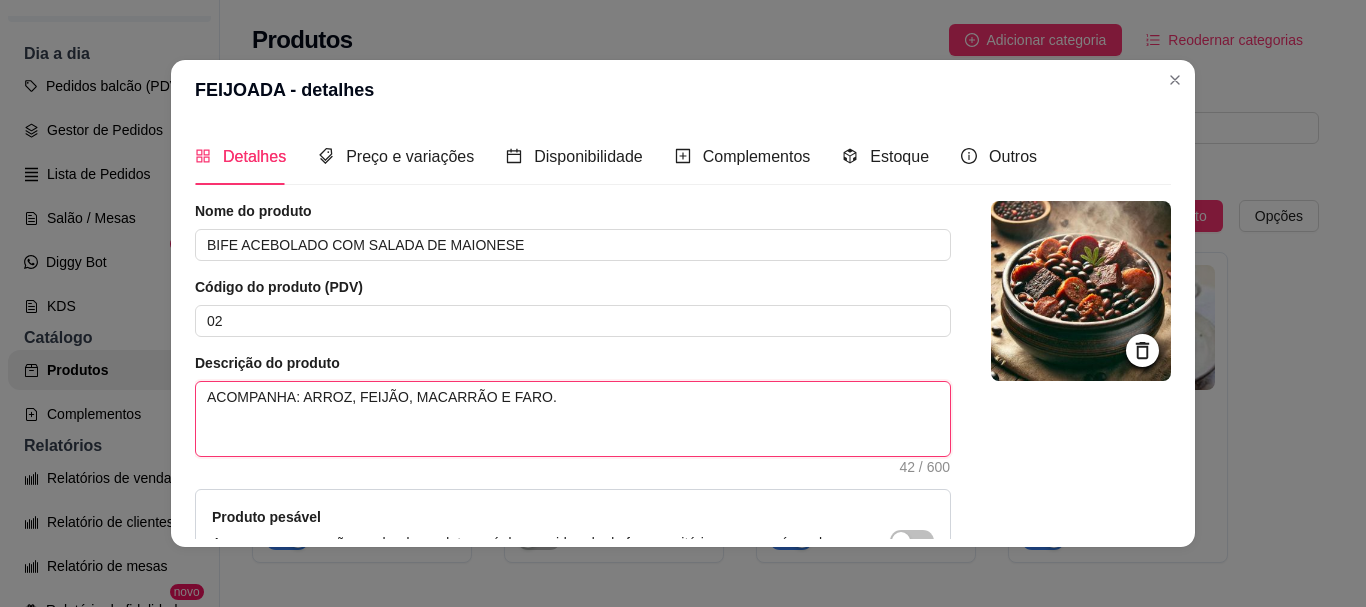 type 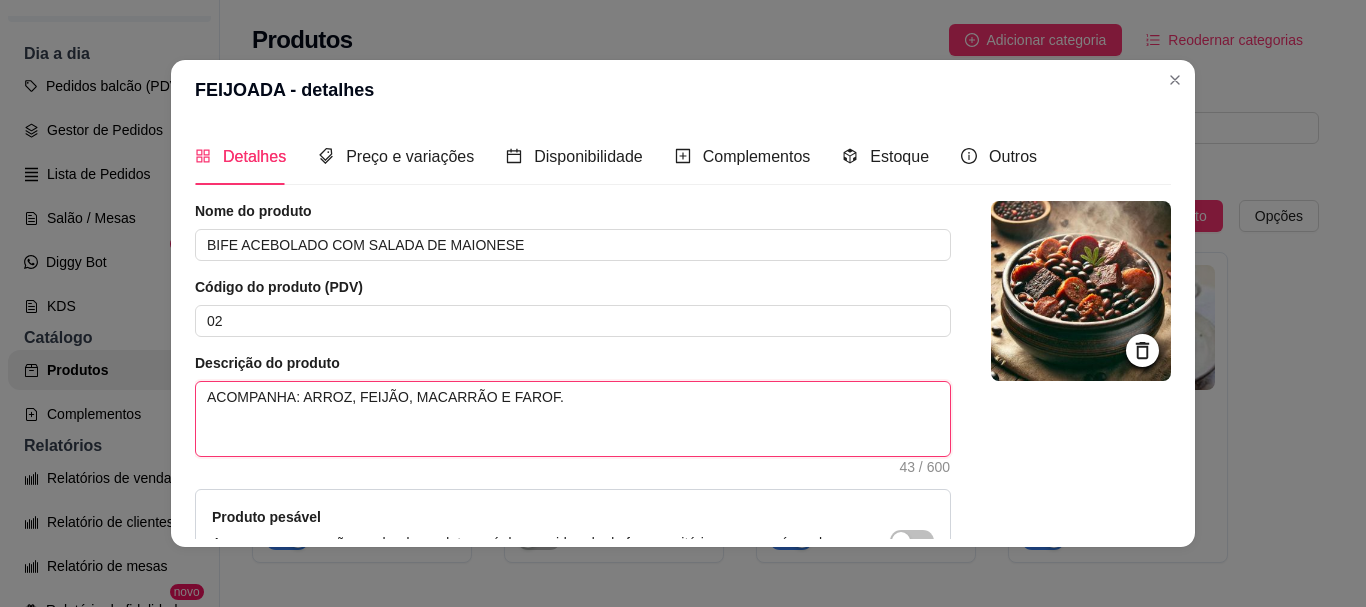 type 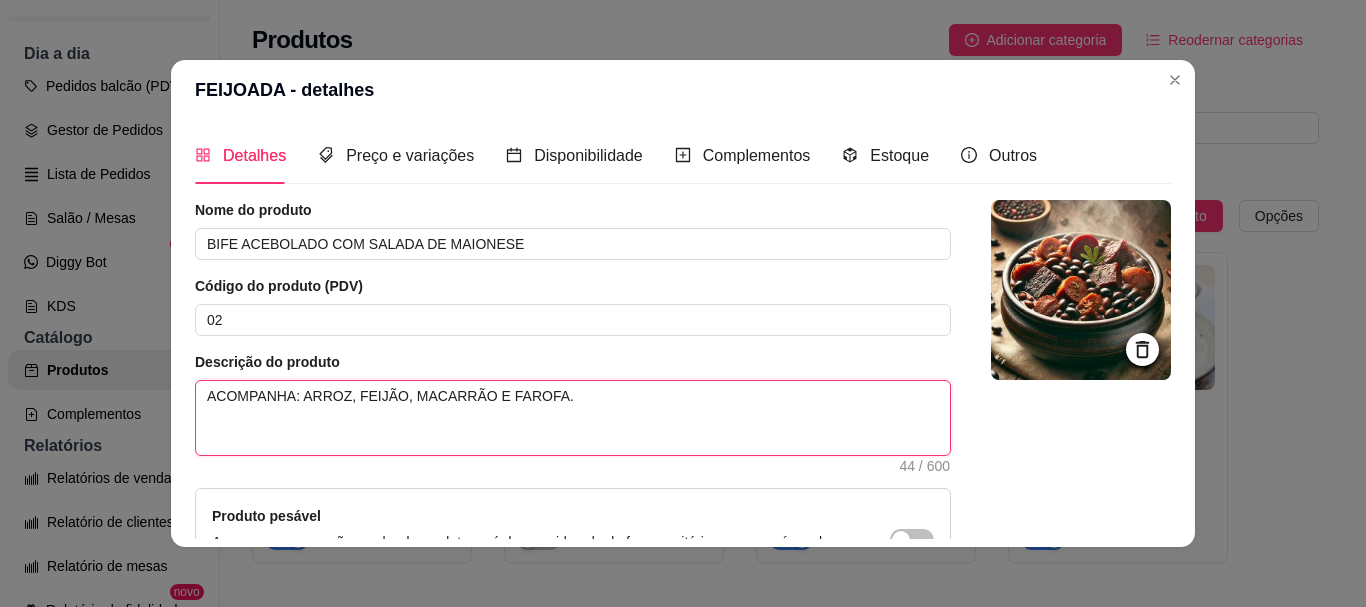 scroll, scrollTop: 0, scrollLeft: 0, axis: both 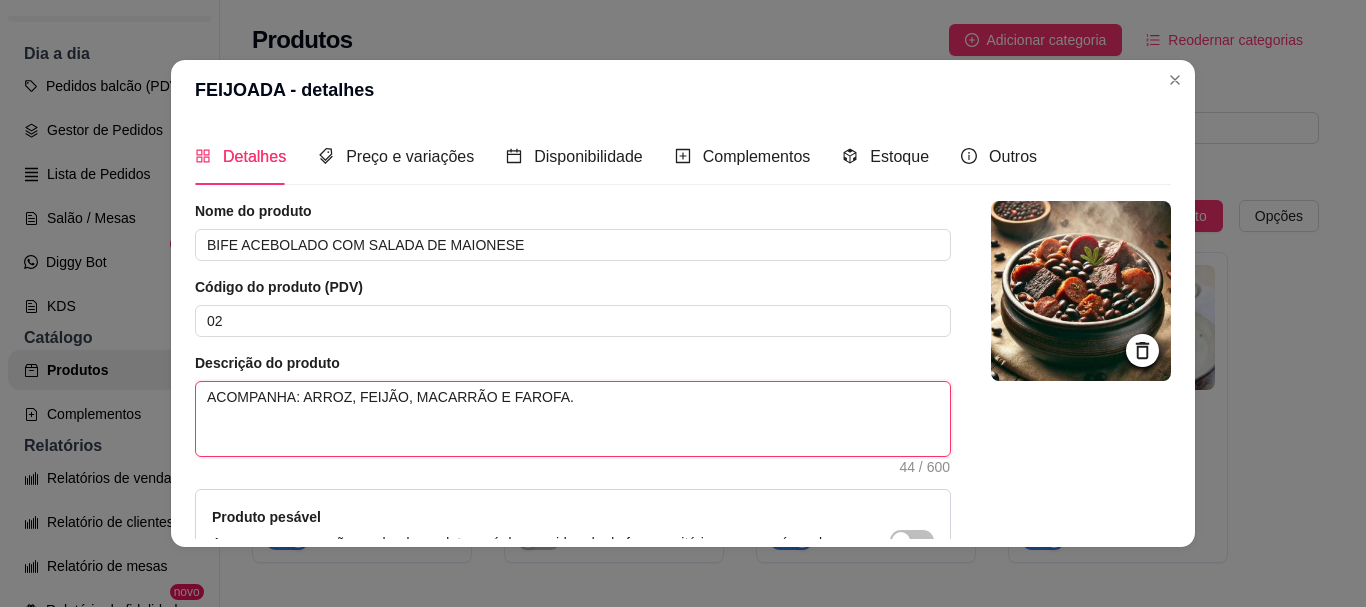 type on "ACOMPANHA: ARROZ, FEIJÃO, MACARRÃO E FAROFA." 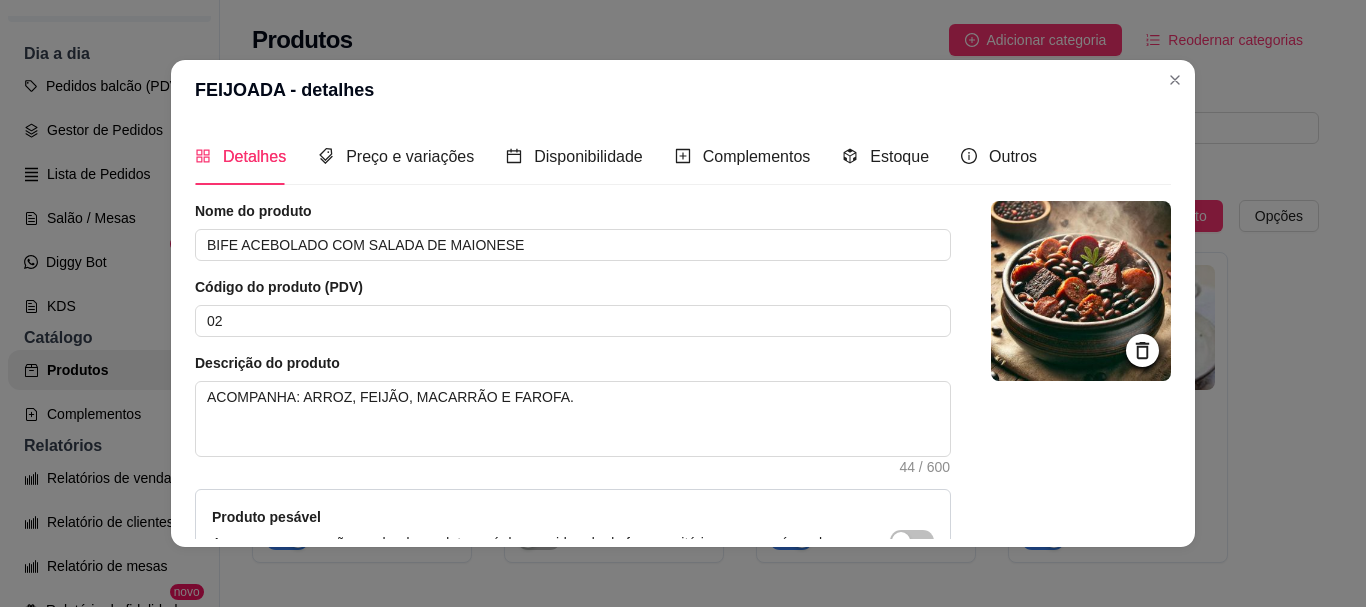 click at bounding box center (1081, 291) 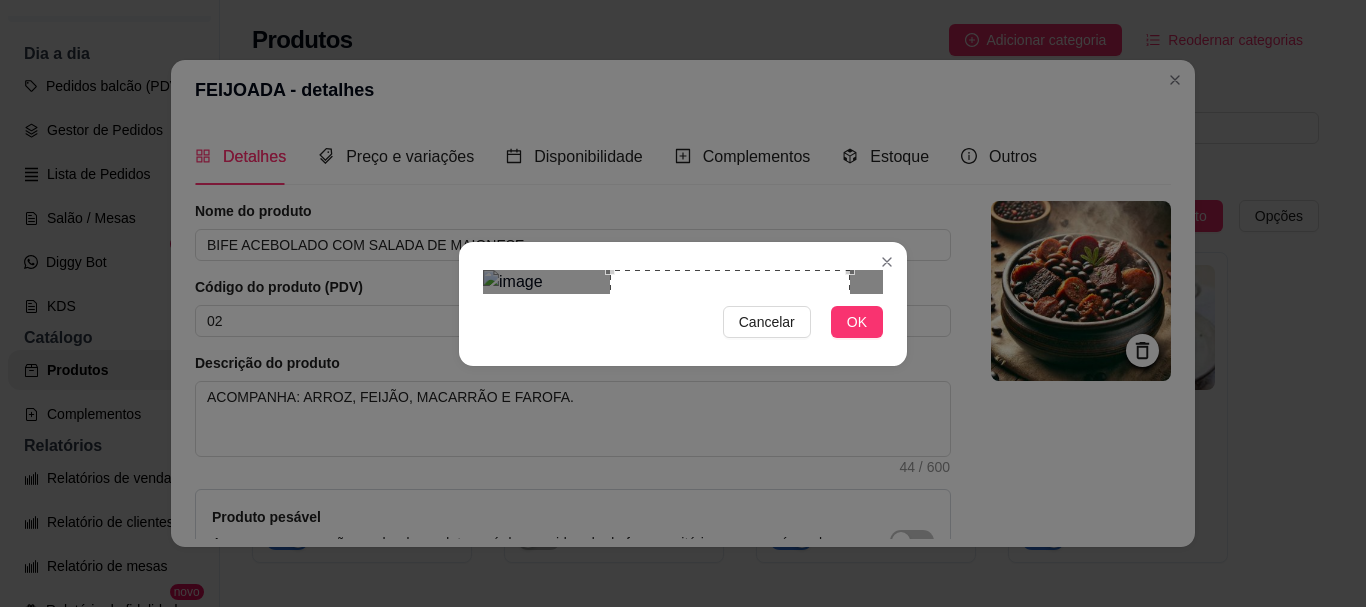 click at bounding box center [730, 387] 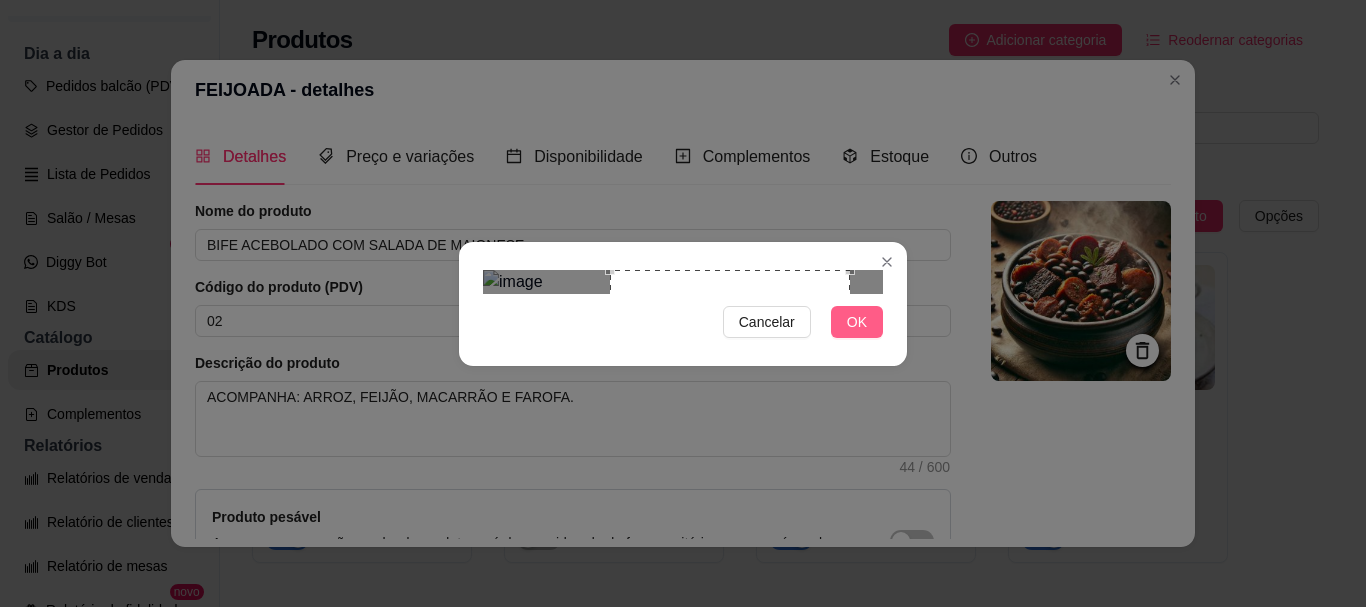 click on "OK" at bounding box center [857, 322] 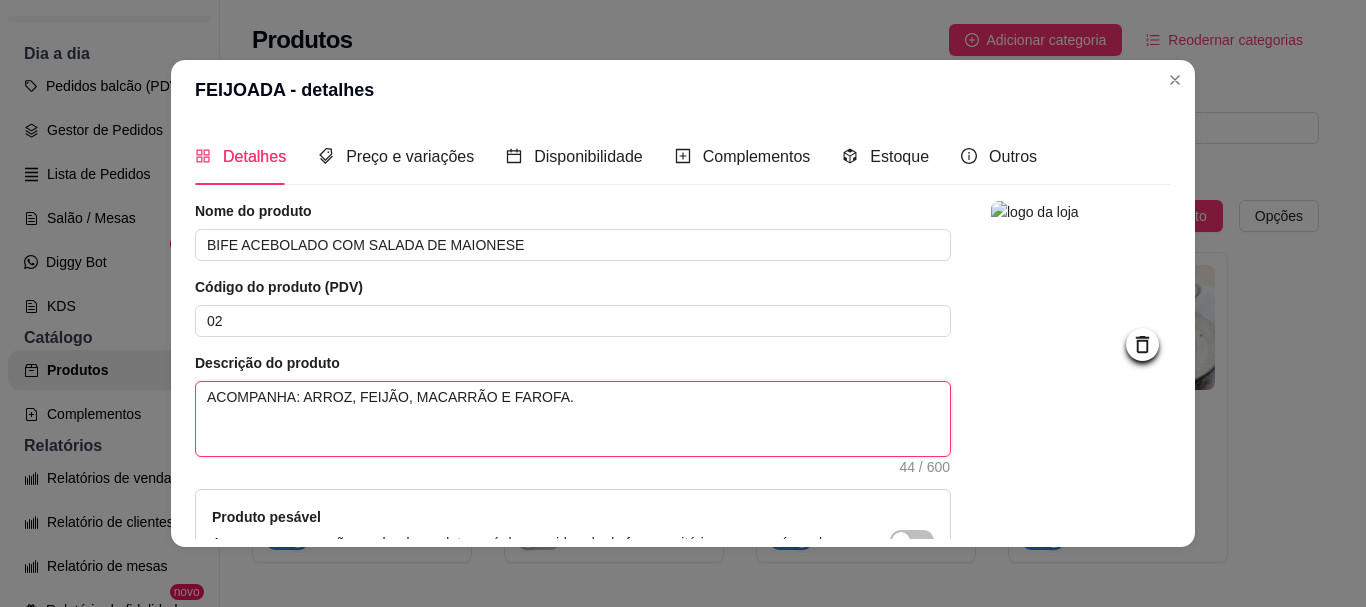 click on "ACOMPANHA: ARROZ, FEIJÃO, MACARRÃO E FAROFA." at bounding box center (573, 419) 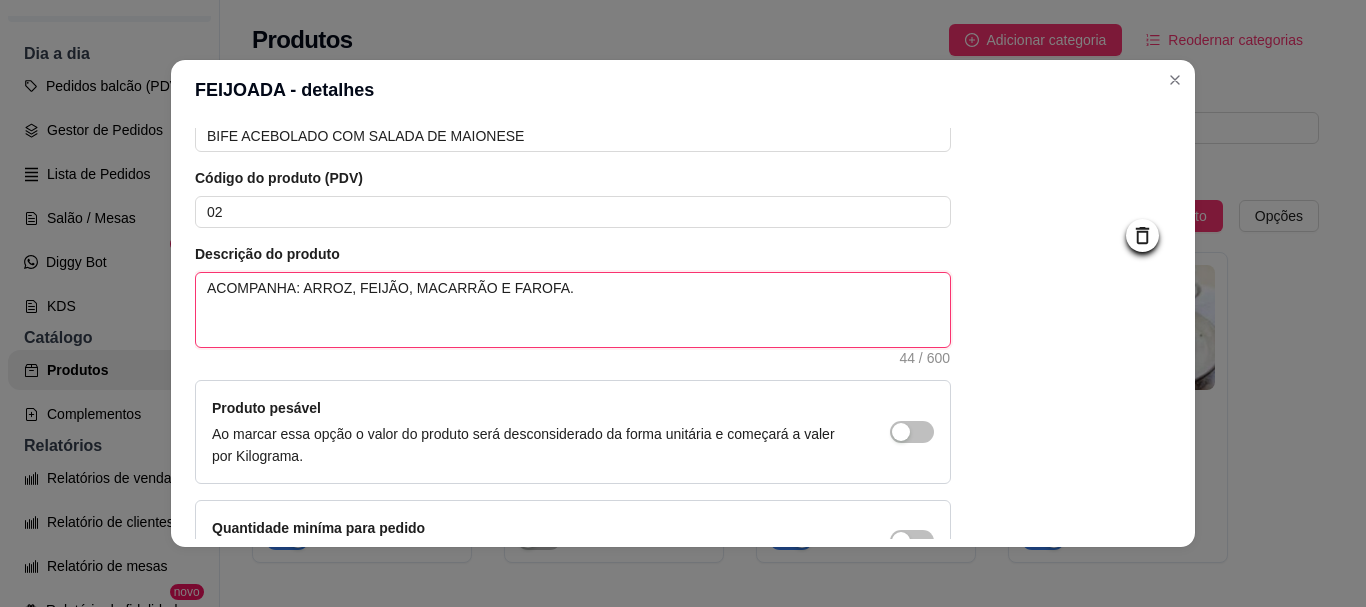 scroll, scrollTop: 241, scrollLeft: 0, axis: vertical 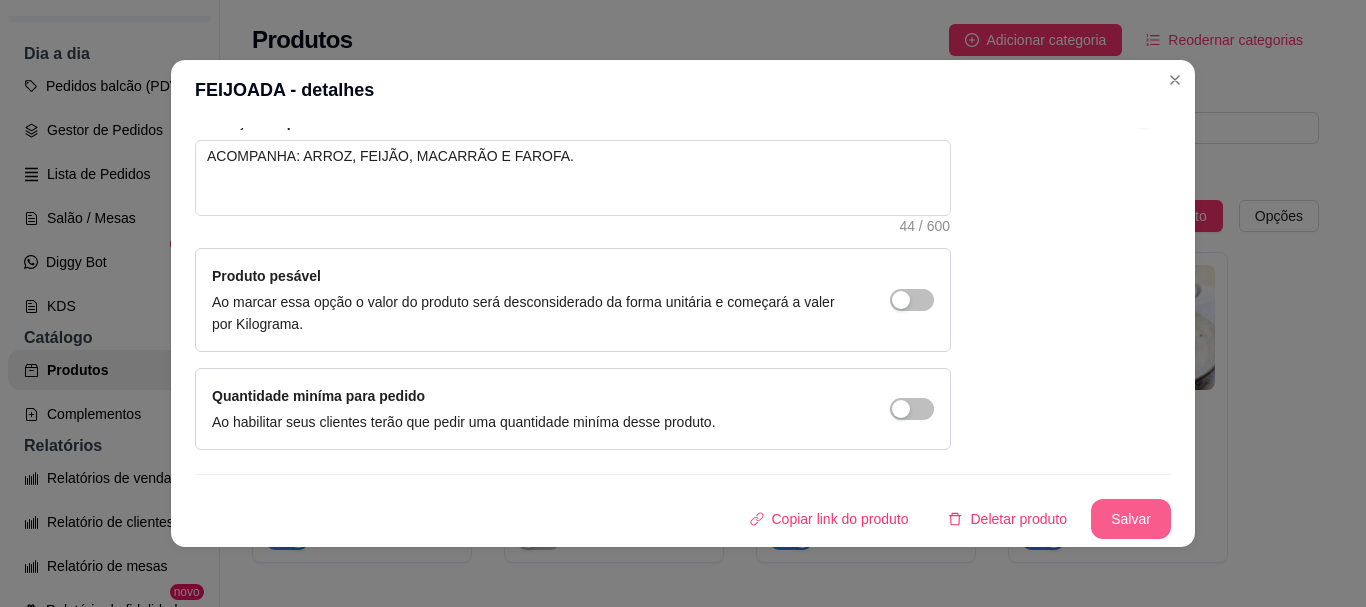 click on "Salvar" at bounding box center (1131, 519) 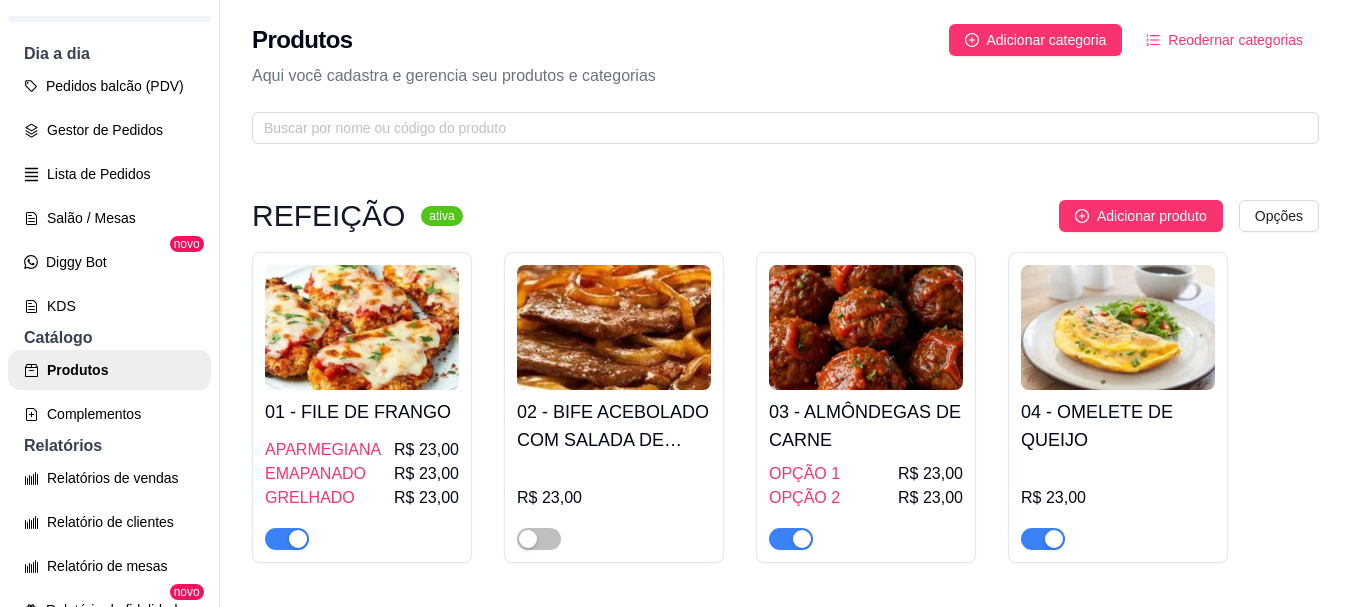 click at bounding box center (866, 327) 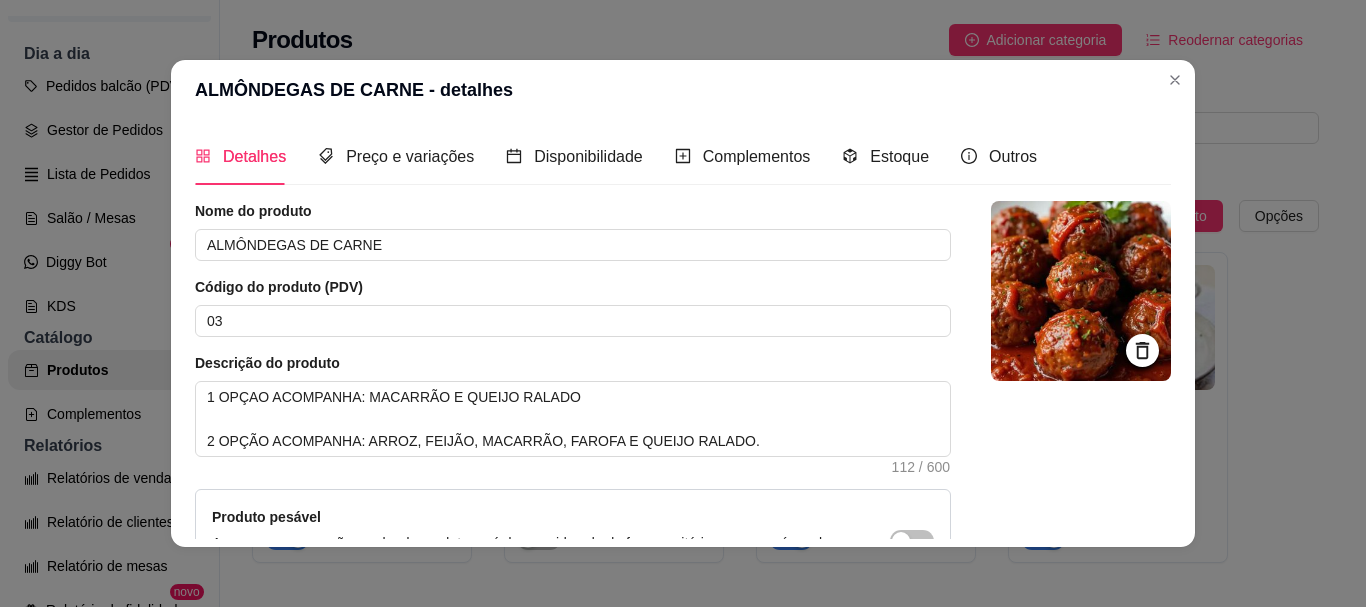 click on "ALMÔNDEGAS DE CARNE  - detalhes" at bounding box center (683, 90) 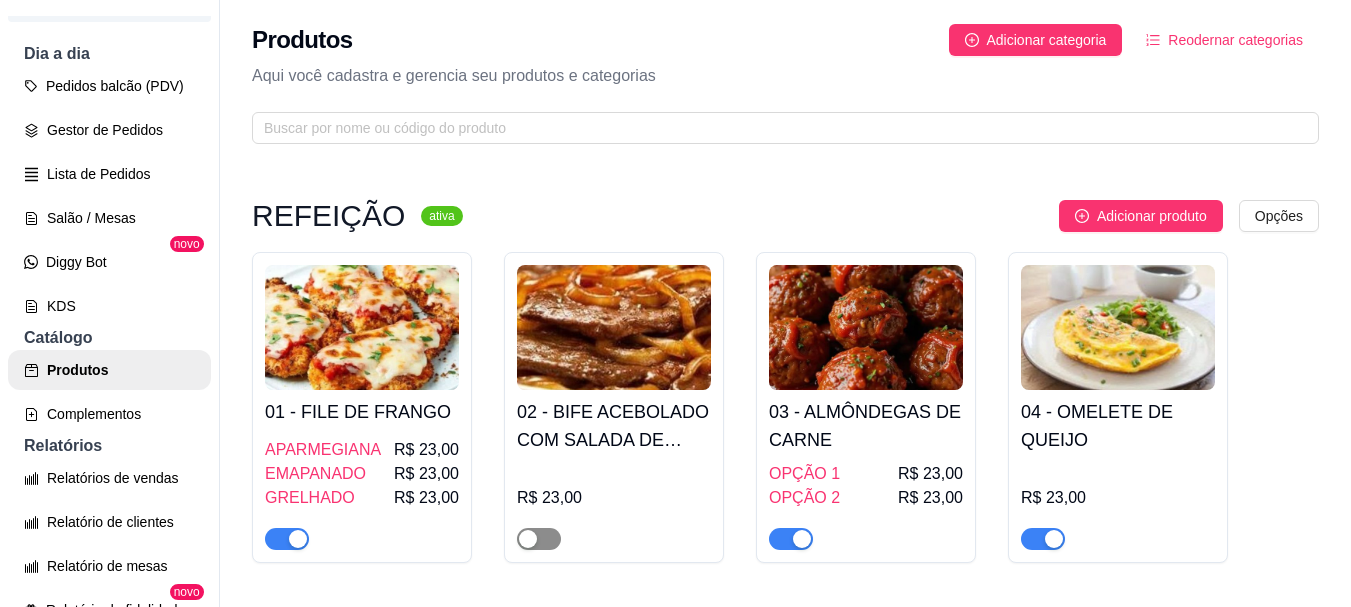 click at bounding box center (539, 539) 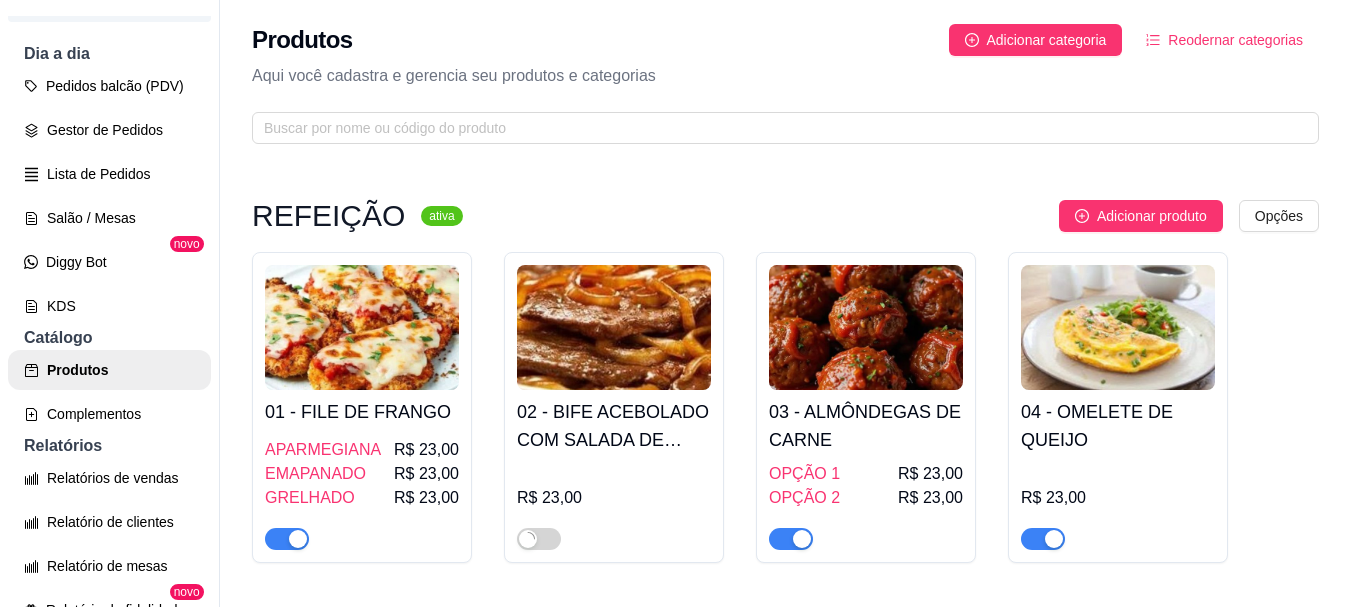 click at bounding box center [866, 327] 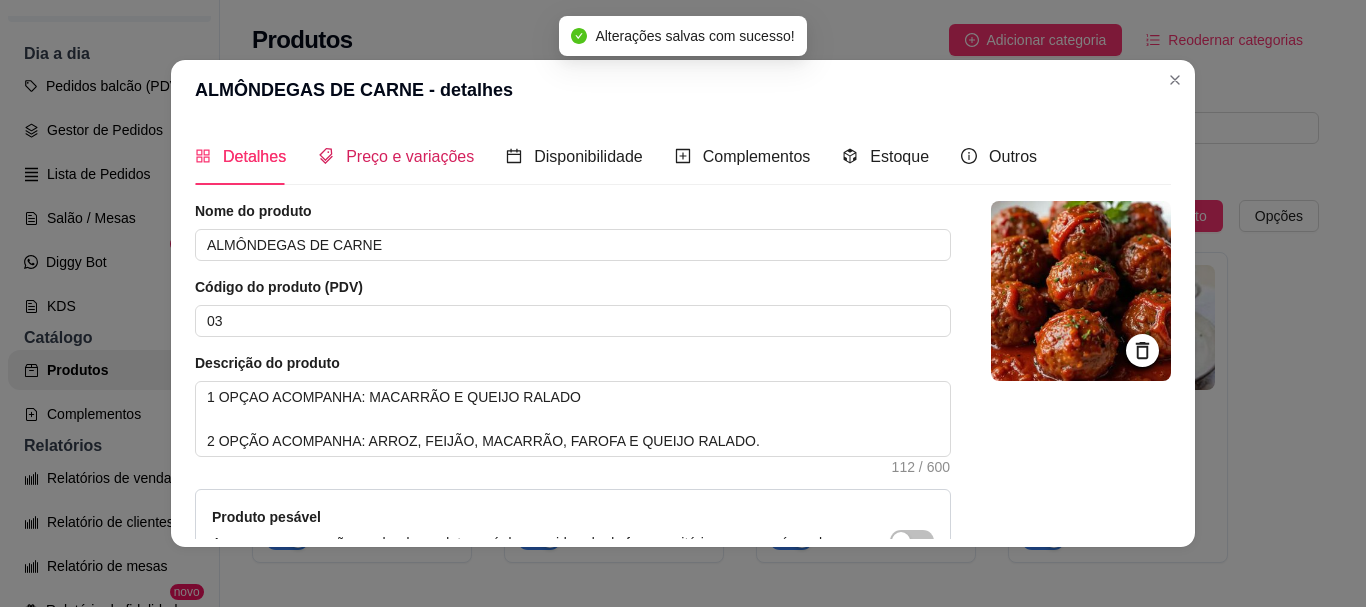 click on "Preço e variações" at bounding box center (410, 156) 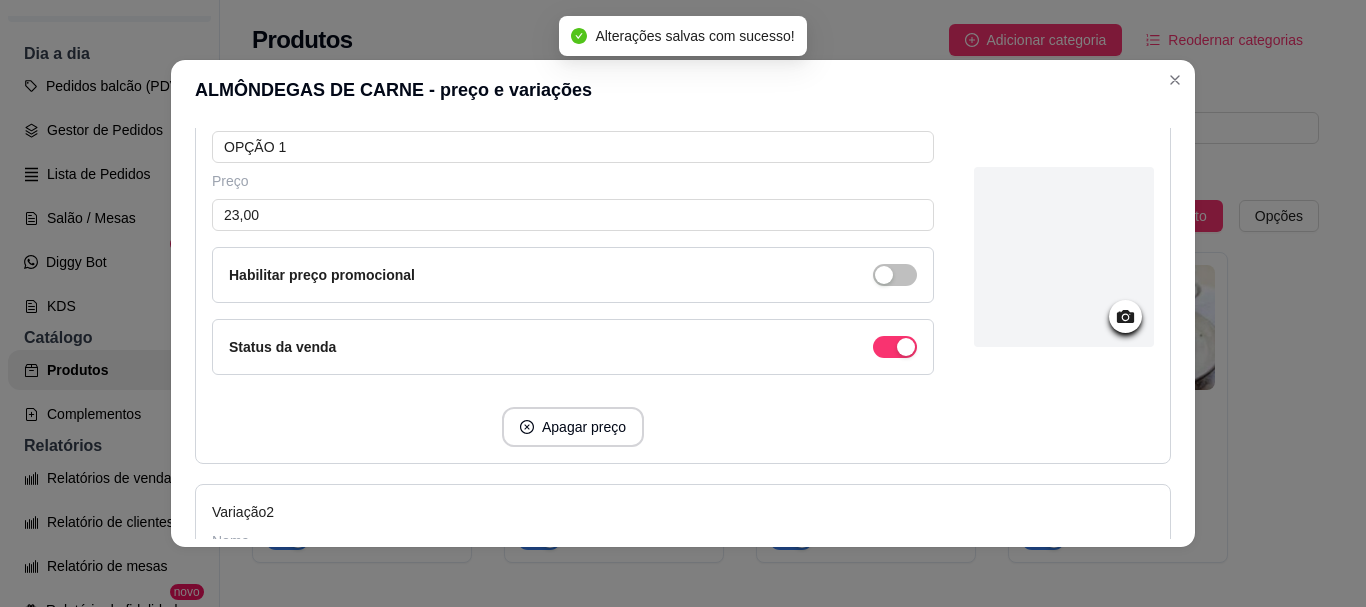 scroll, scrollTop: 300, scrollLeft: 0, axis: vertical 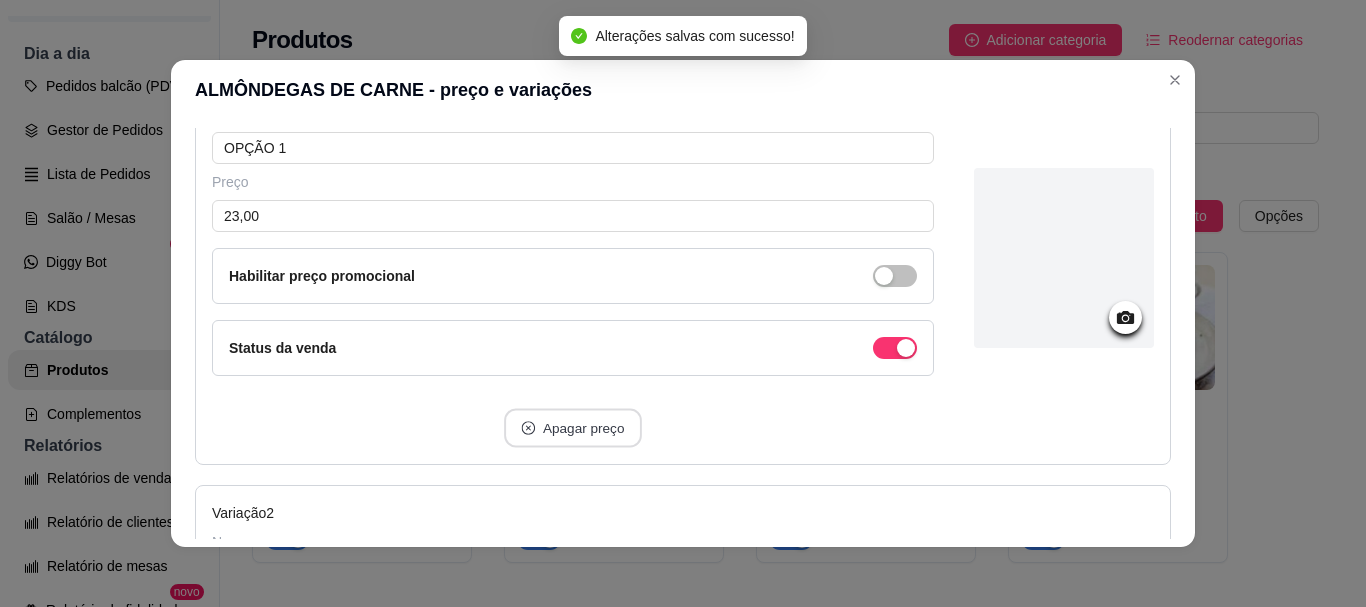 click on "Apagar preço" at bounding box center [573, 428] 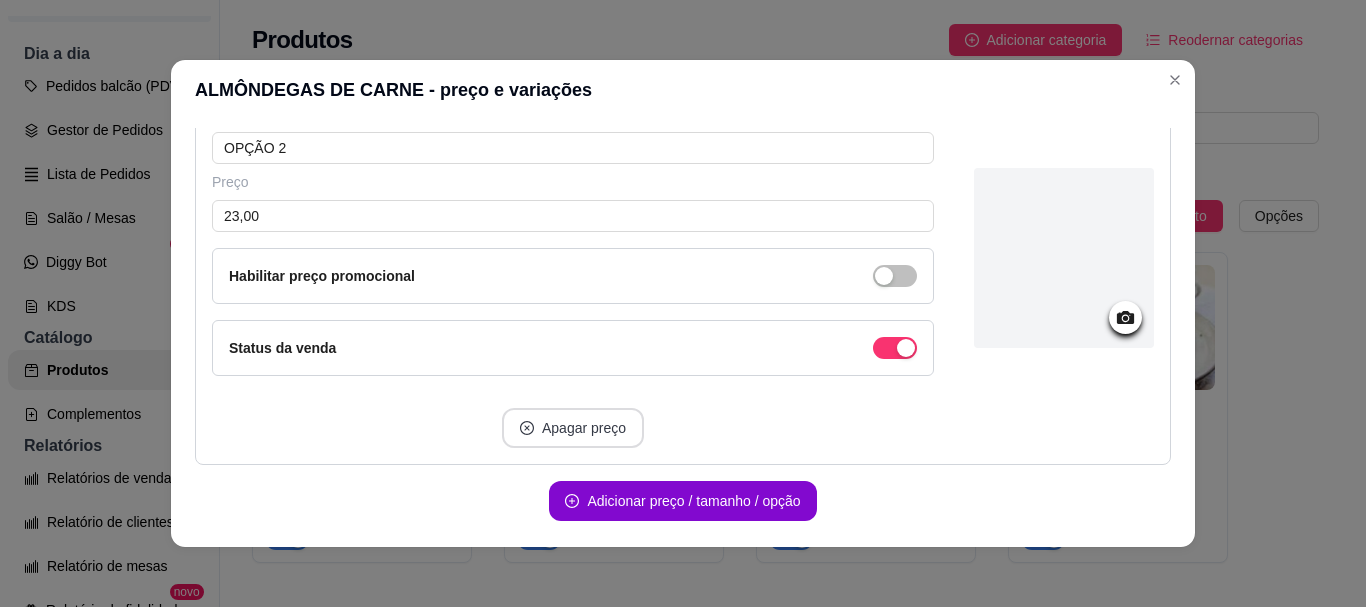scroll, scrollTop: 0, scrollLeft: 0, axis: both 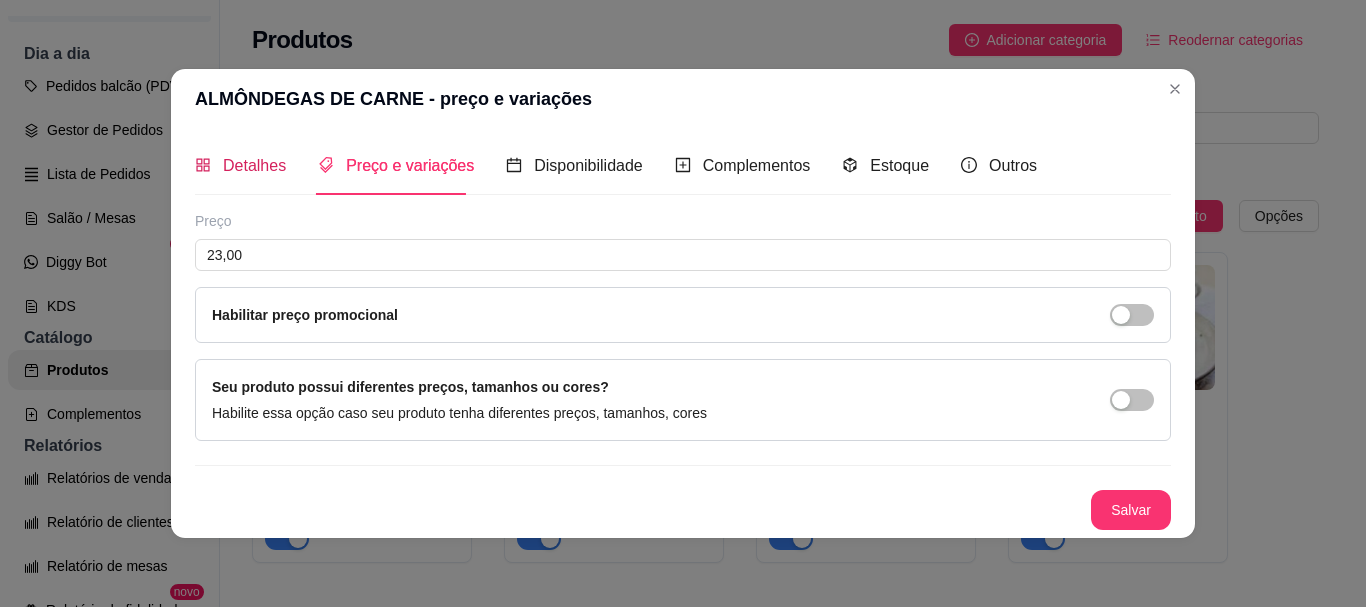 click on "Detalhes" at bounding box center [254, 165] 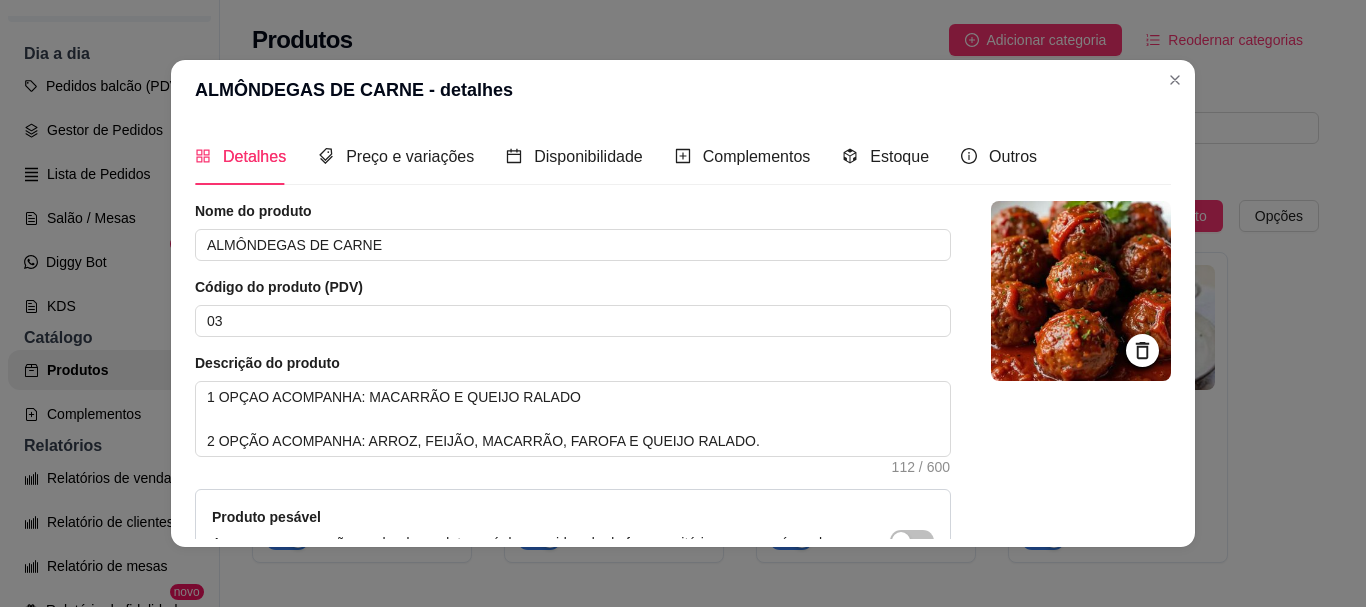 type 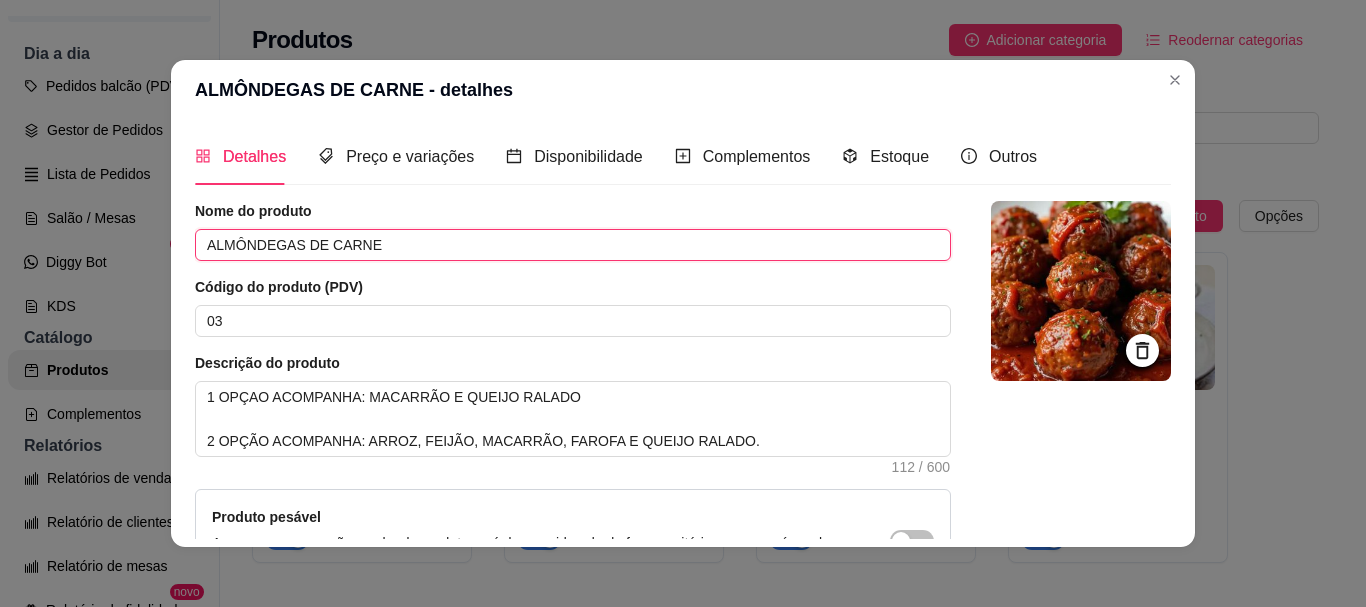 click on "ALMÔNDEGAS DE CARNE" at bounding box center [573, 245] 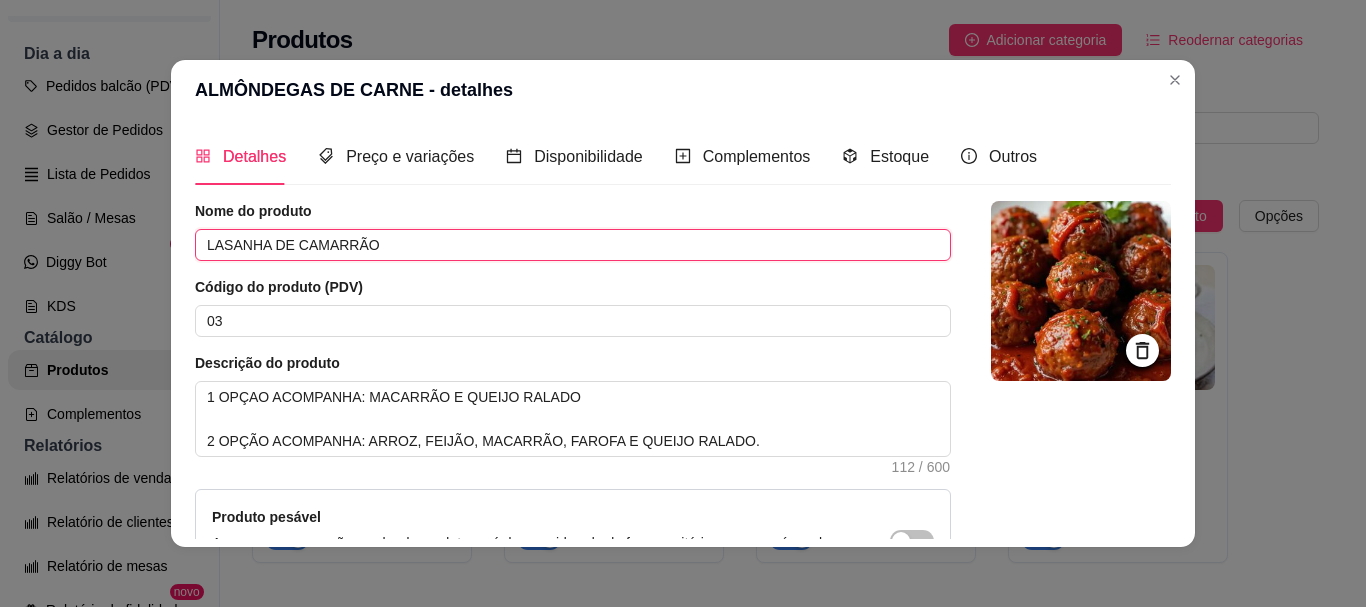 type on "LASANHA DE CAMARRÃO" 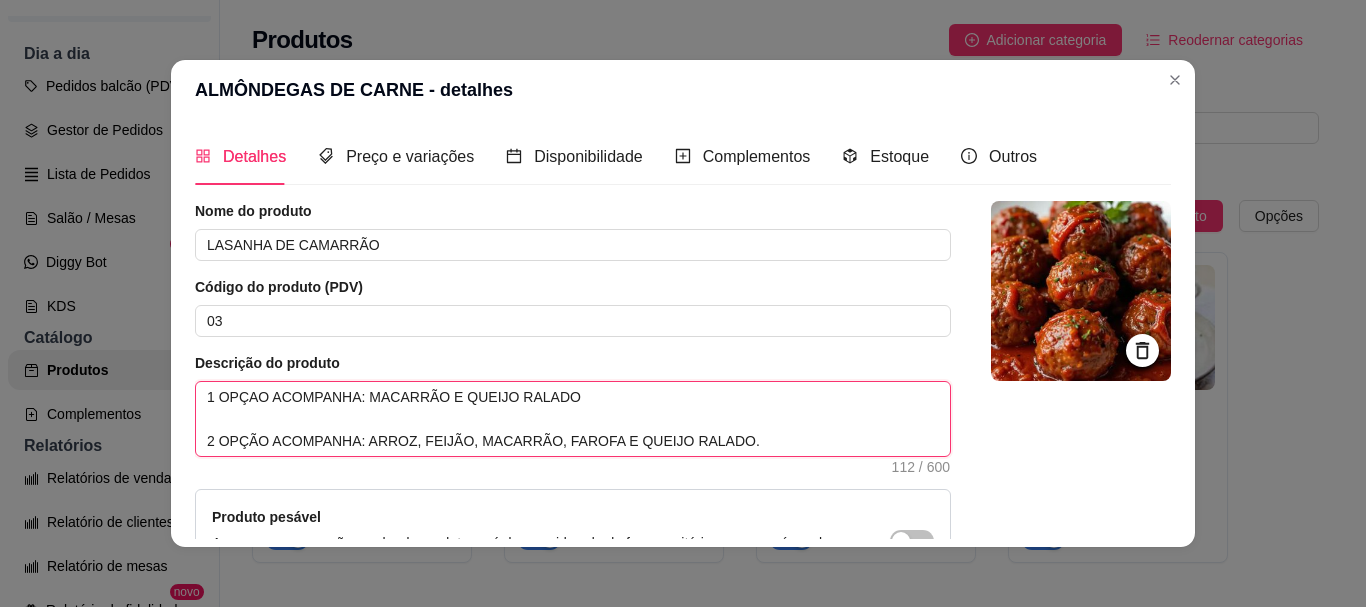 drag, startPoint x: 736, startPoint y: 447, endPoint x: 55, endPoint y: 478, distance: 681.7052 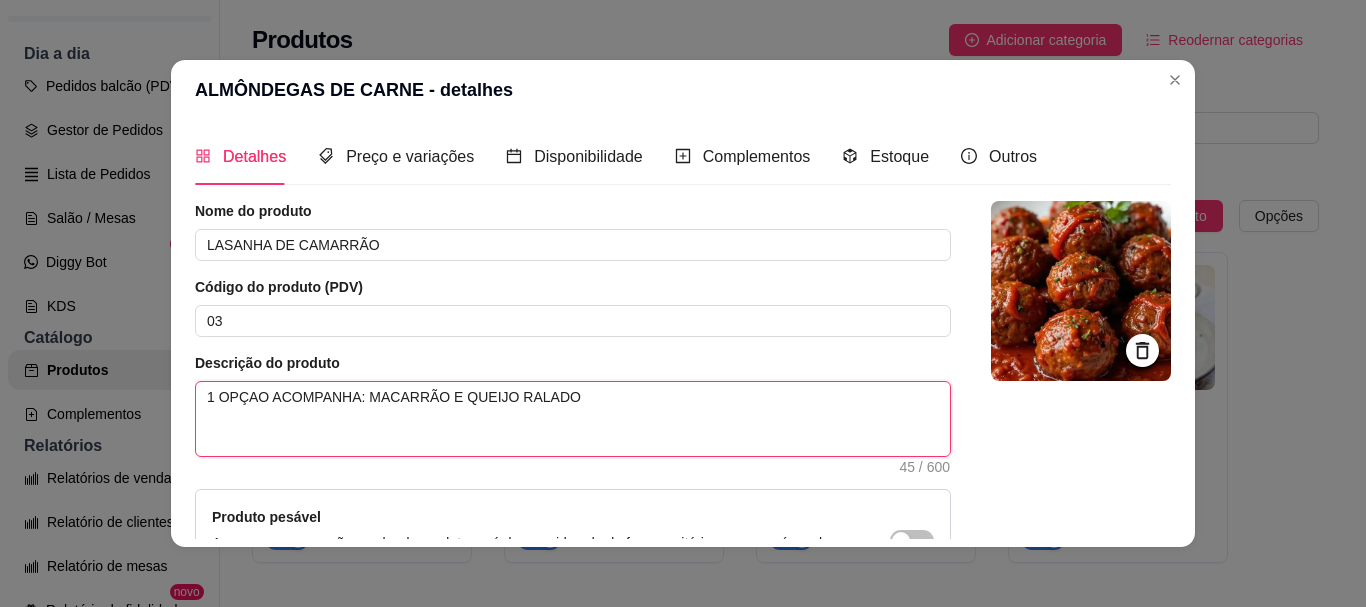click on "1 OPÇAO ACOMPANHA: MACARRÃO E QUEIJO RALADO" at bounding box center [573, 419] 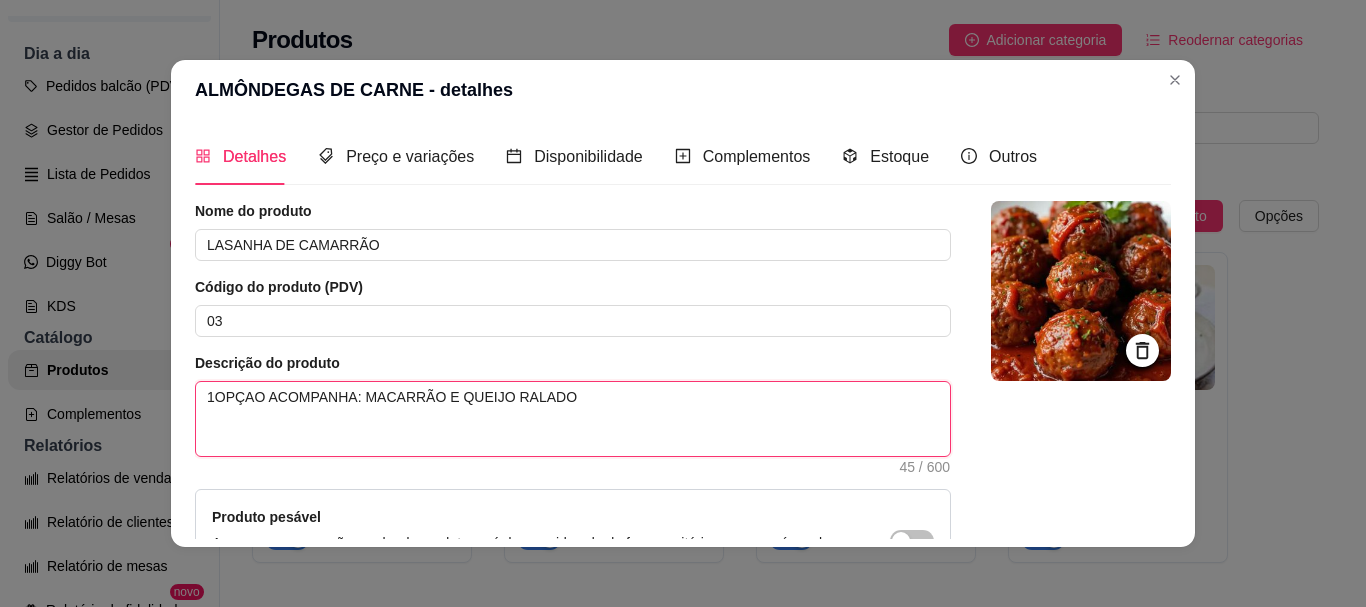 type 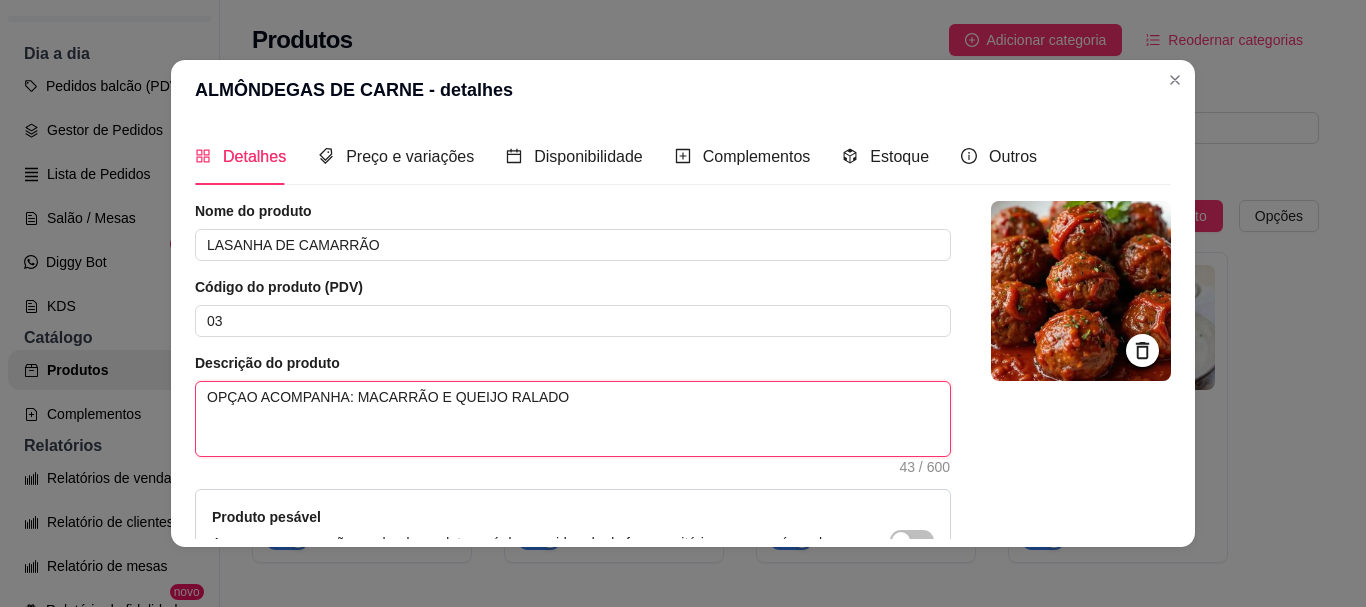 drag, startPoint x: 558, startPoint y: 397, endPoint x: 370, endPoint y: 398, distance: 188.00266 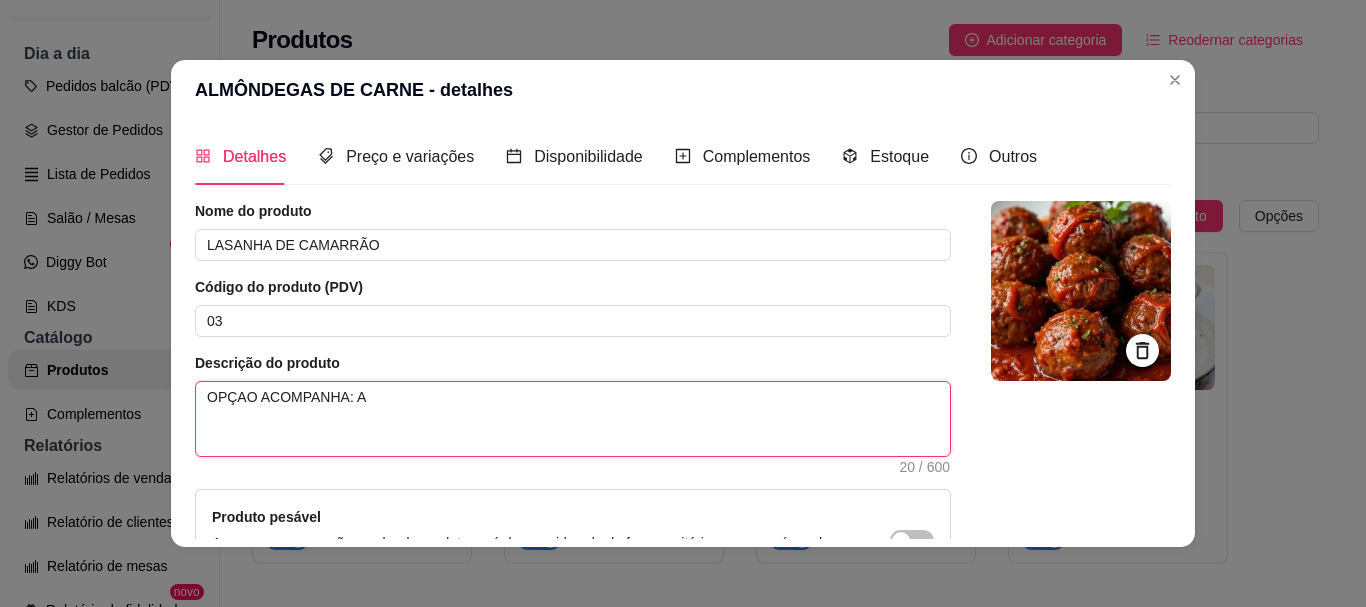 type 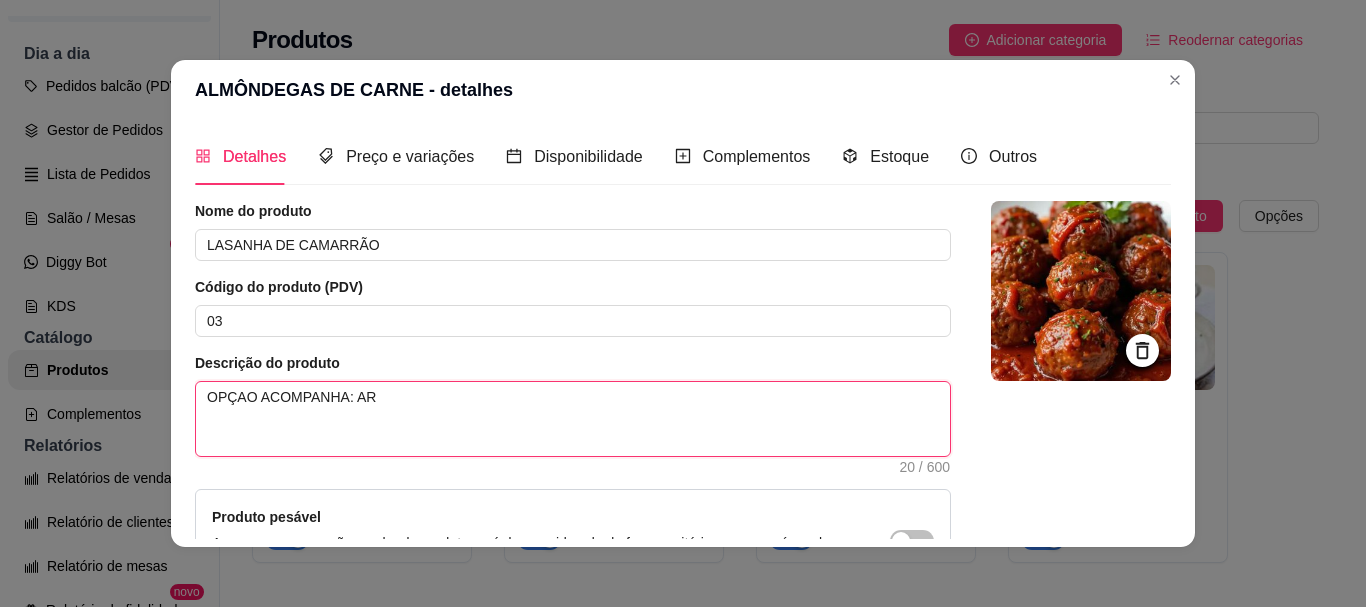 type 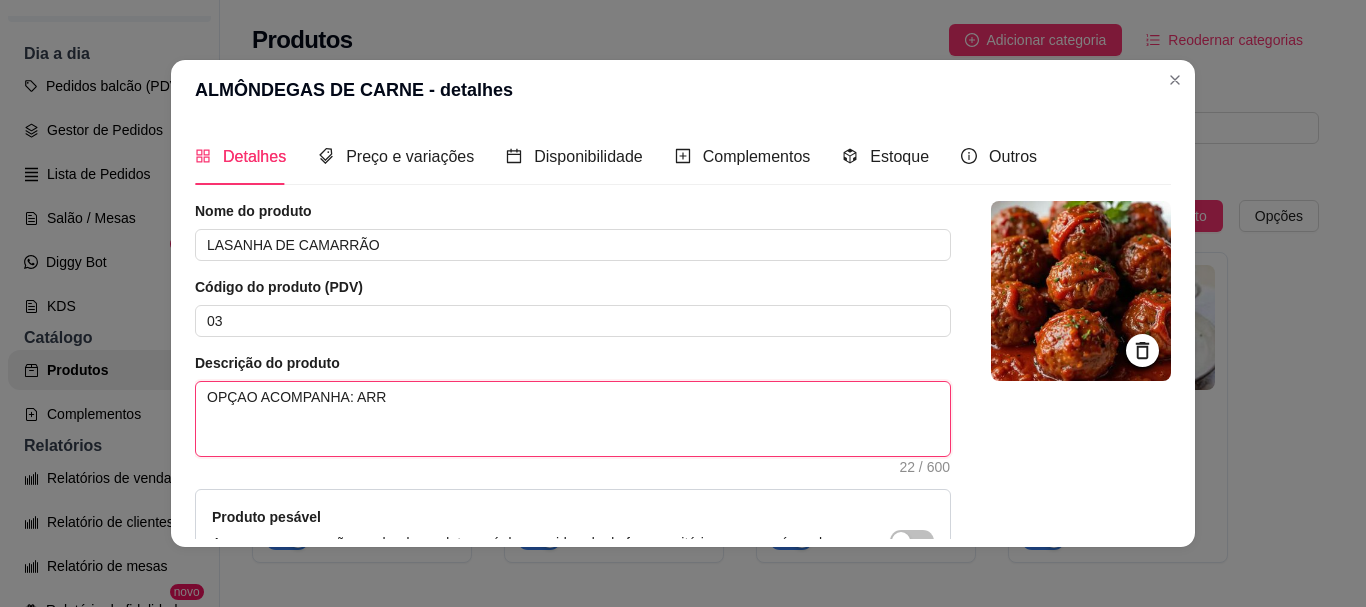 type 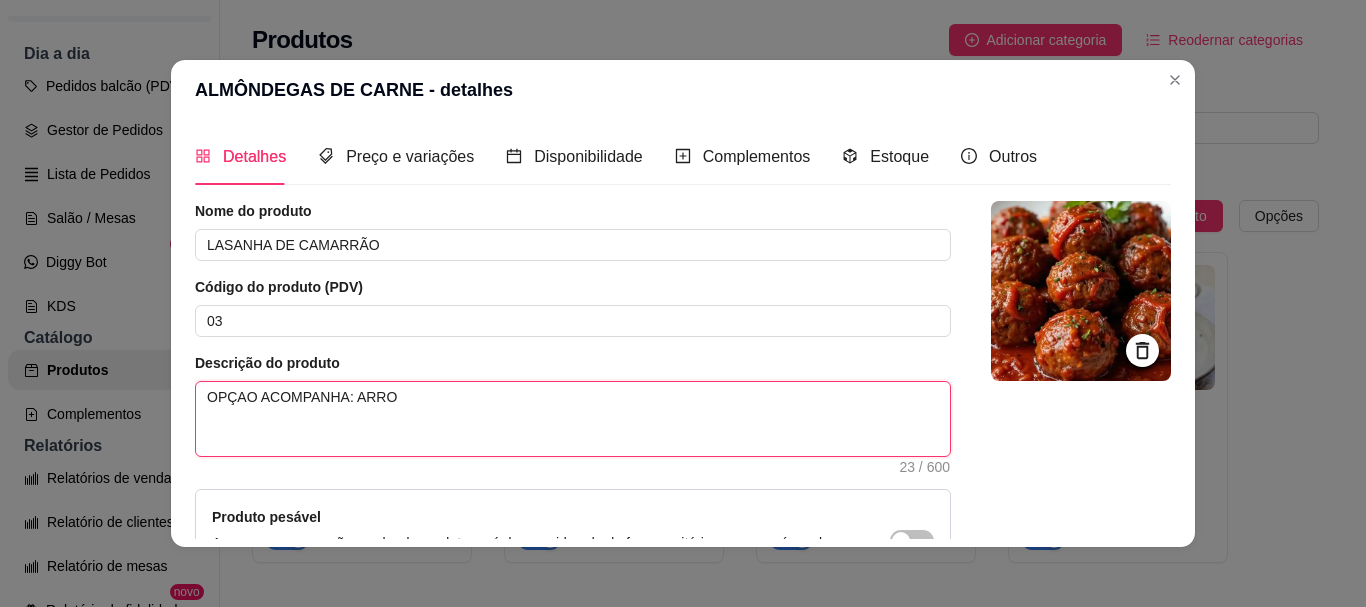 type 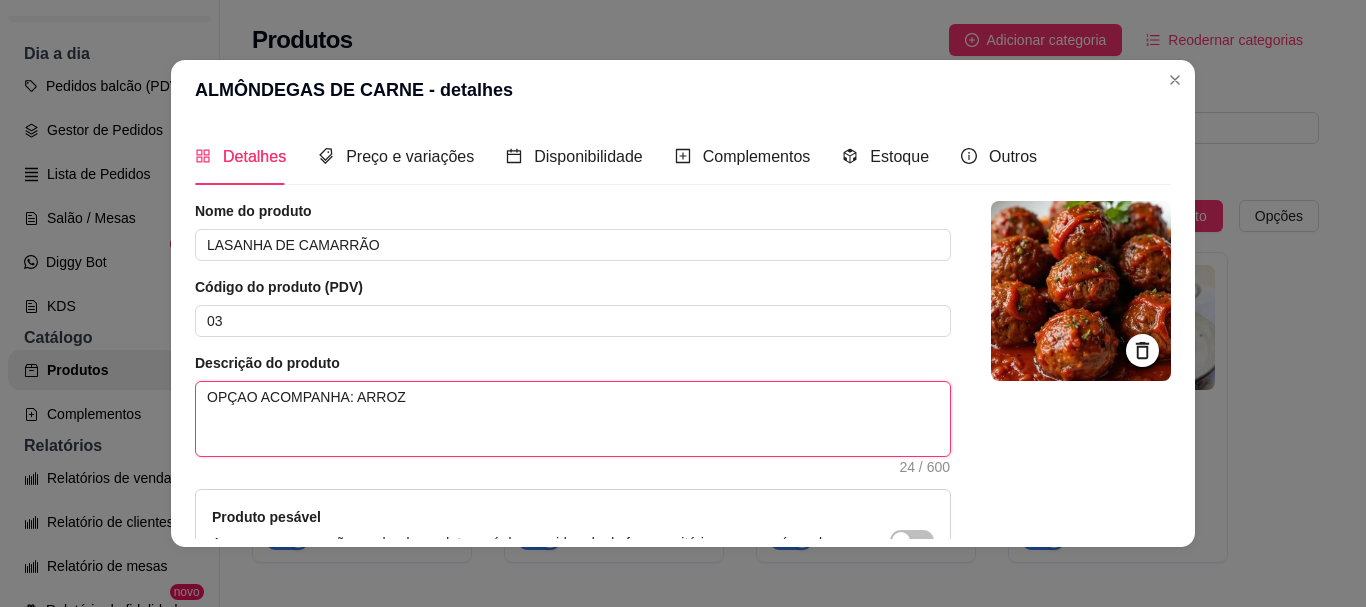 type on "OPÇAO ACOMPANHA: ARROZ" 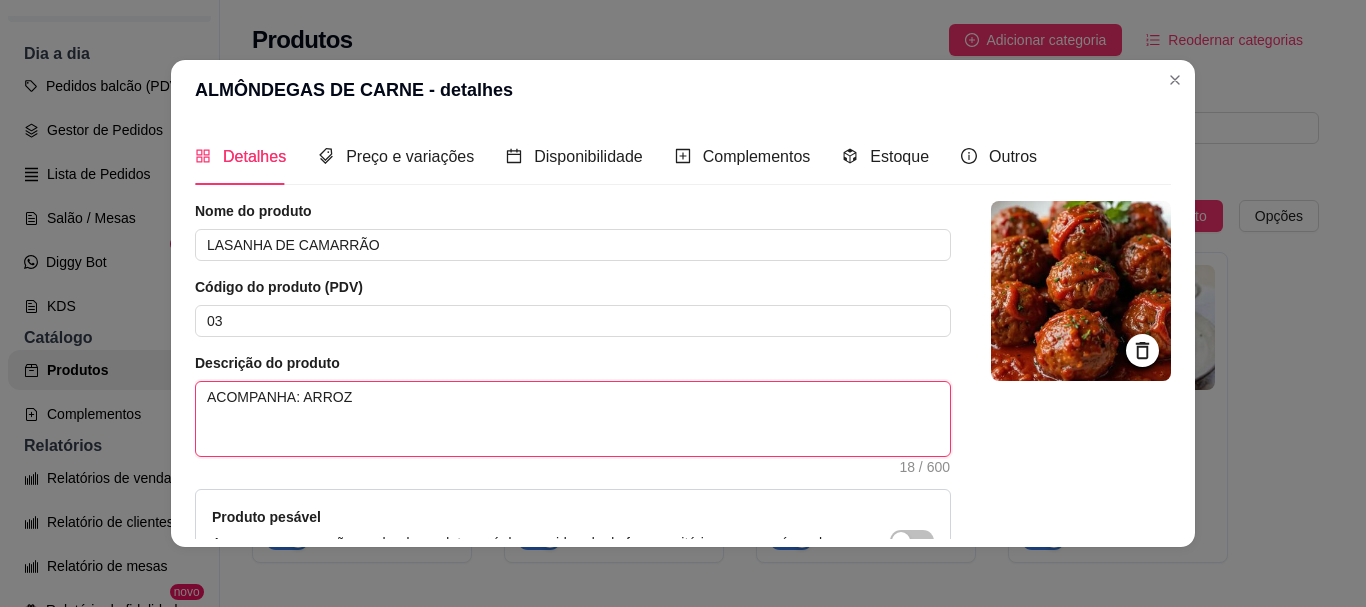 click on "ACOMPANHA: ARROZ" at bounding box center (573, 419) 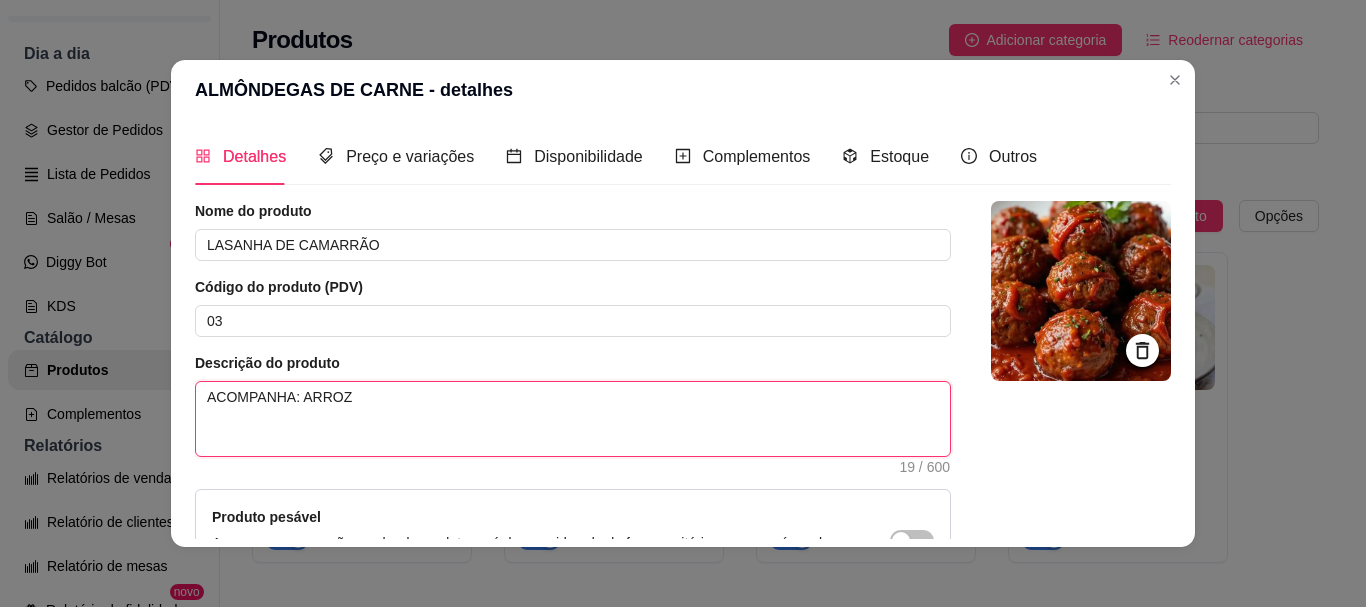 type on "ACOMPANHA: ARROZ" 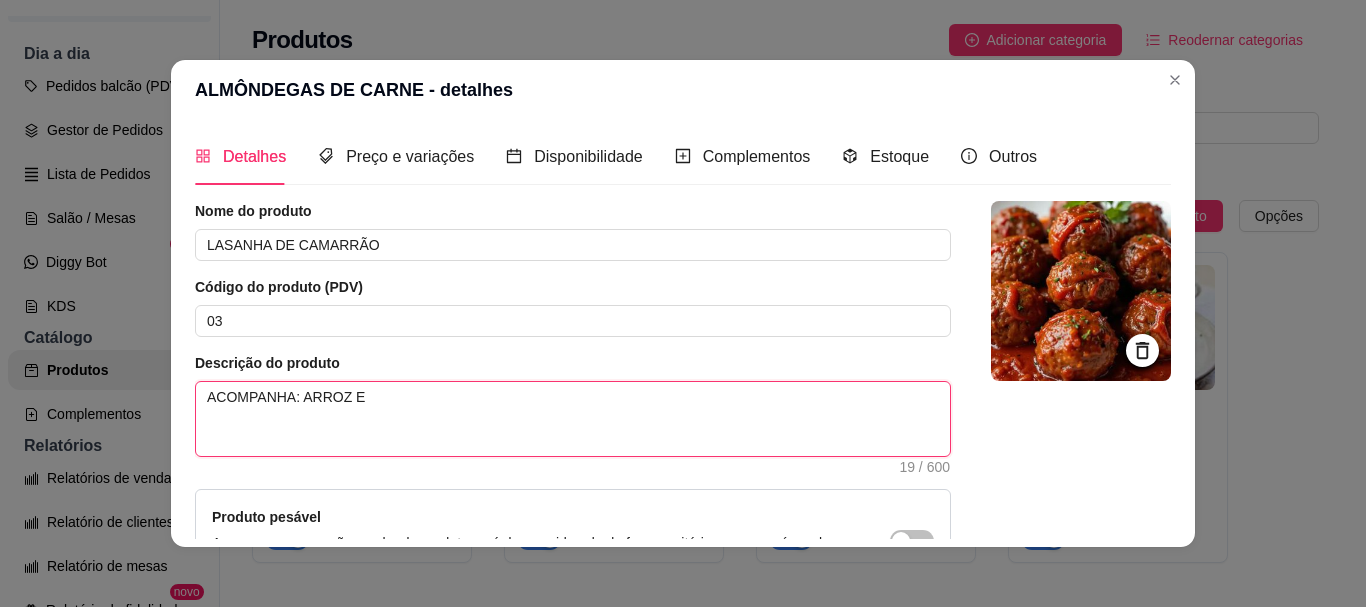 type 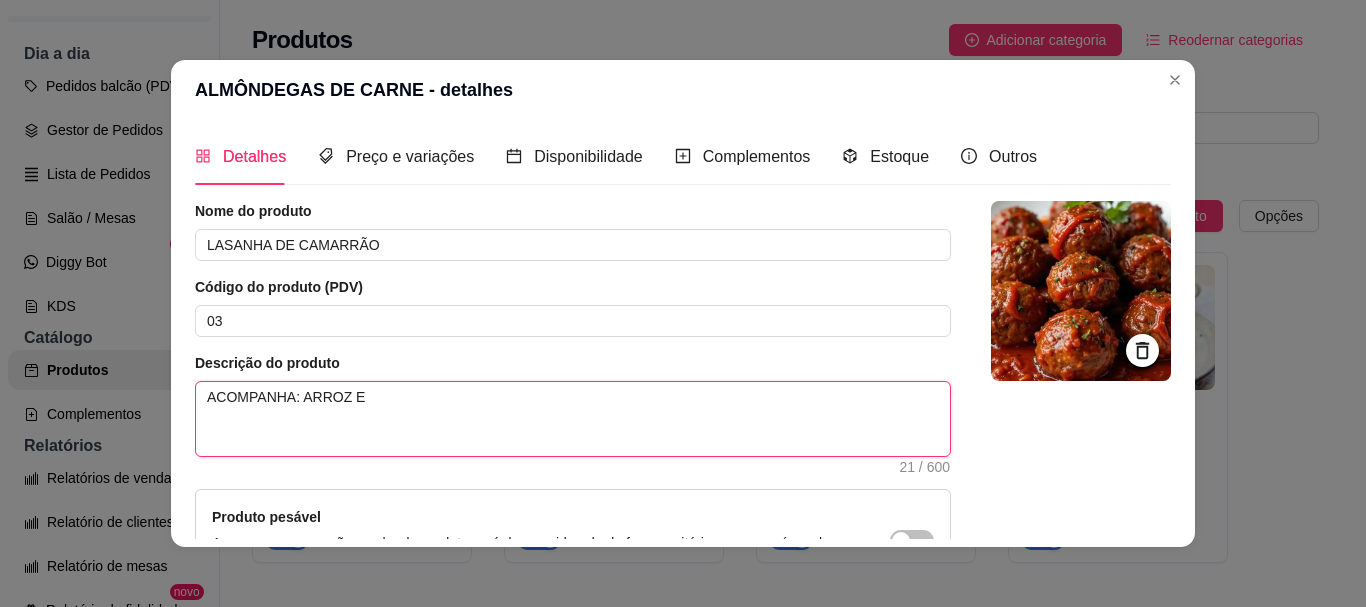 type 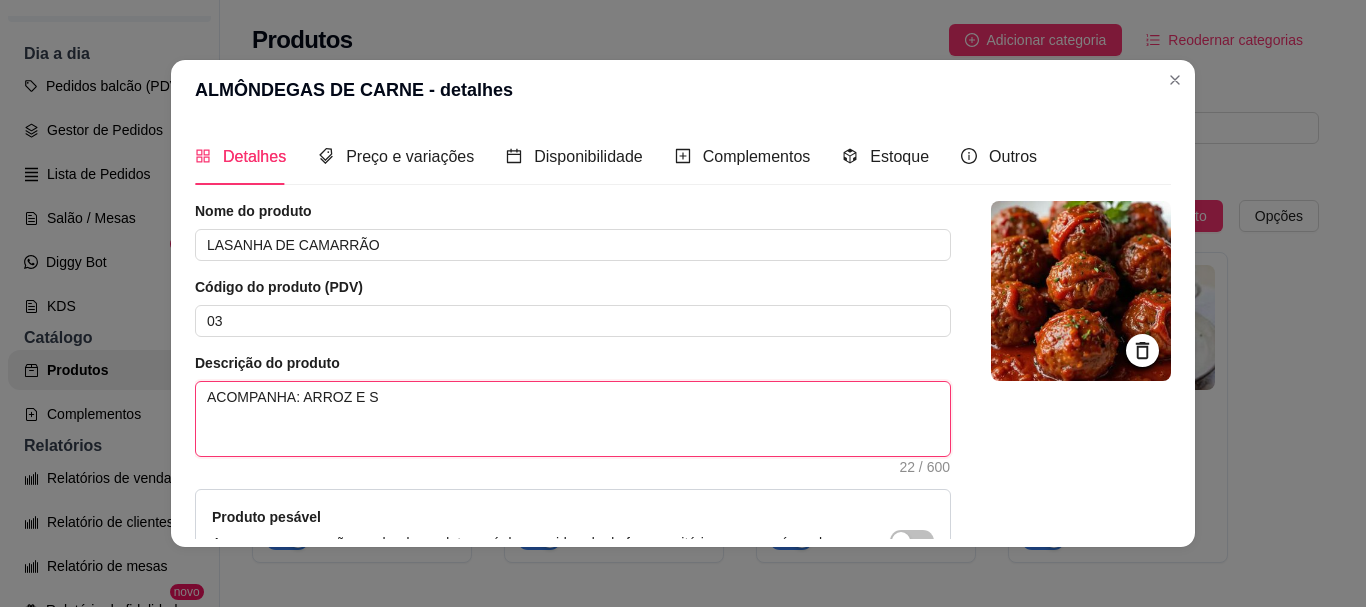 type 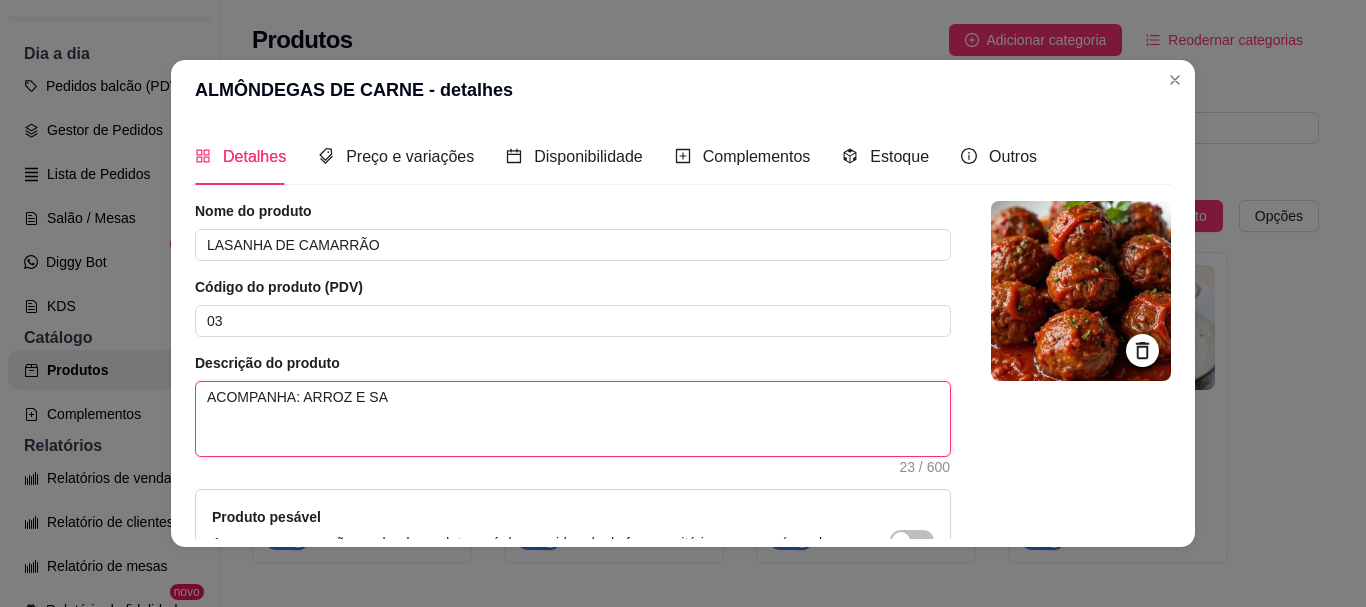 type 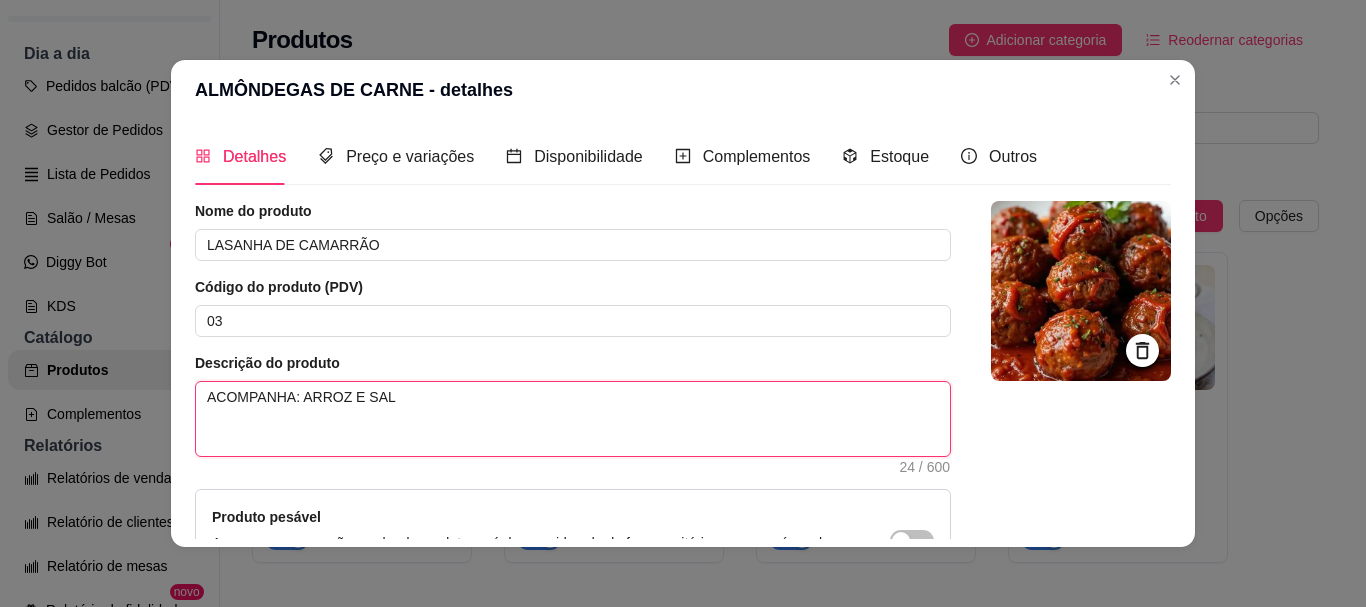 type on "ACOMPANHA: ARROZ E SALA" 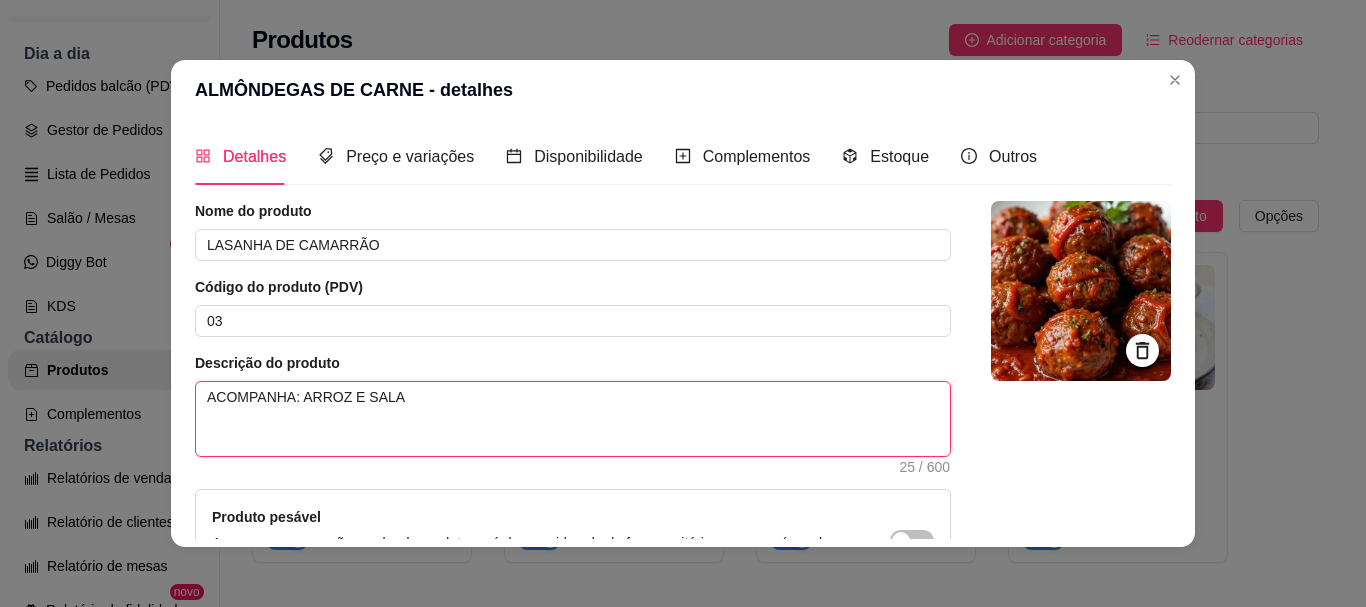 type 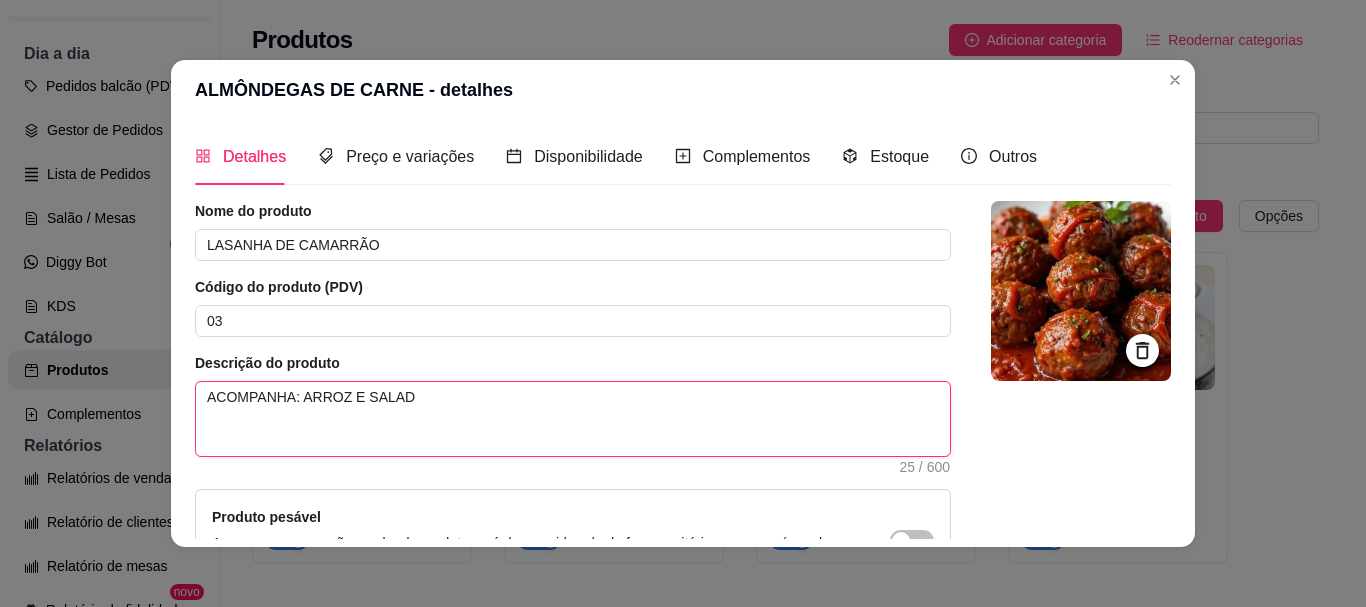 type 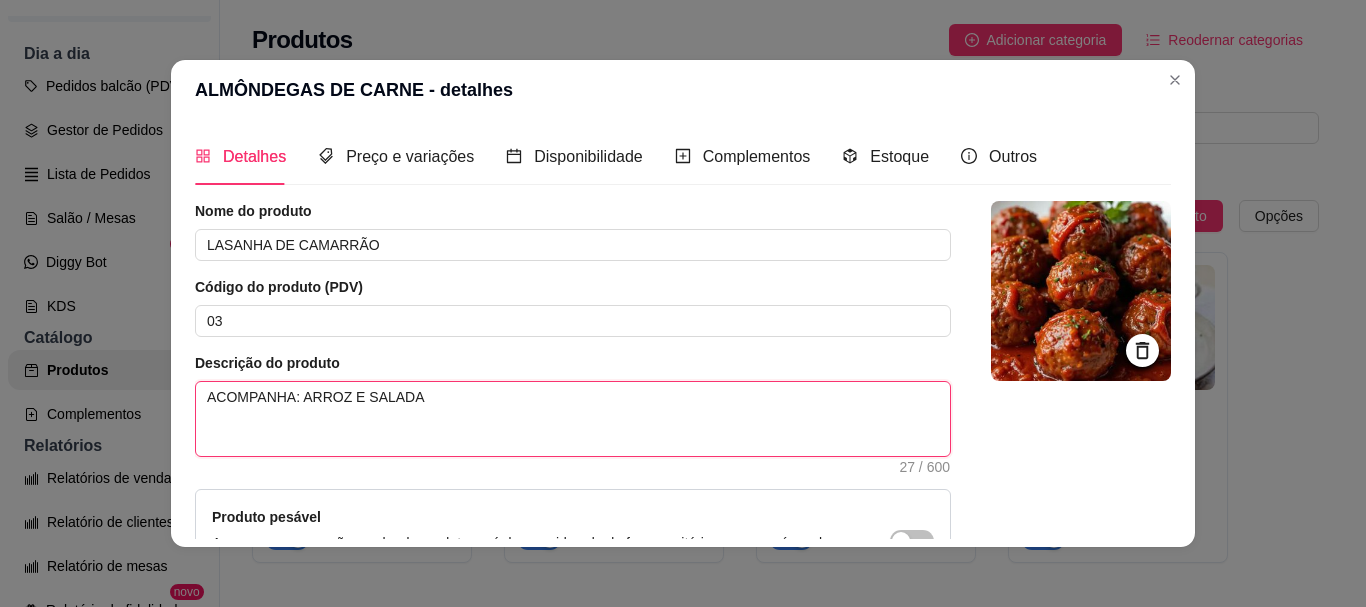 type 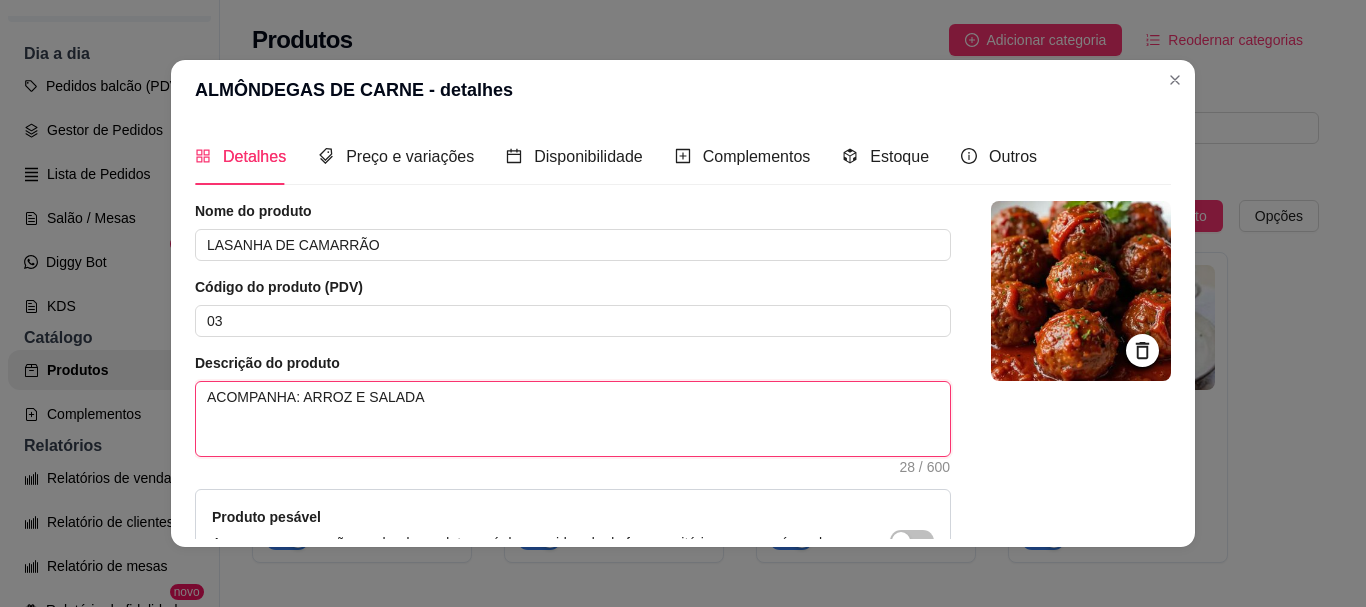 type 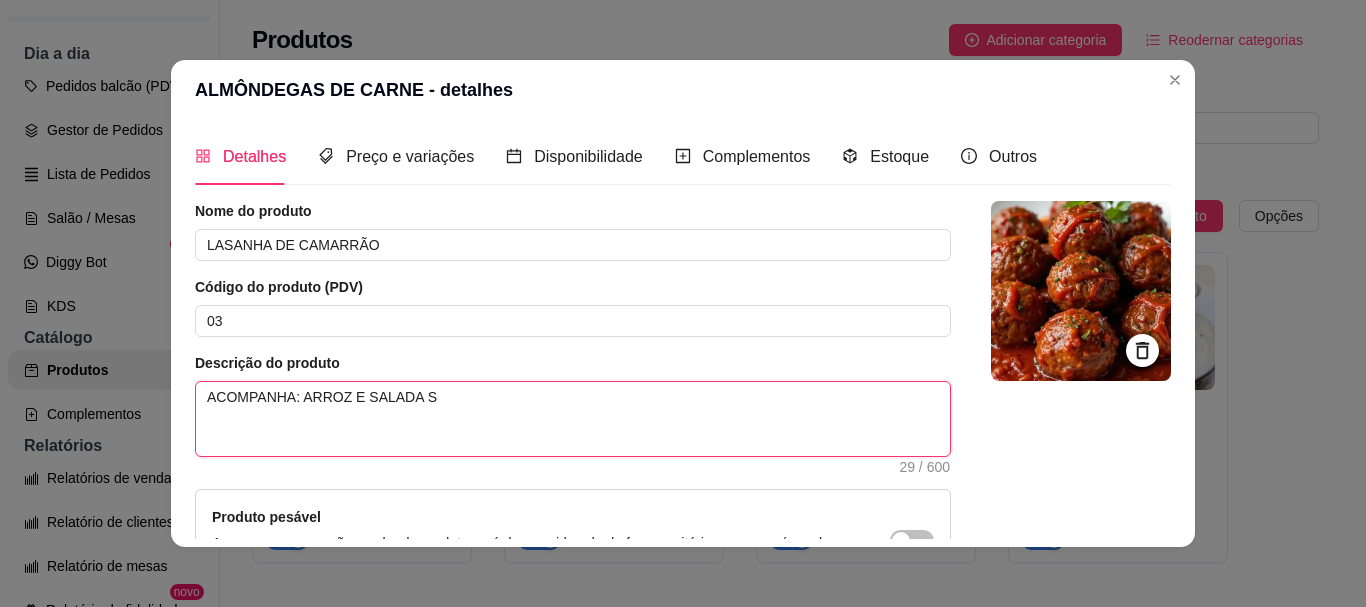 type 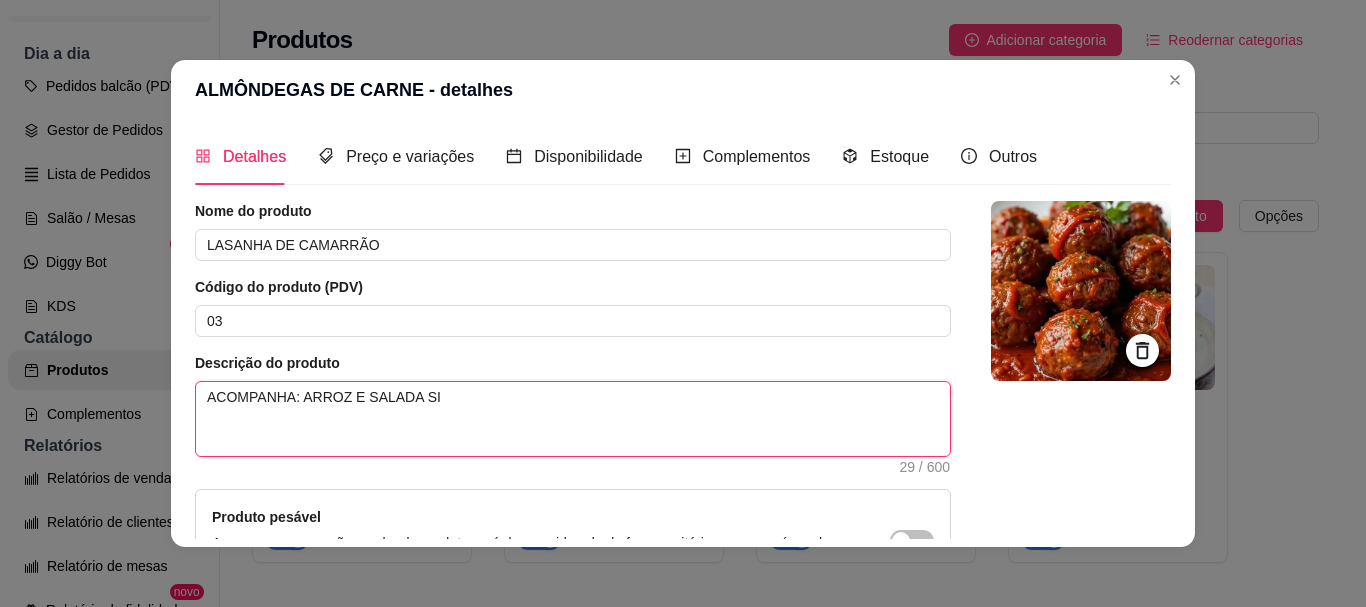 type 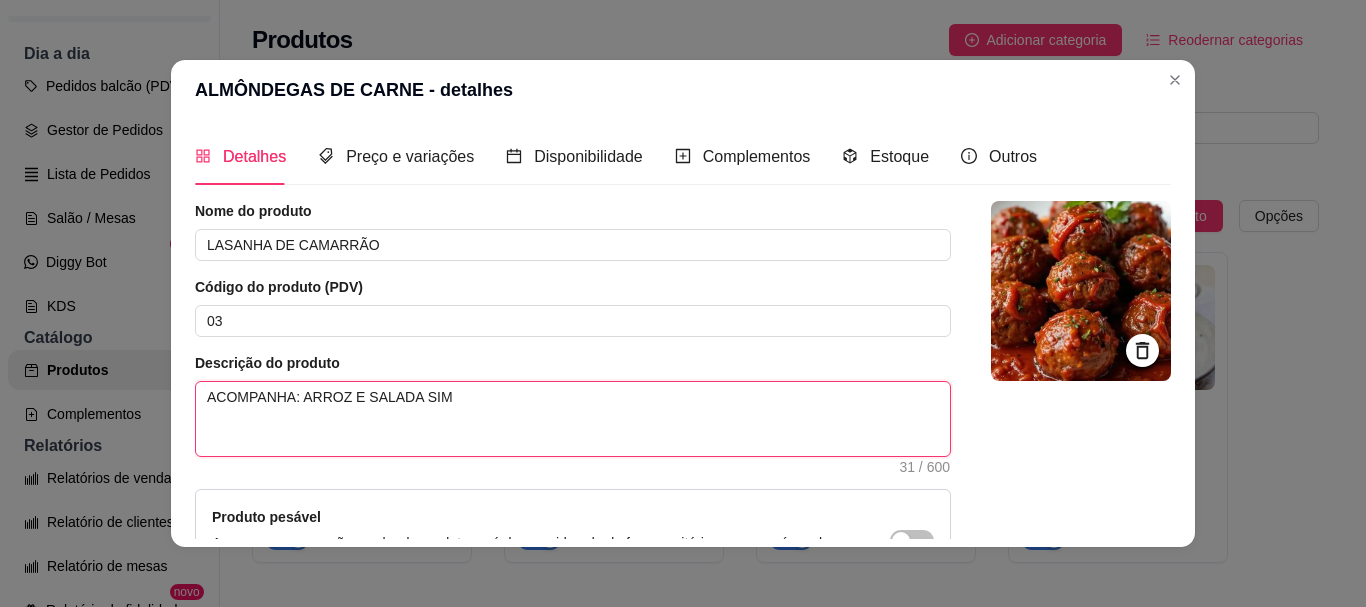 type 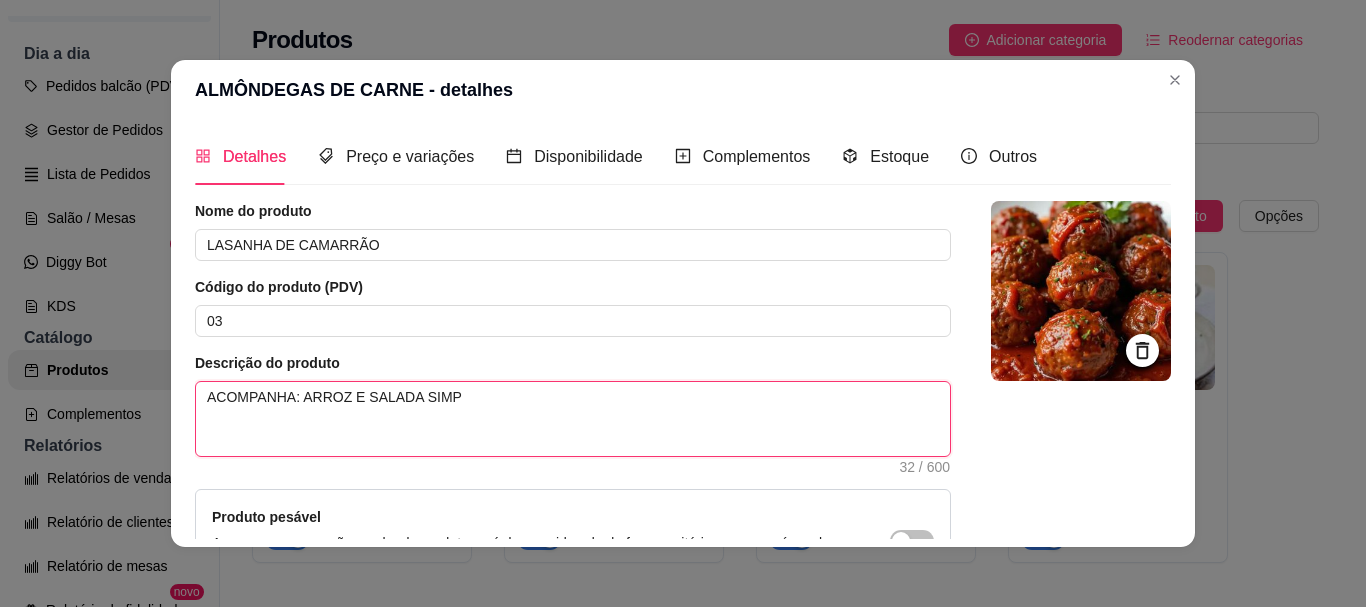 type 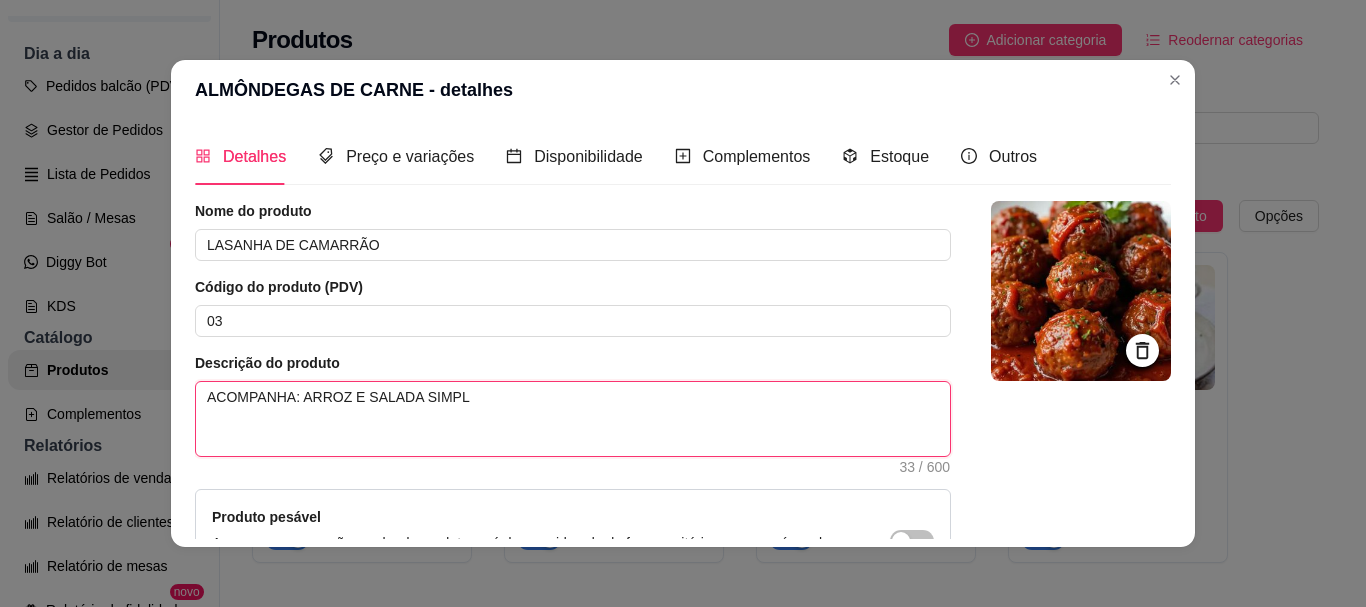 type 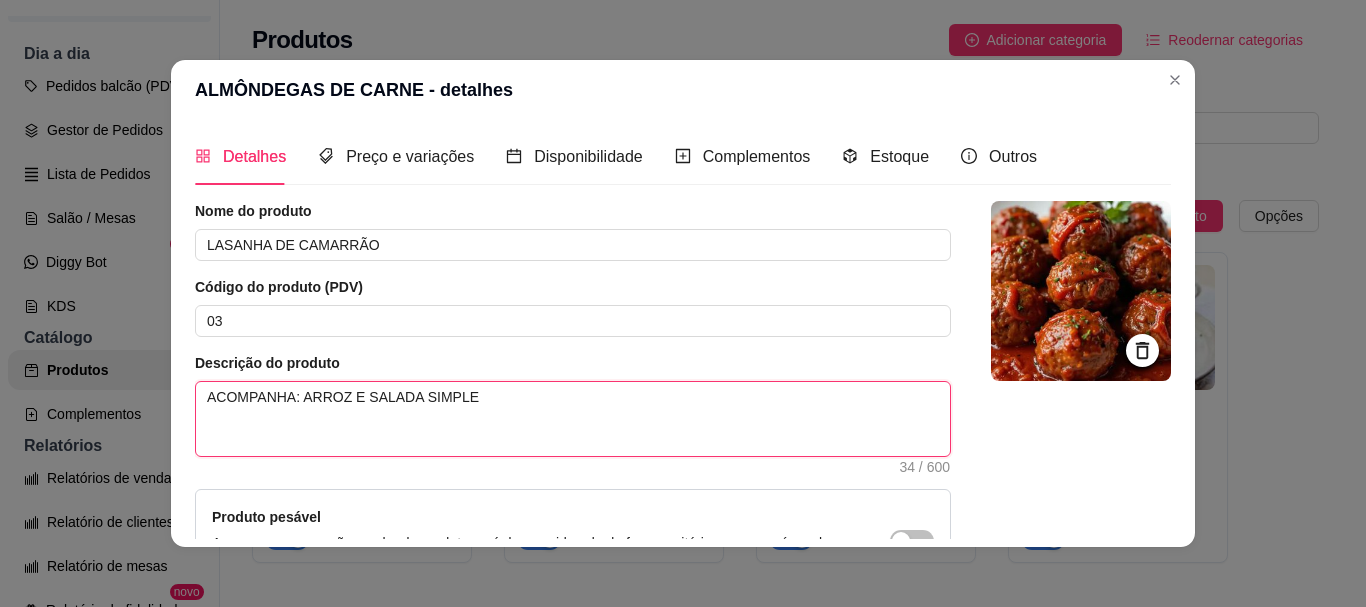type 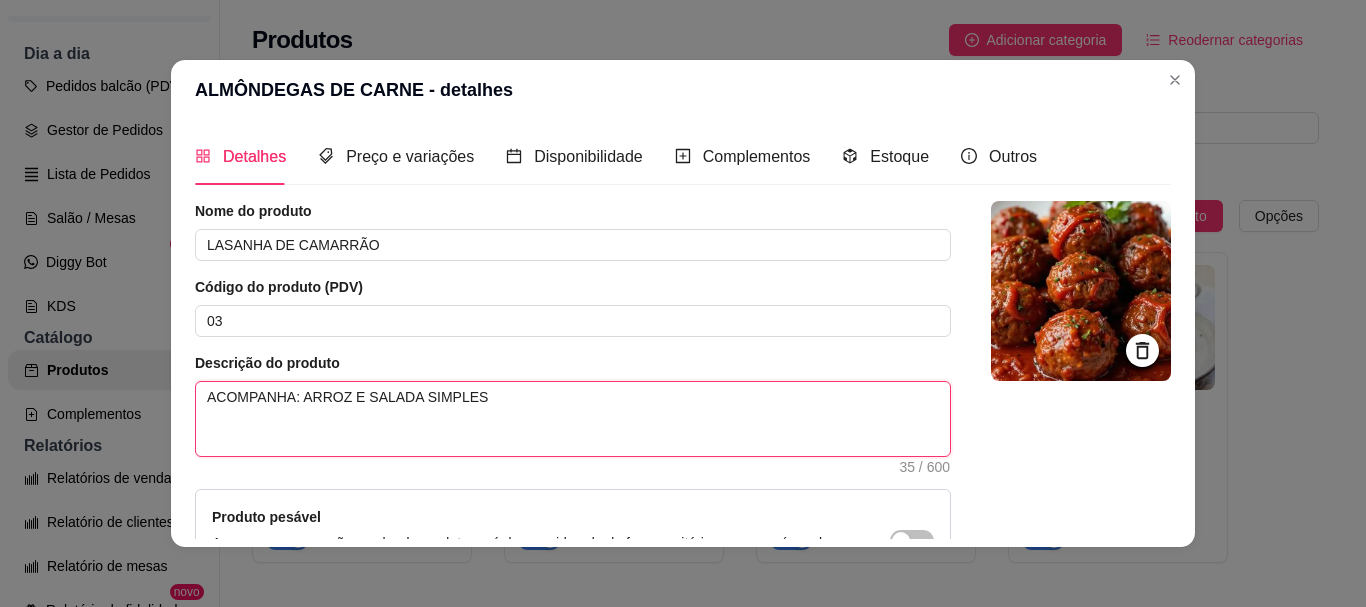 type 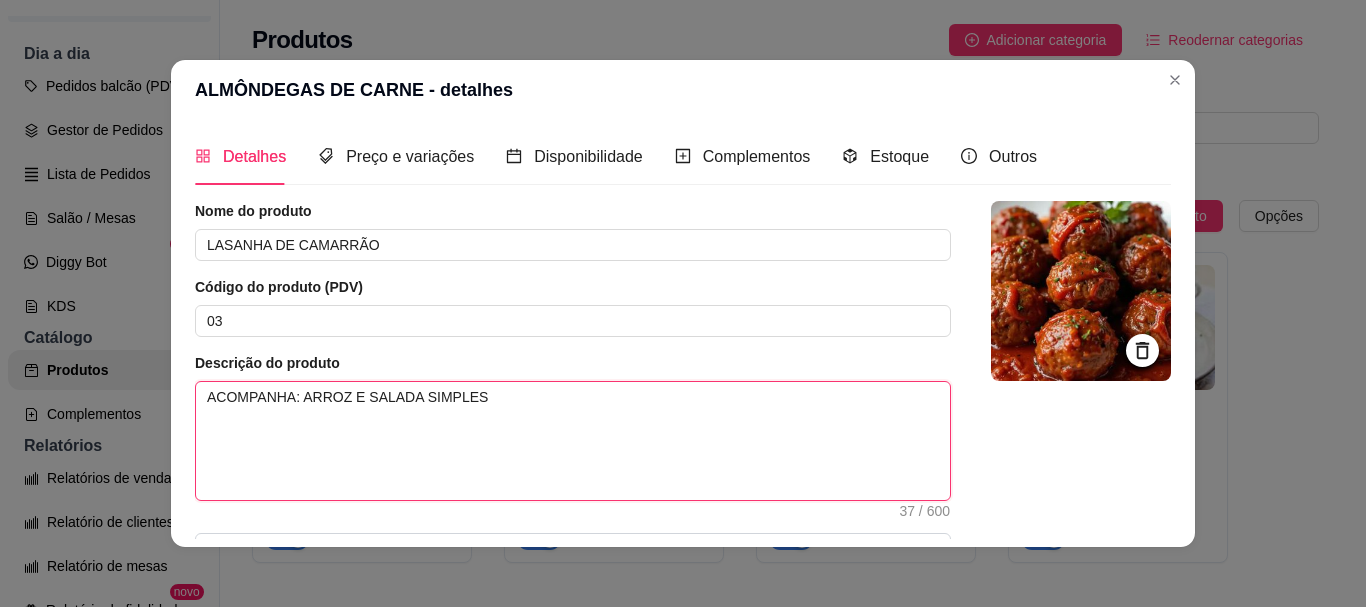type 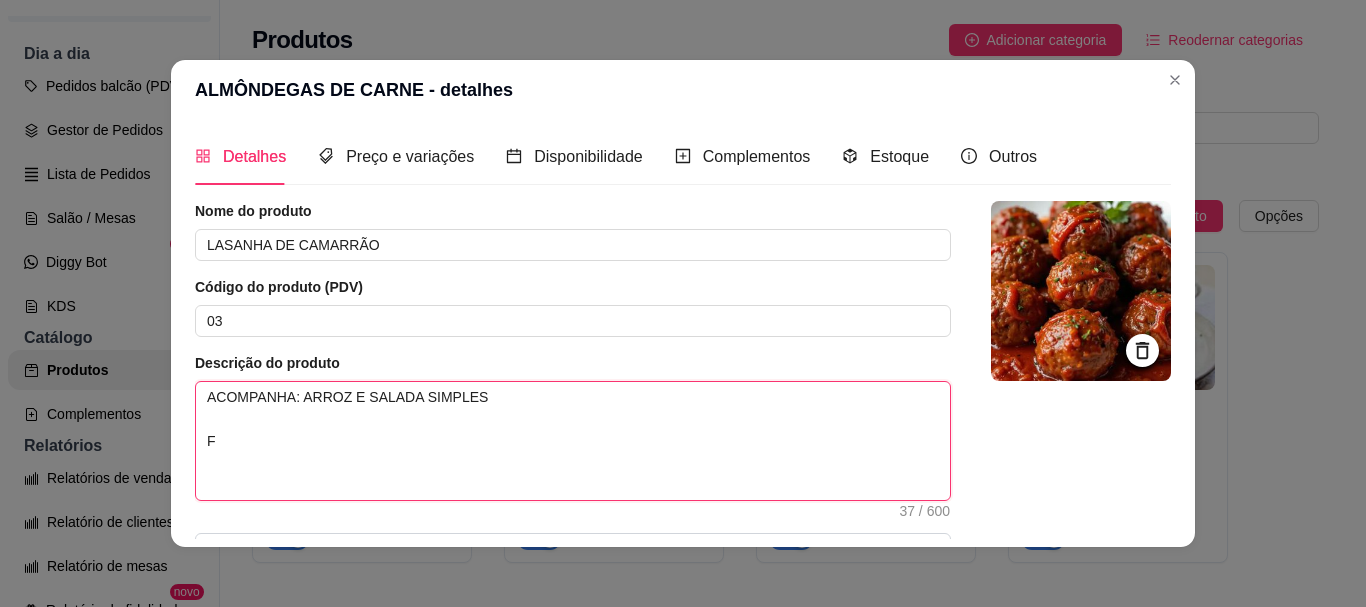 type 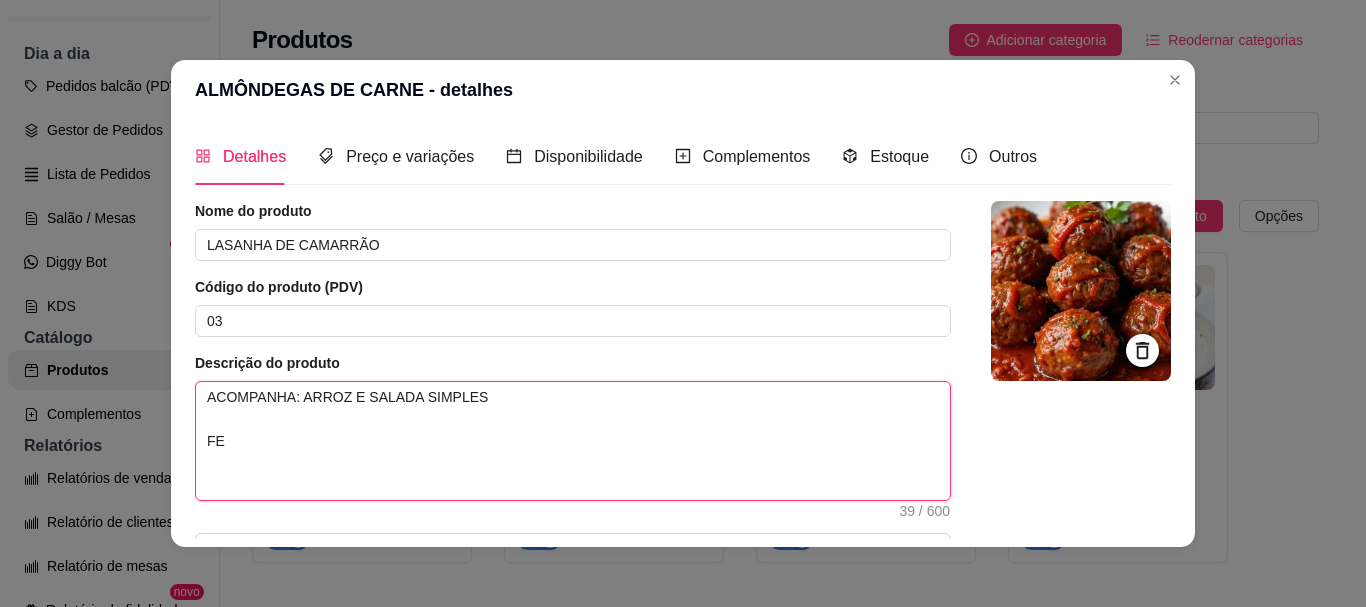 type 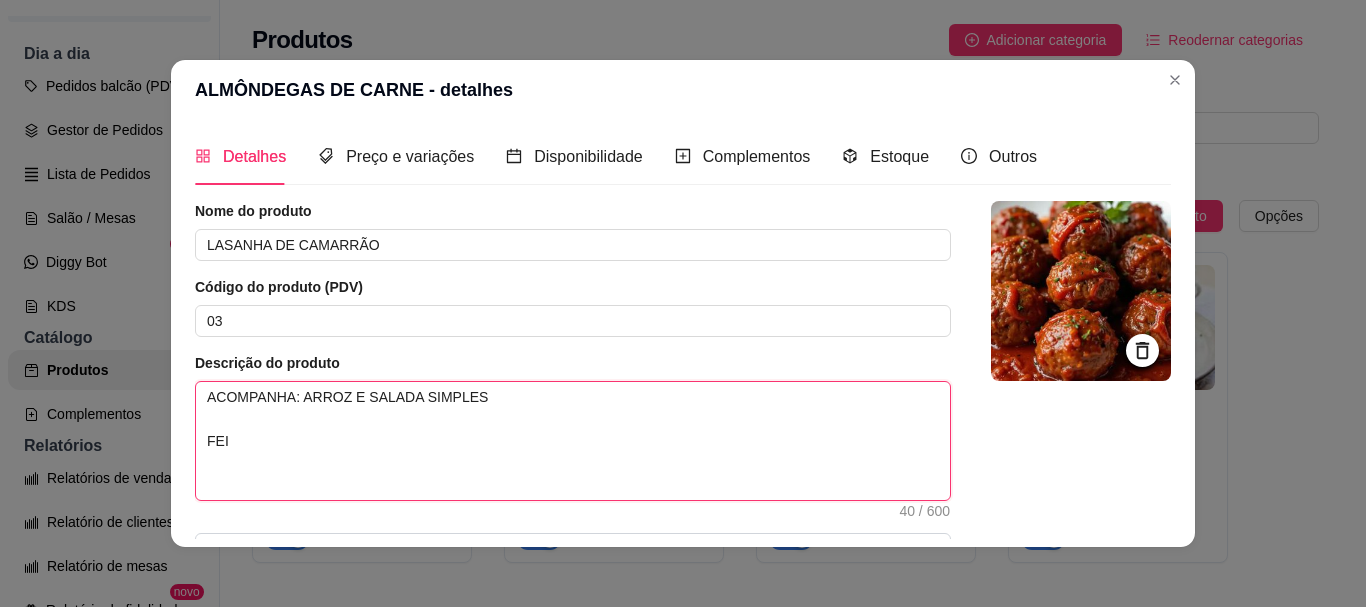 type 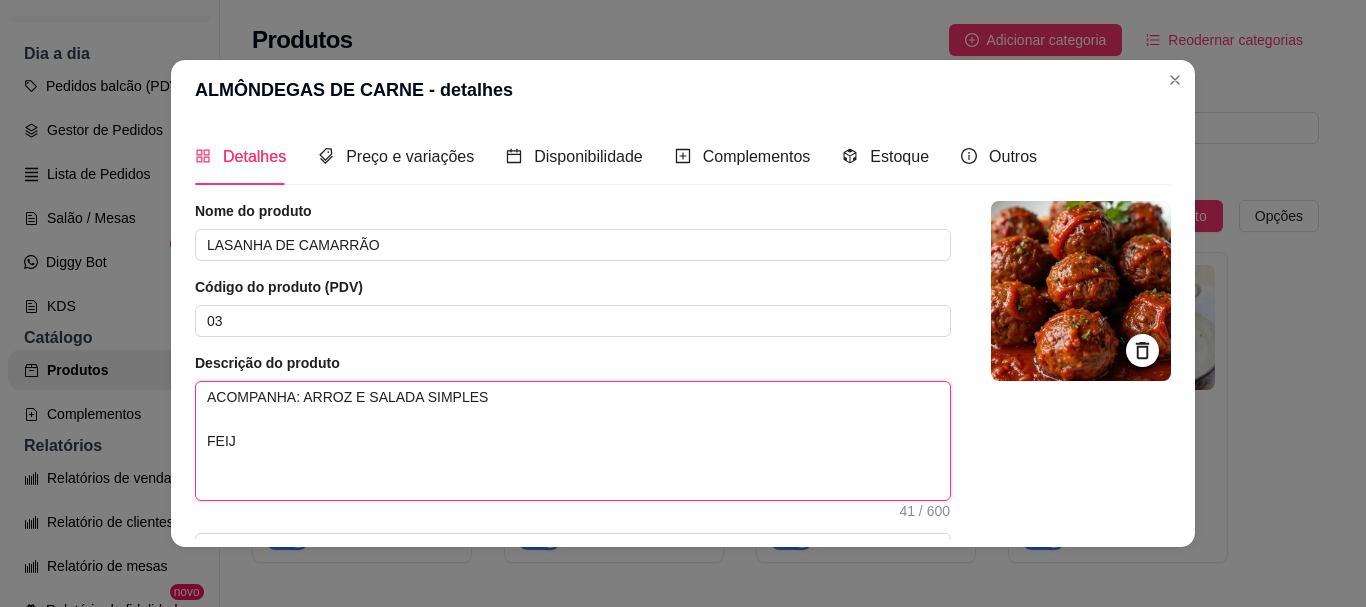 type 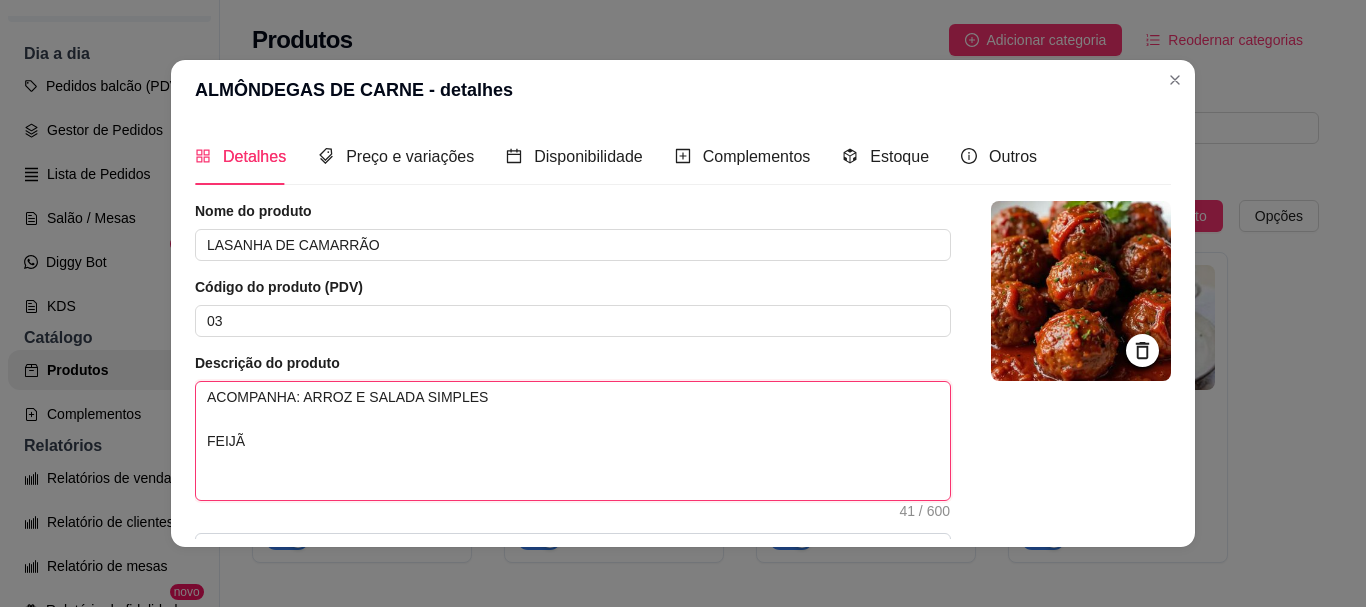 type on "ACOMPANHA: ARROZ E SALADA SIMPLES
FEIJÃO" 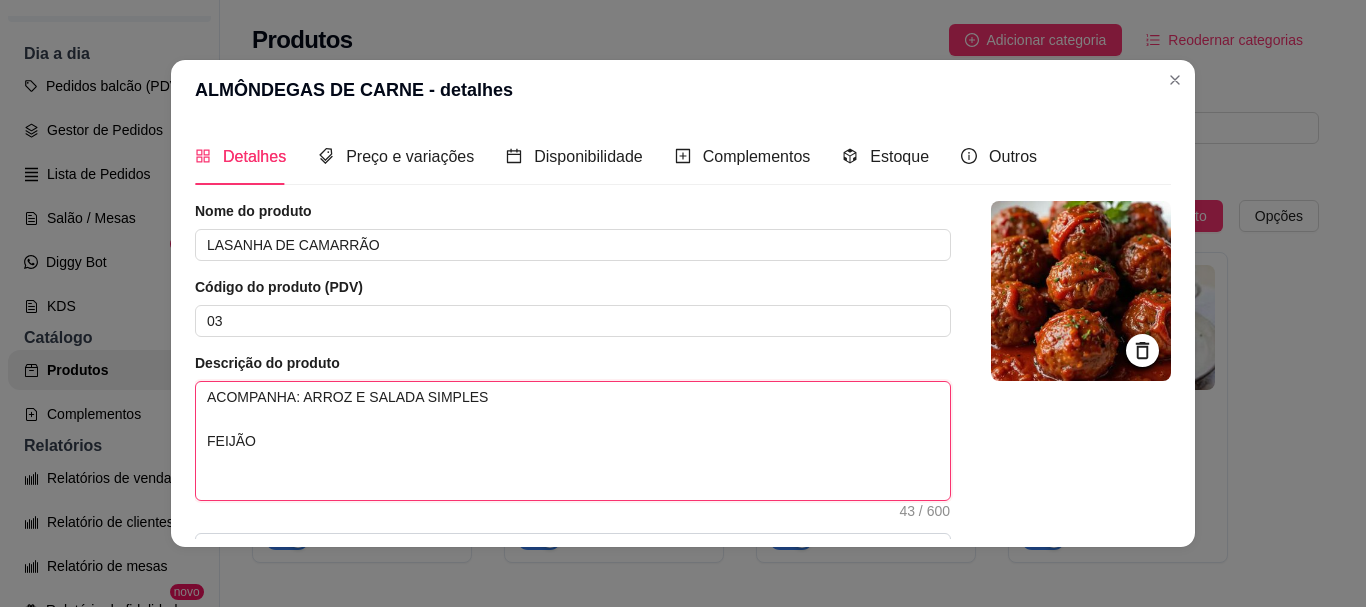 type 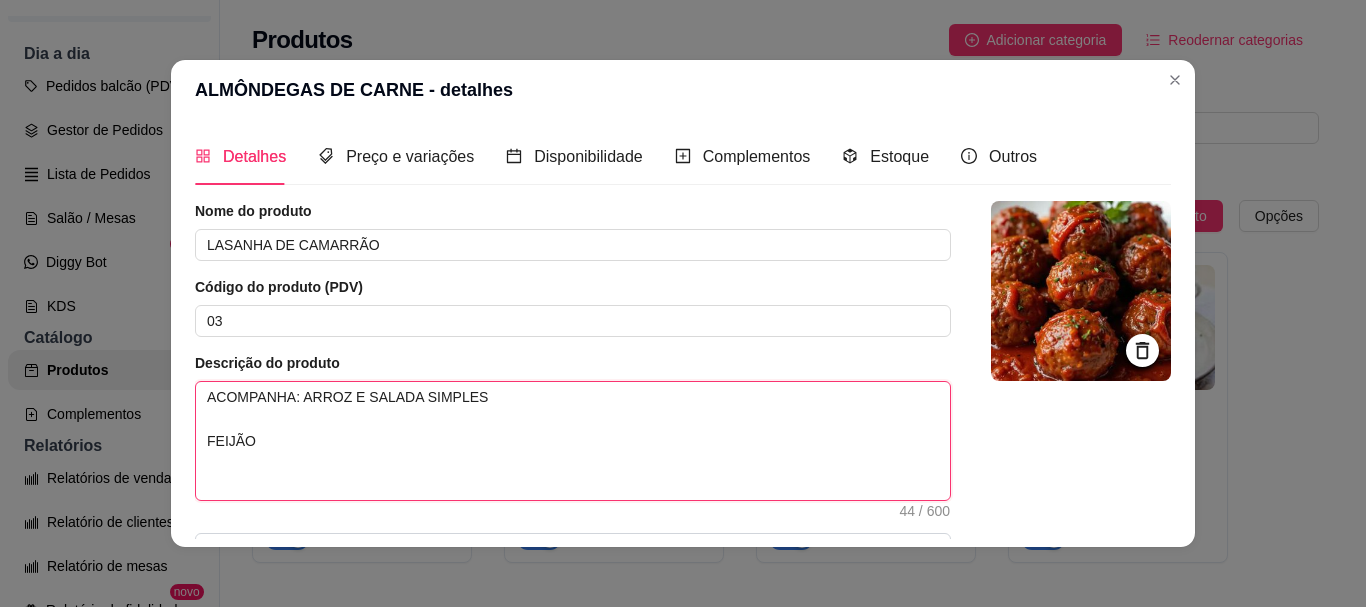 type 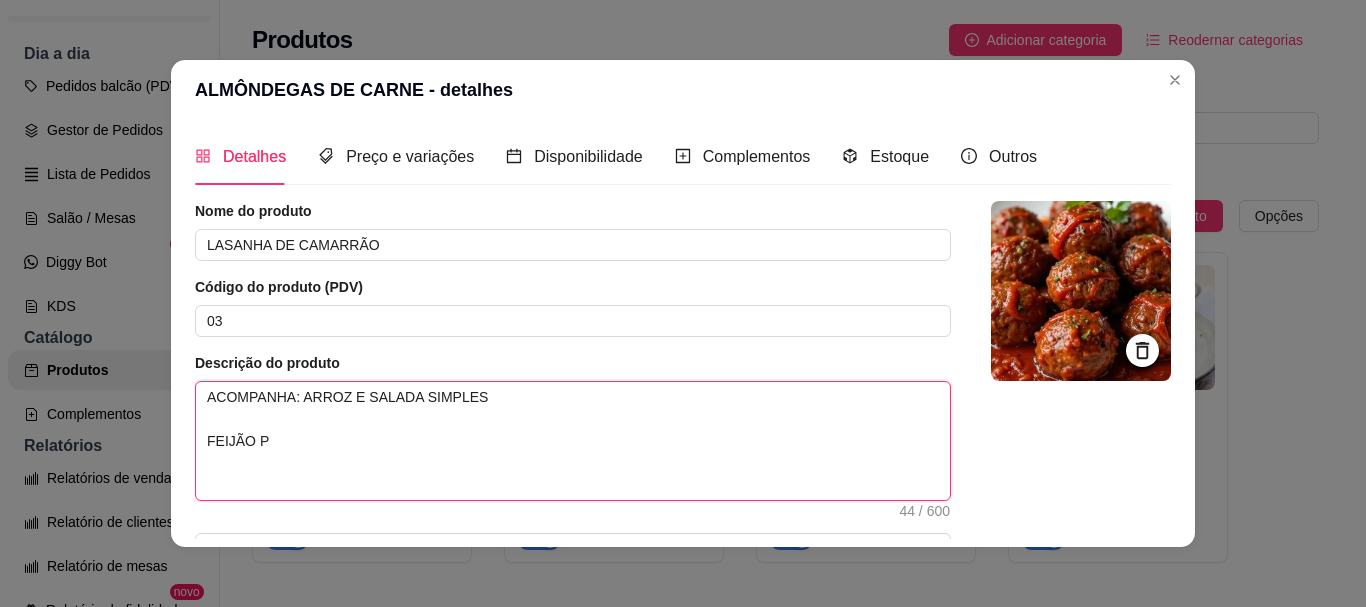type 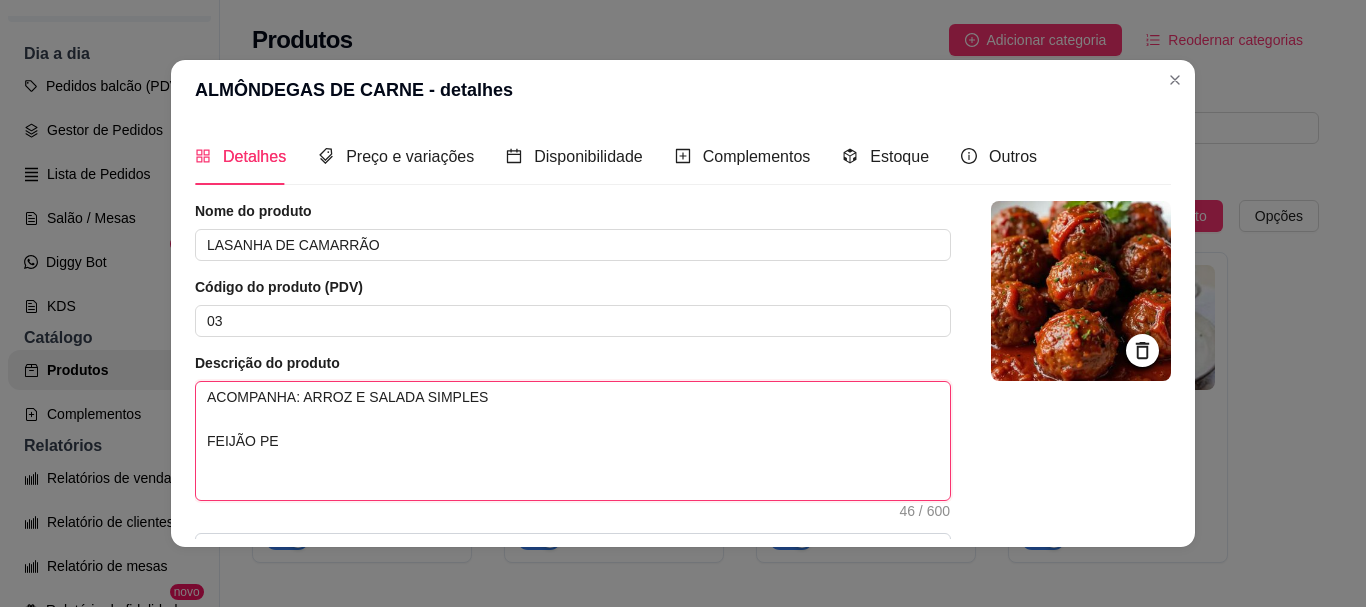 type 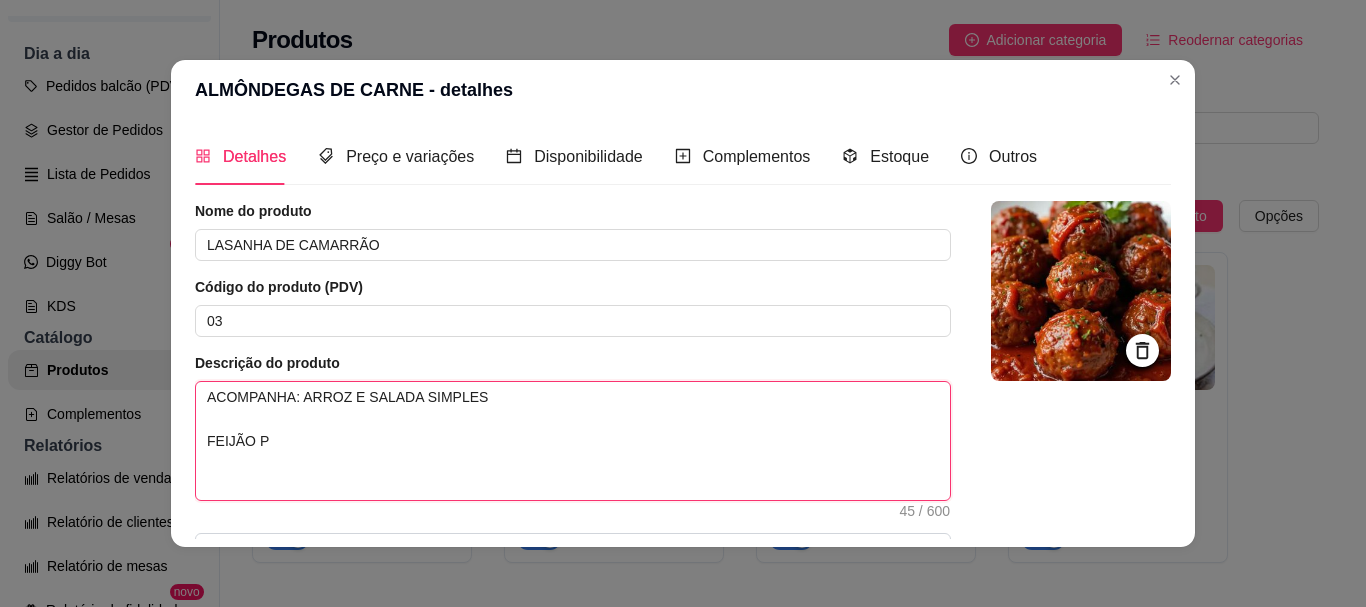 type 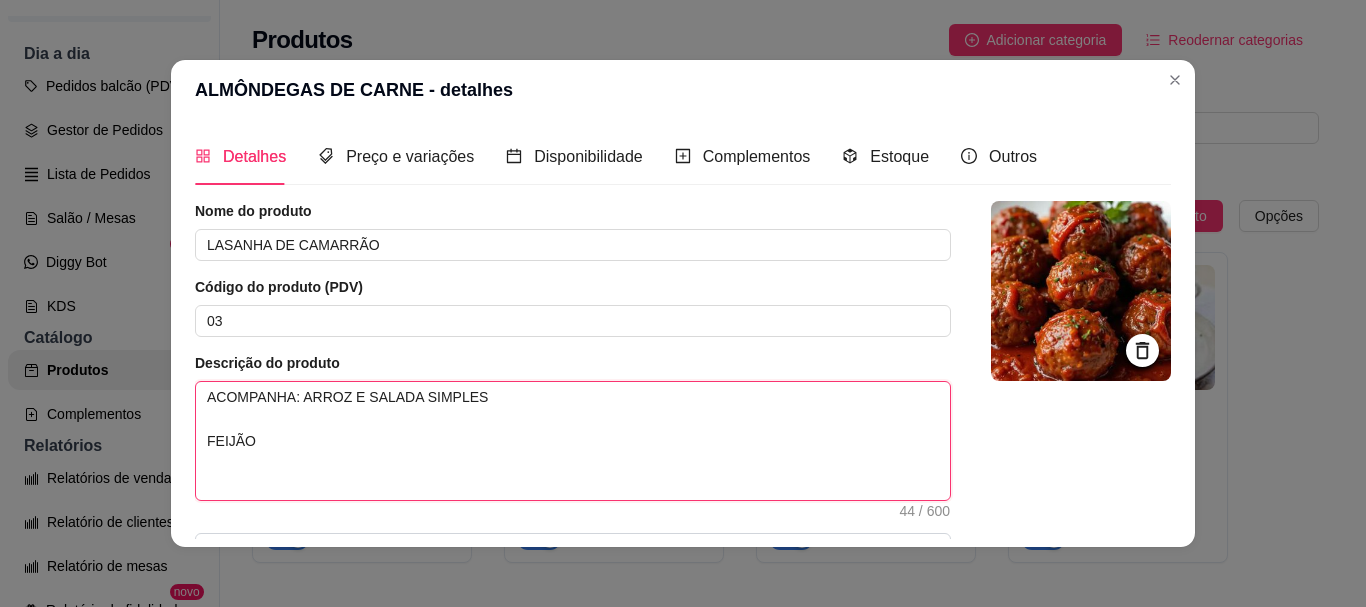 type 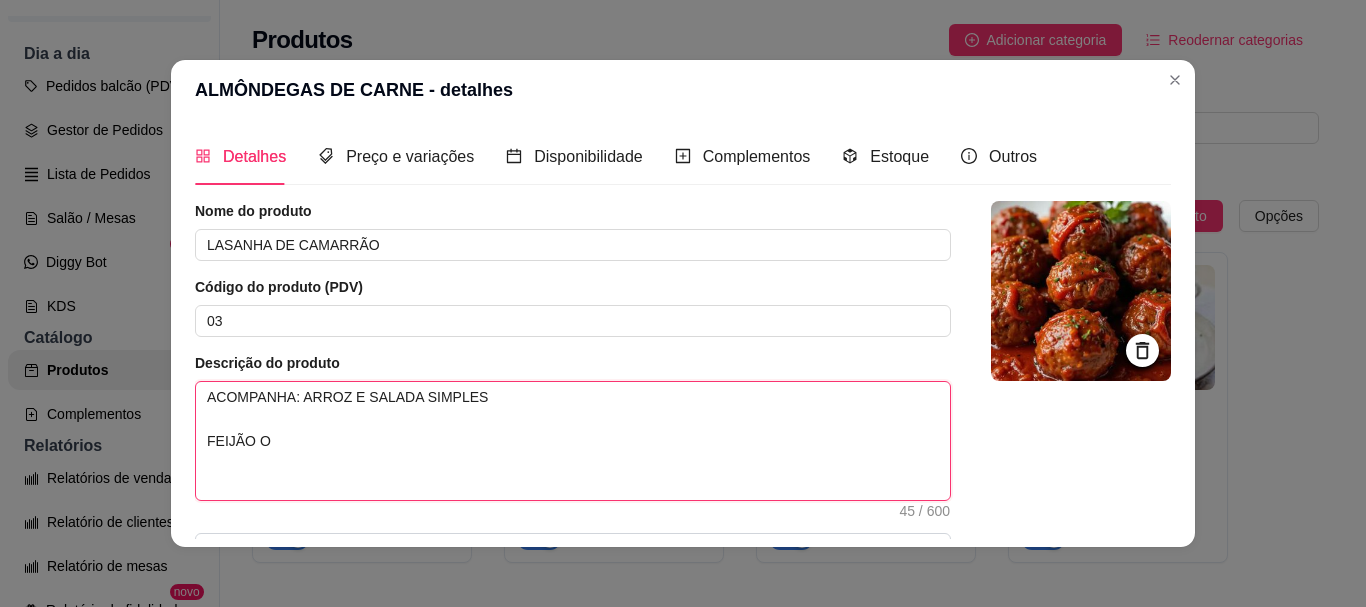 type 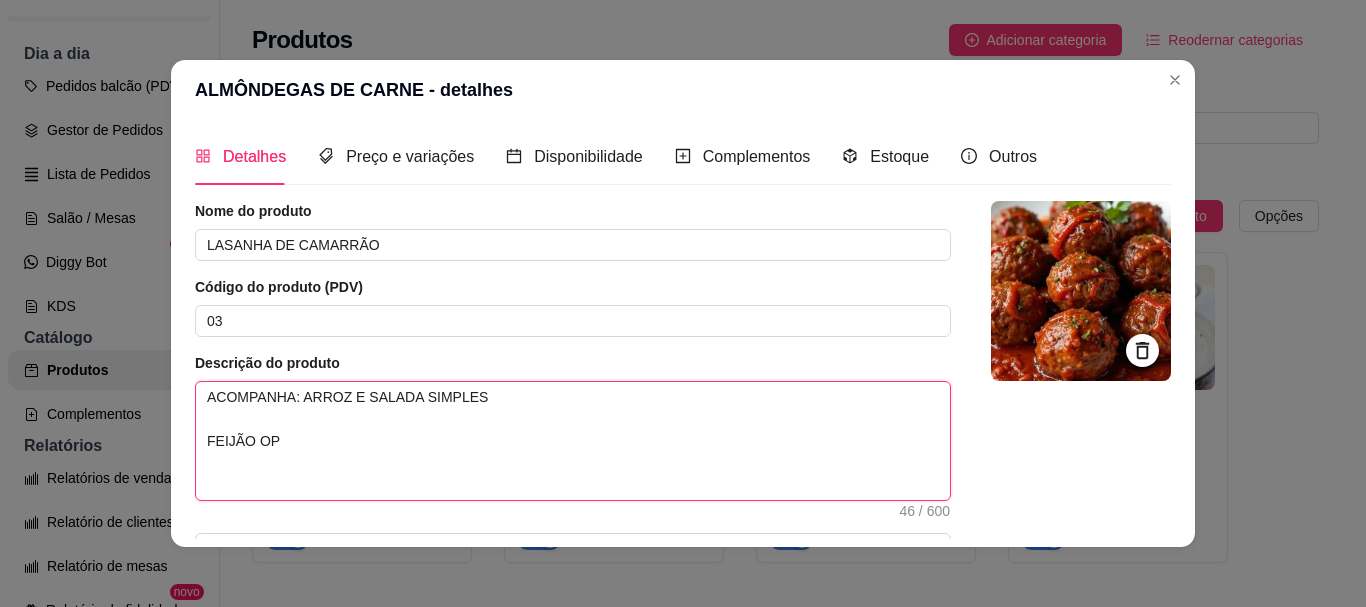 type 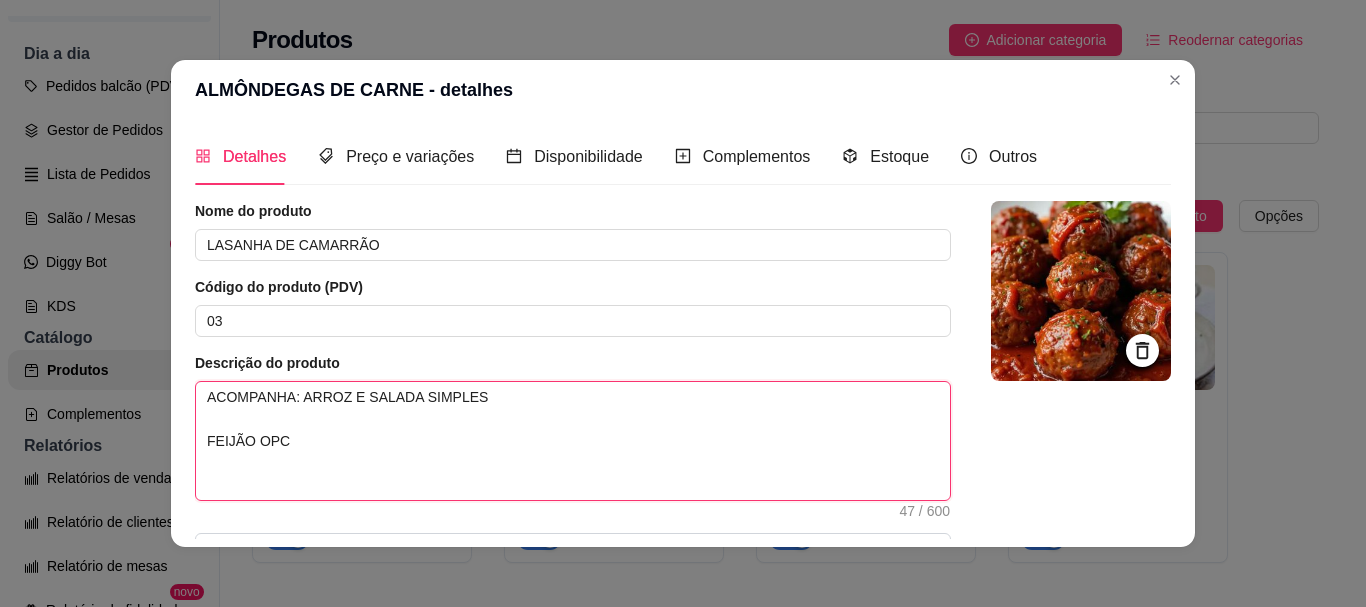 type 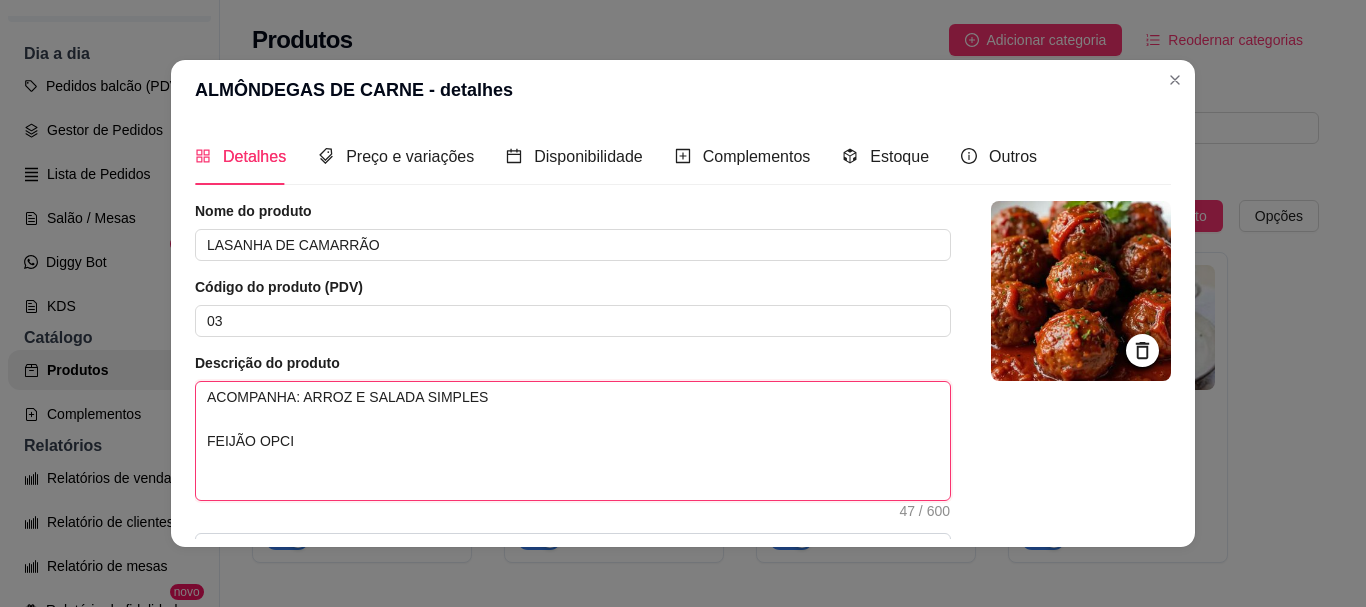 type 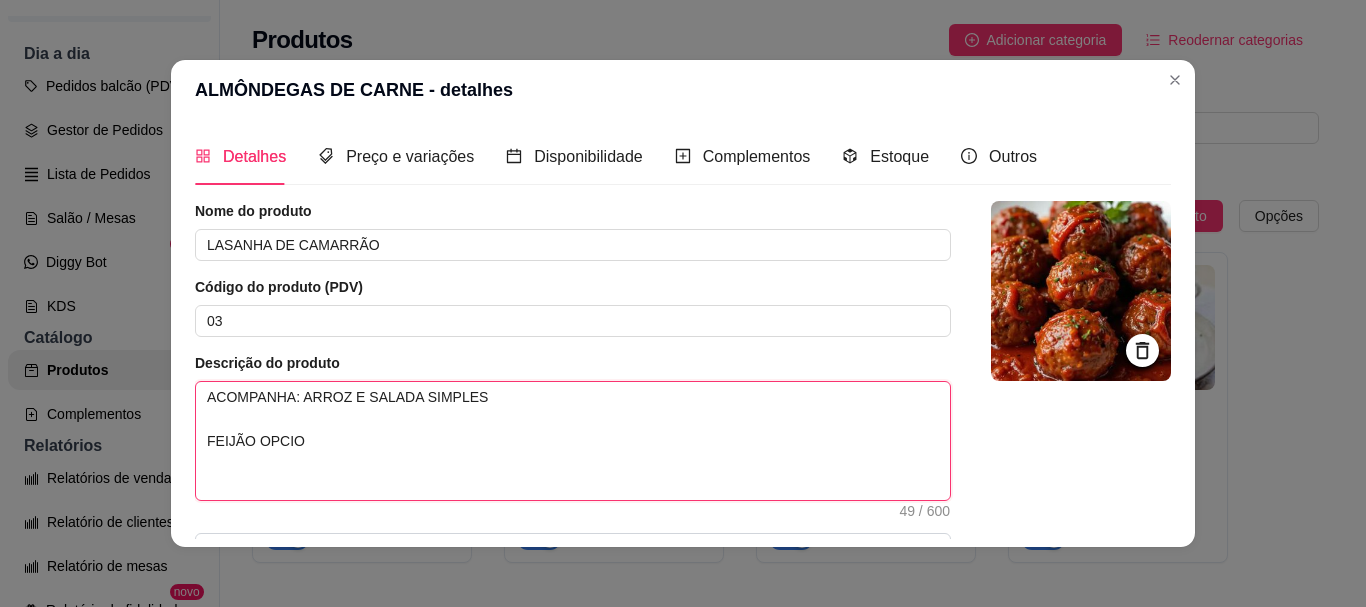 type 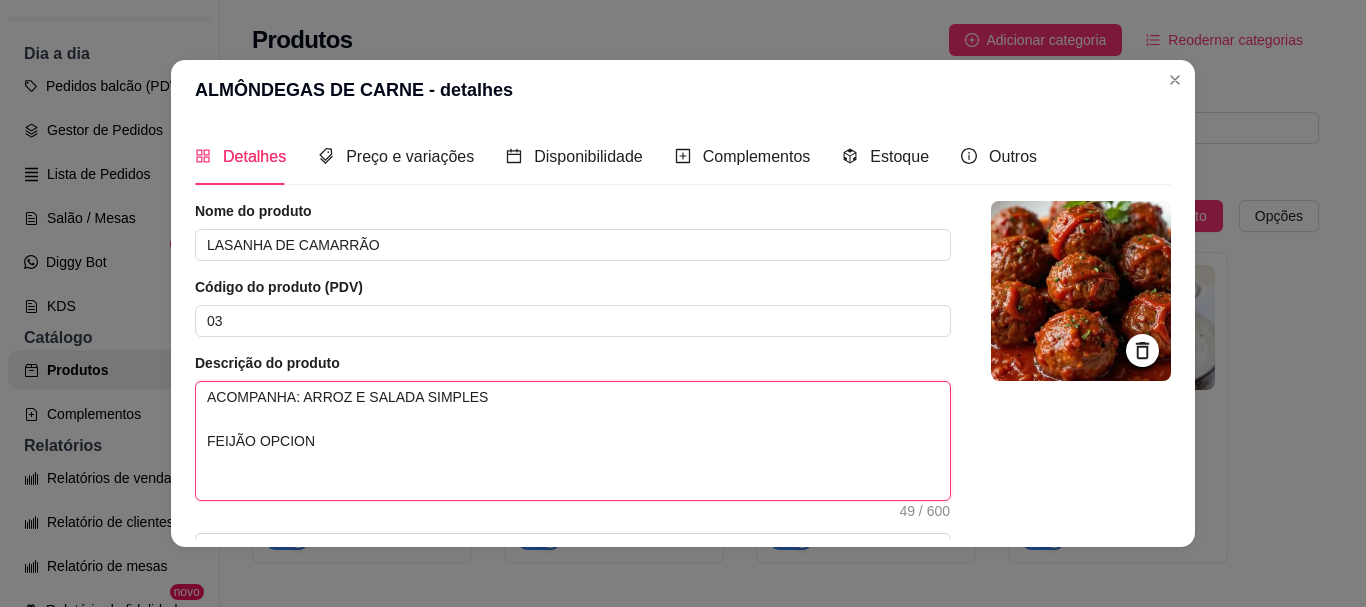 type 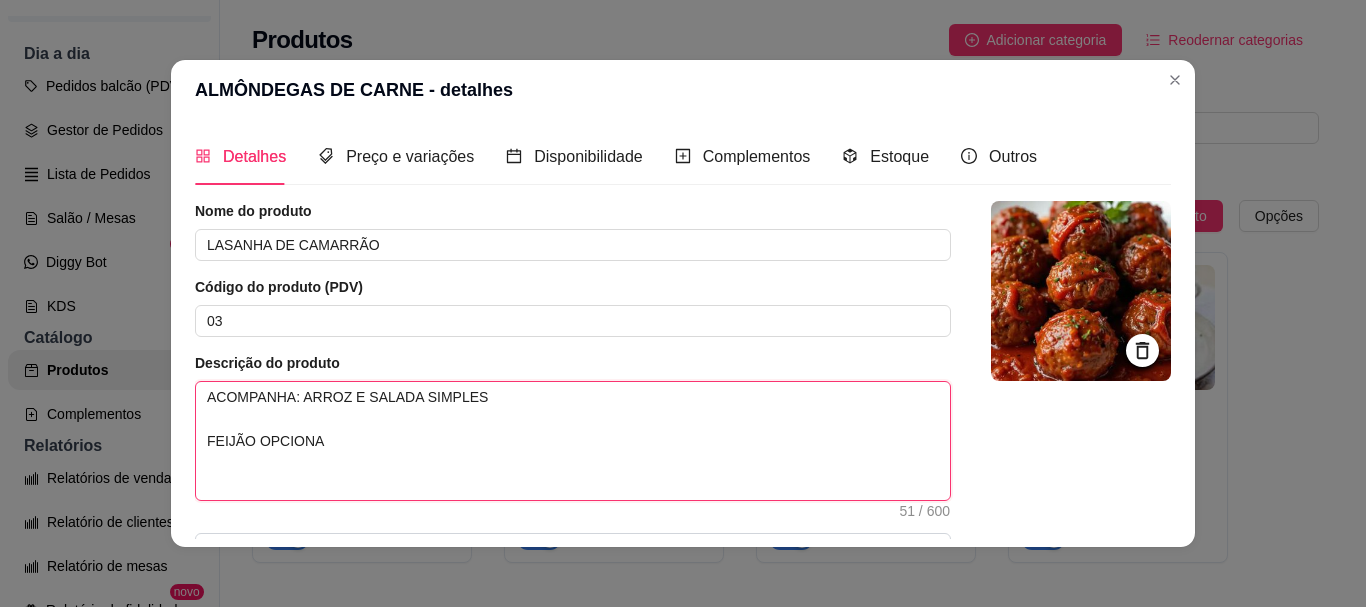 type 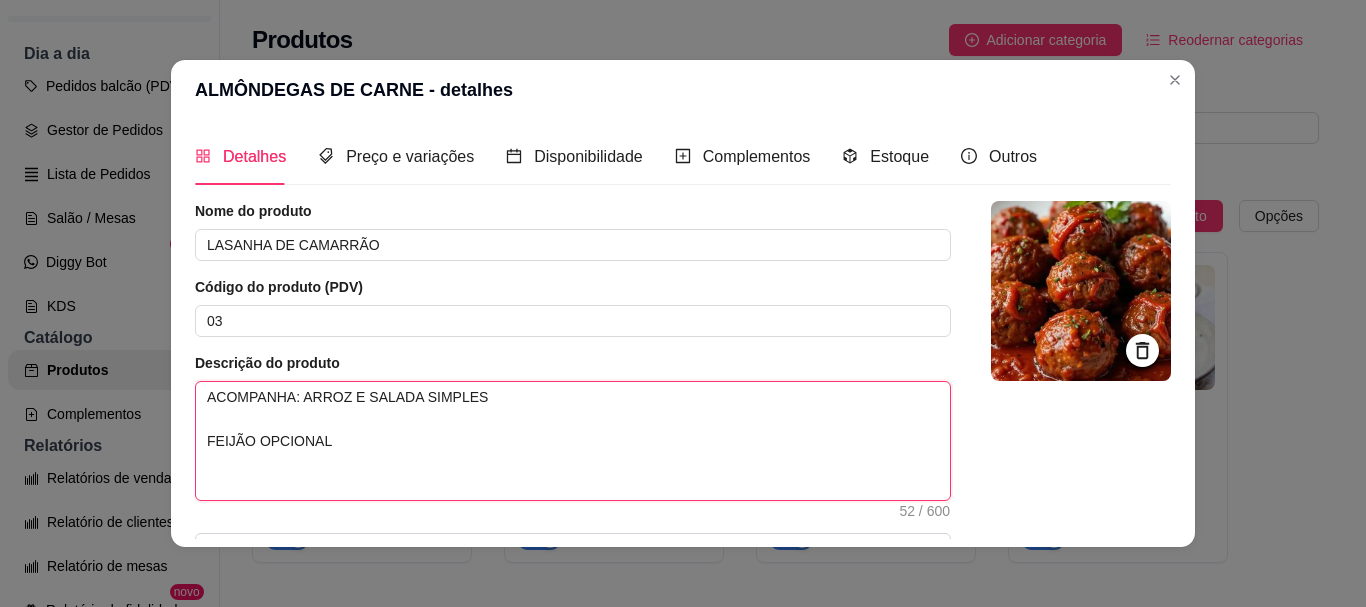 type on "ACOMPANHA: ARROZ E SALADA SIMPLES
FEIJÃO OPCIONAL" 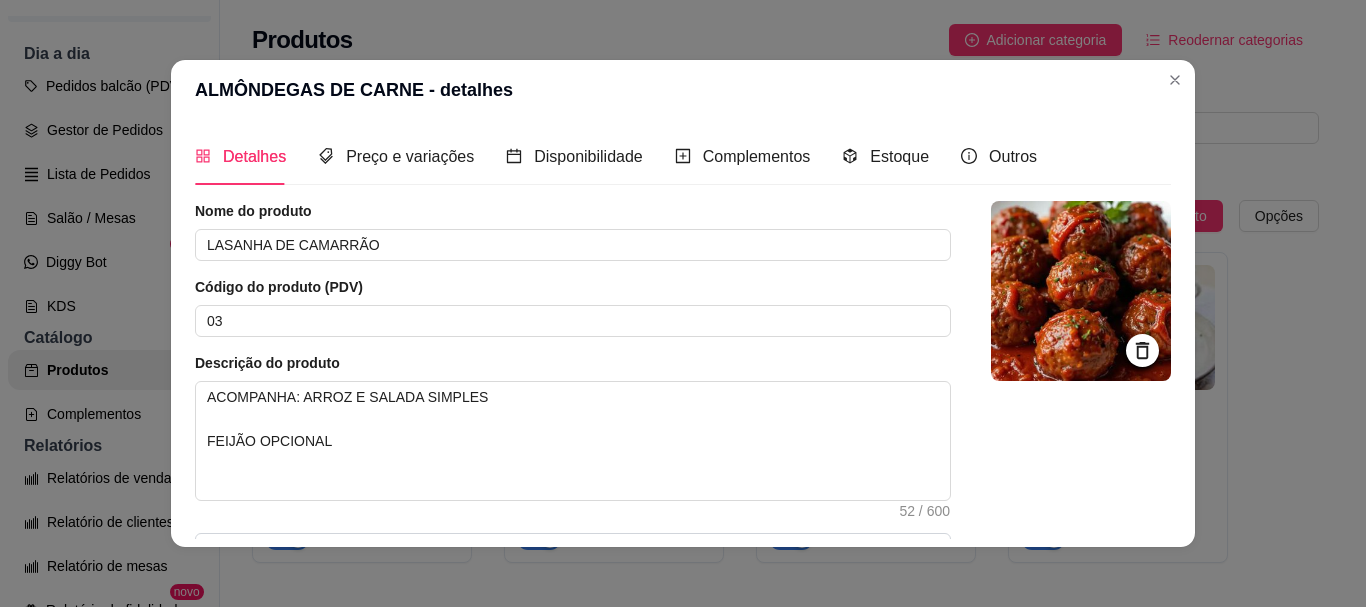 click at bounding box center [1081, 291] 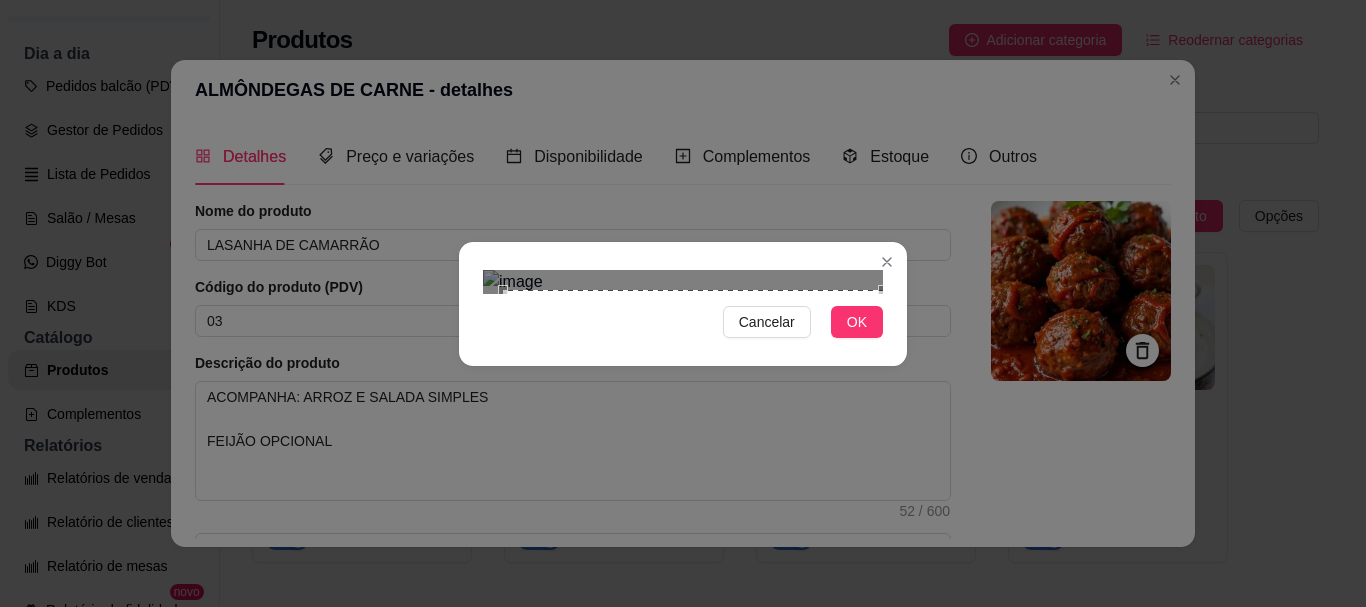 click on "Cancelar OK" at bounding box center [683, 304] 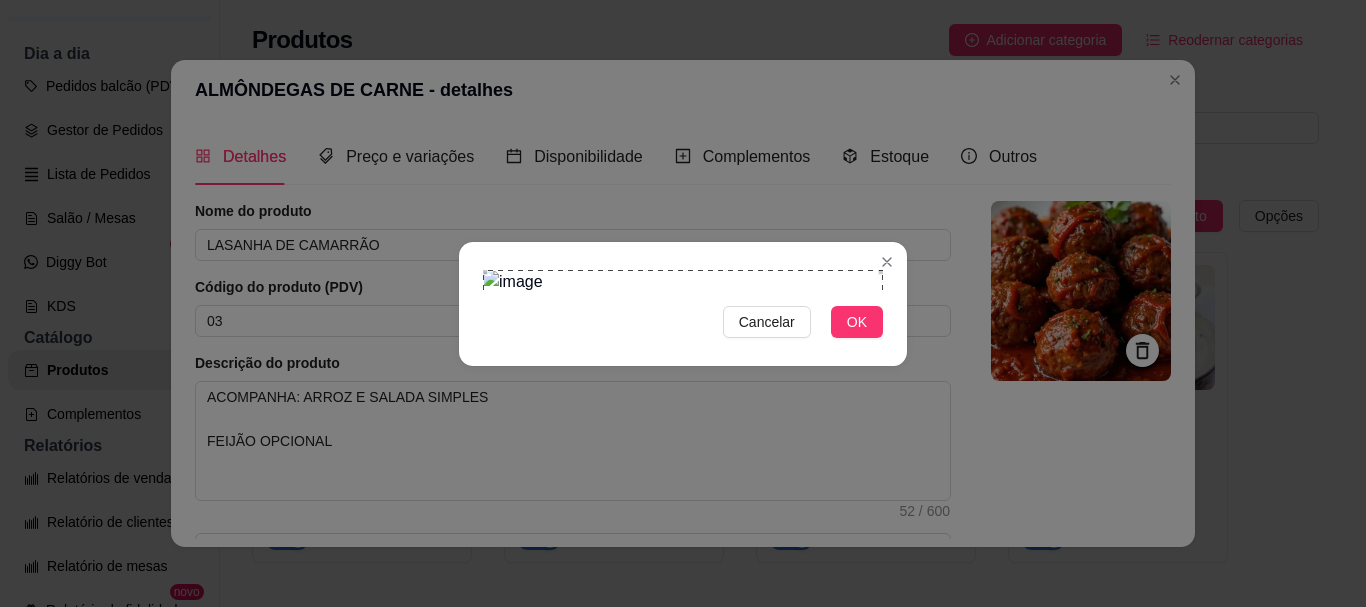 click on "Cancelar OK" at bounding box center (683, 304) 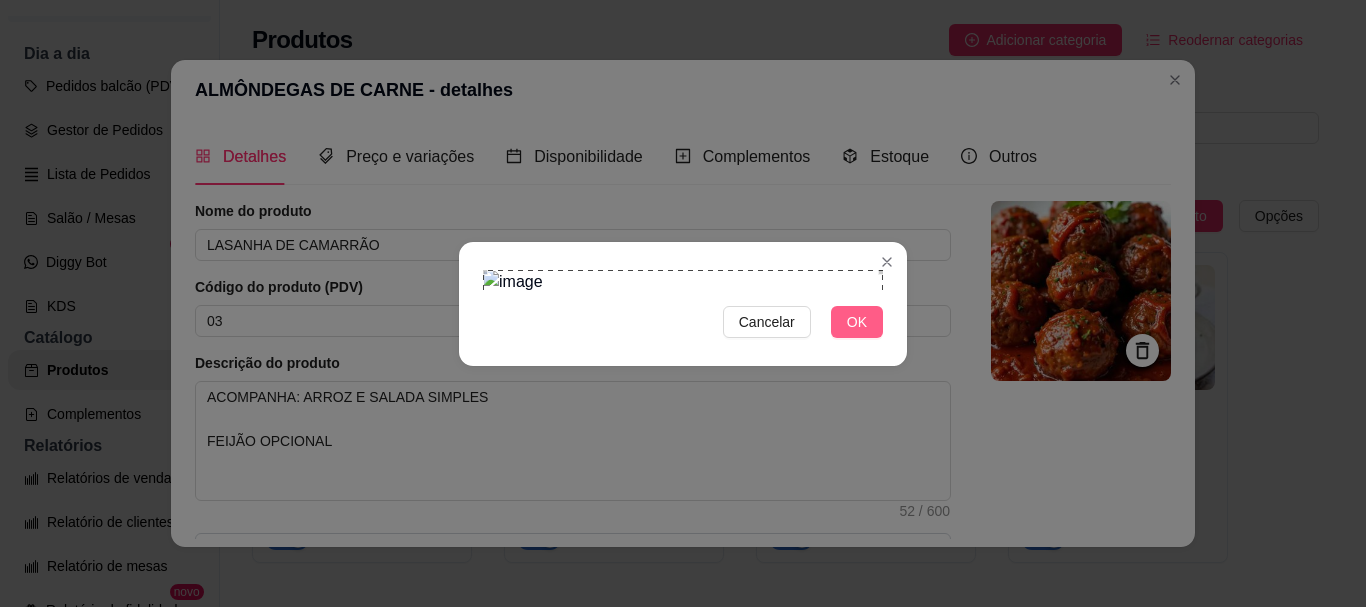 click on "OK" at bounding box center [857, 322] 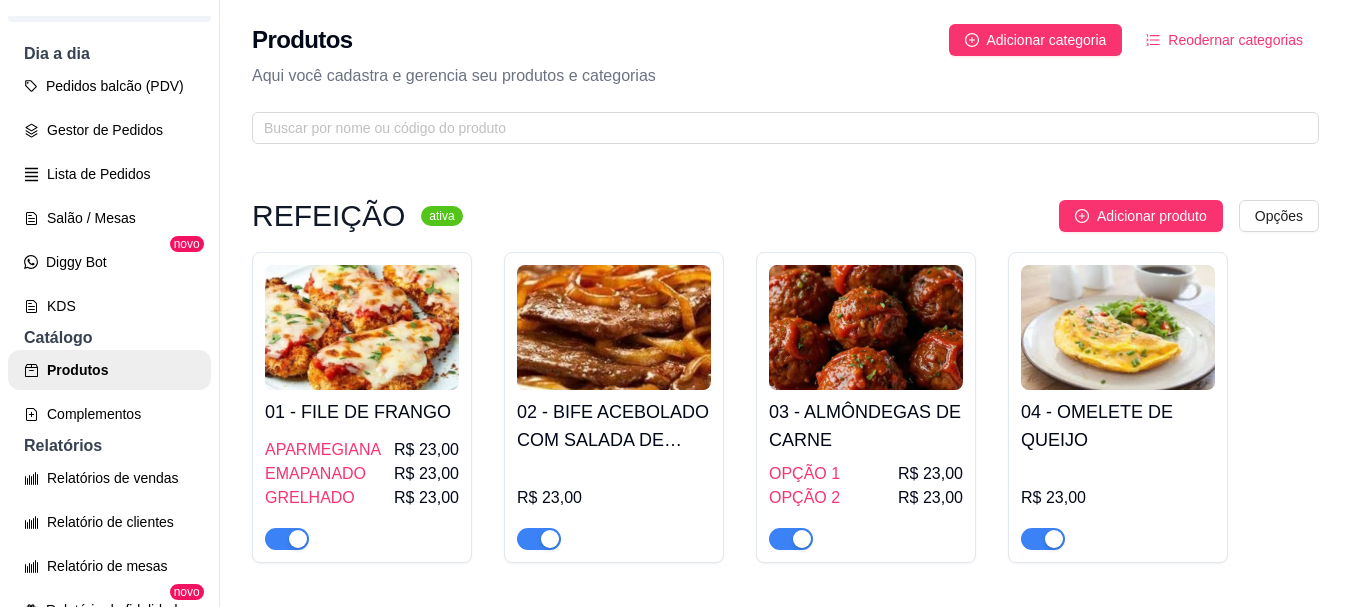 click at bounding box center [866, 327] 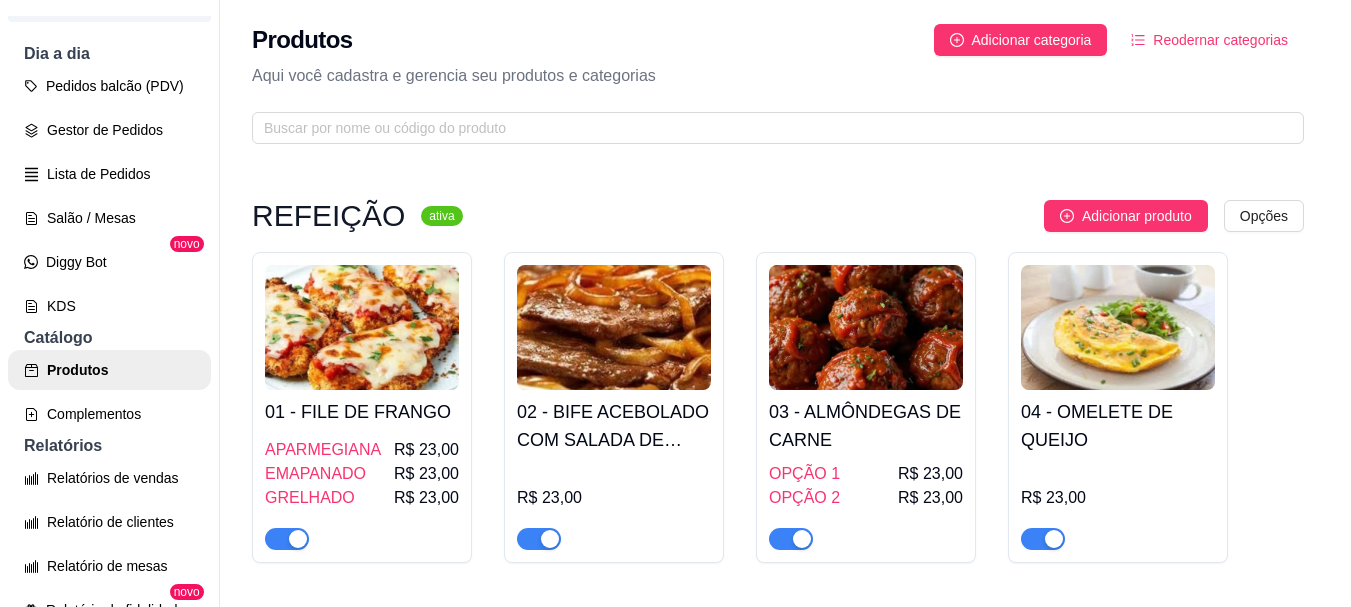 type 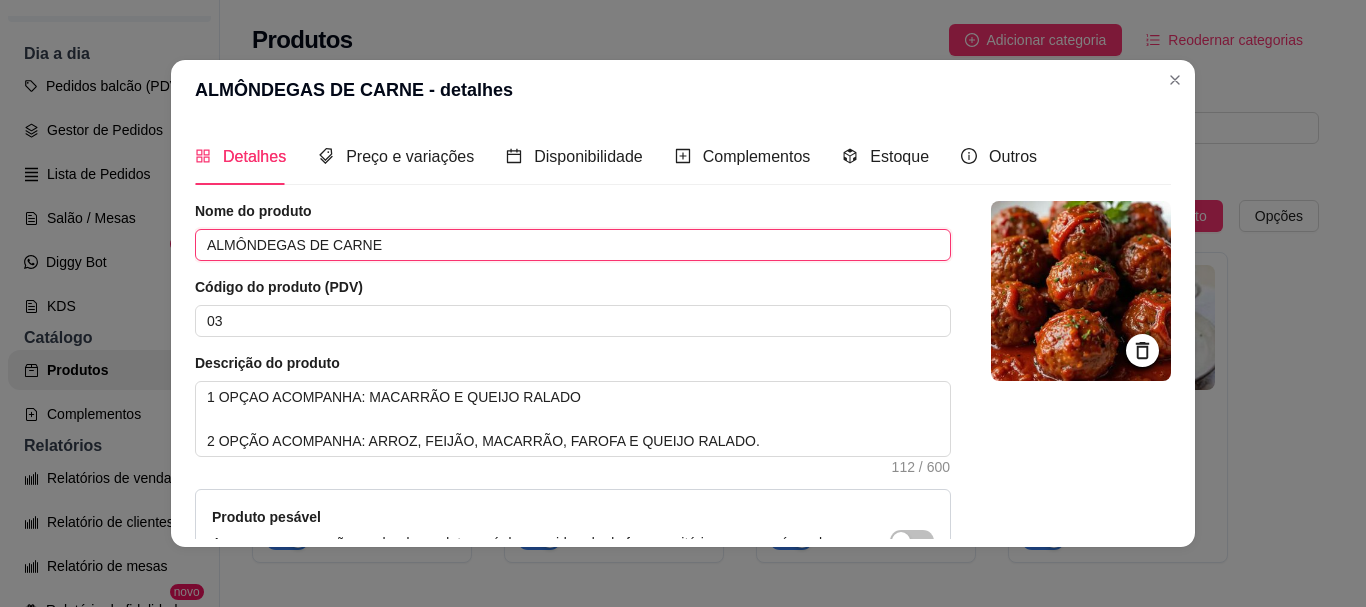 drag, startPoint x: 166, startPoint y: 229, endPoint x: 87, endPoint y: 227, distance: 79.025314 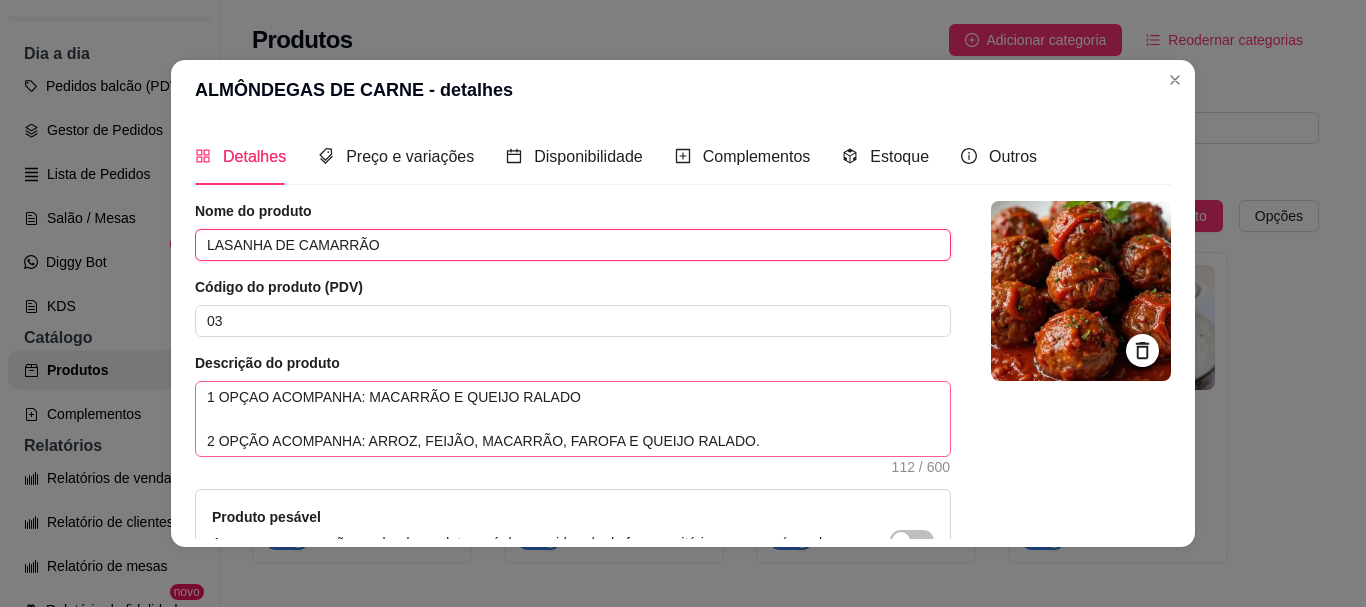 type on "LASANHA DE CAMARRÃO" 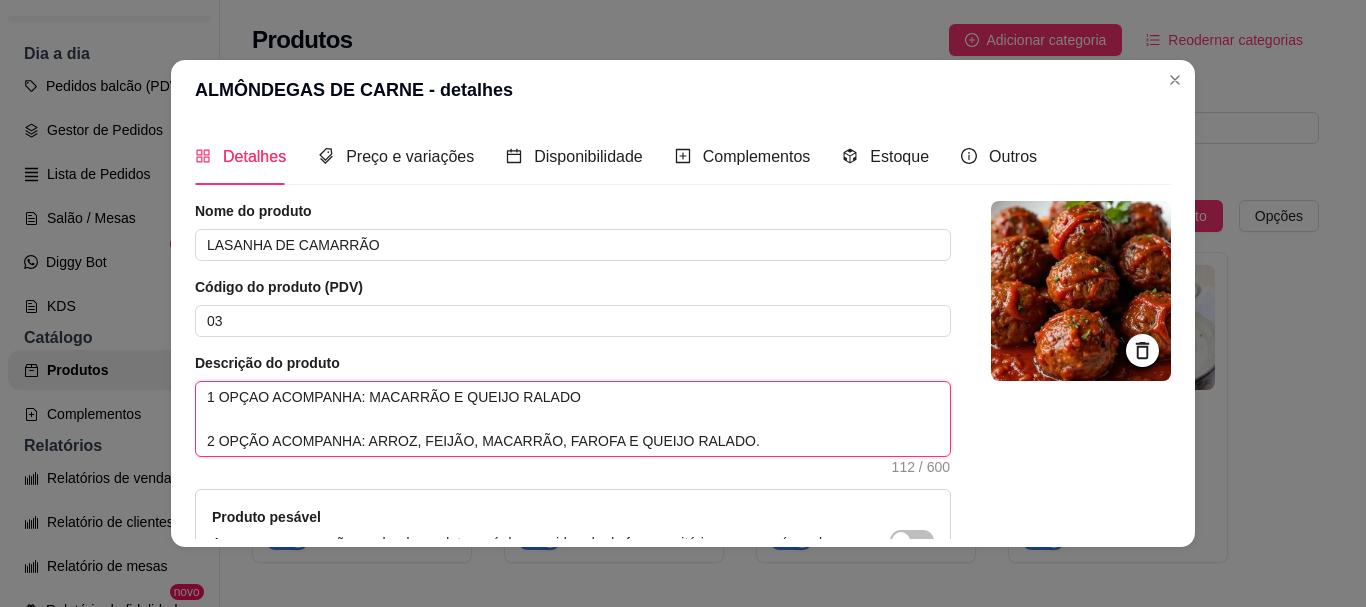 click on "1 OPÇAO ACOMPANHA: MACARRÃO E QUEIJO RALADO
2 OPÇÃO ACOMPANHA: ARROZ, FEIJÃO, MACARRÃO, FAROFA E QUEIJO RALADO." at bounding box center [573, 419] 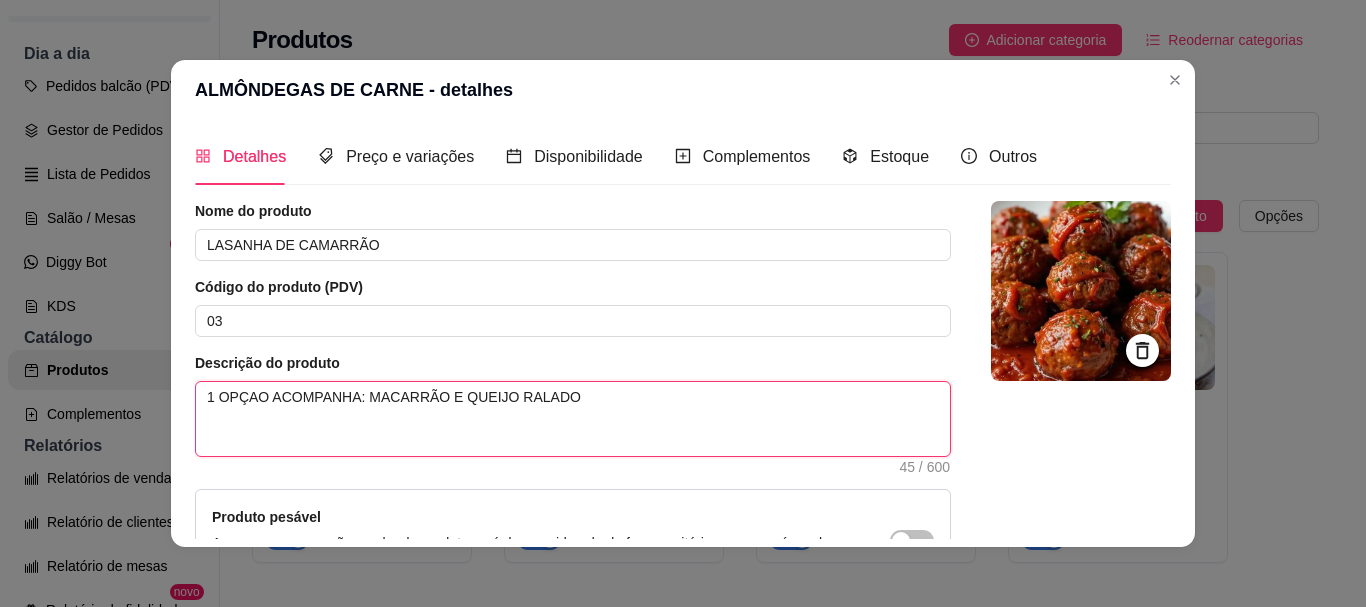 type 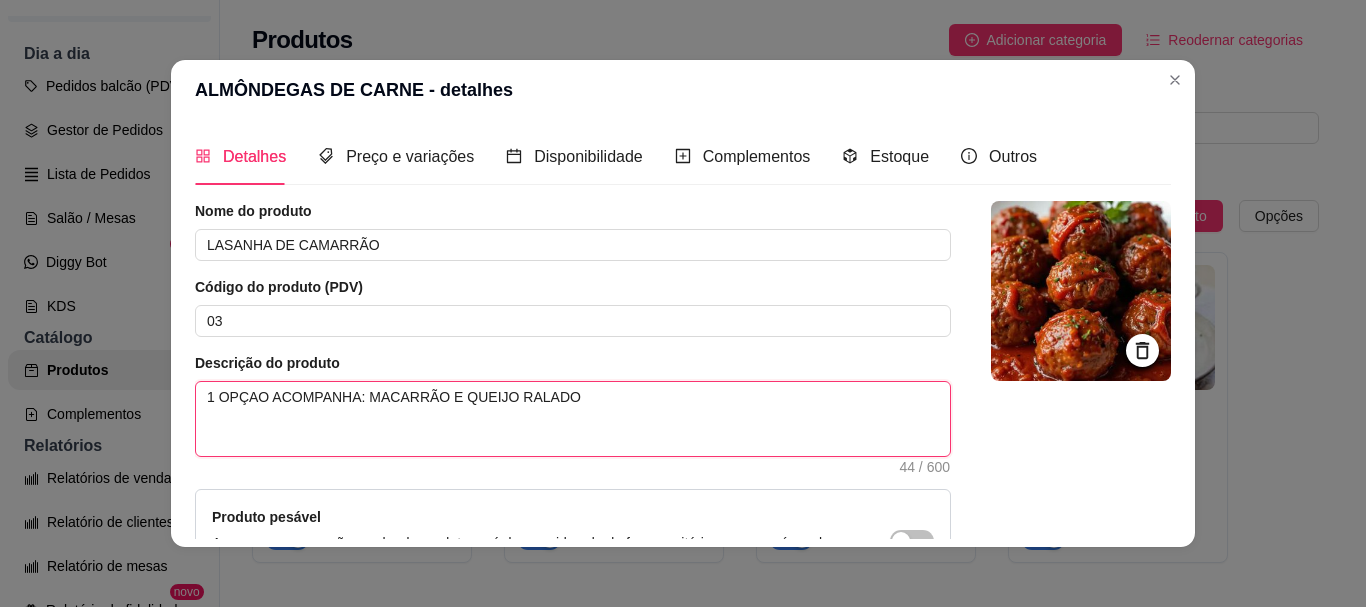 type 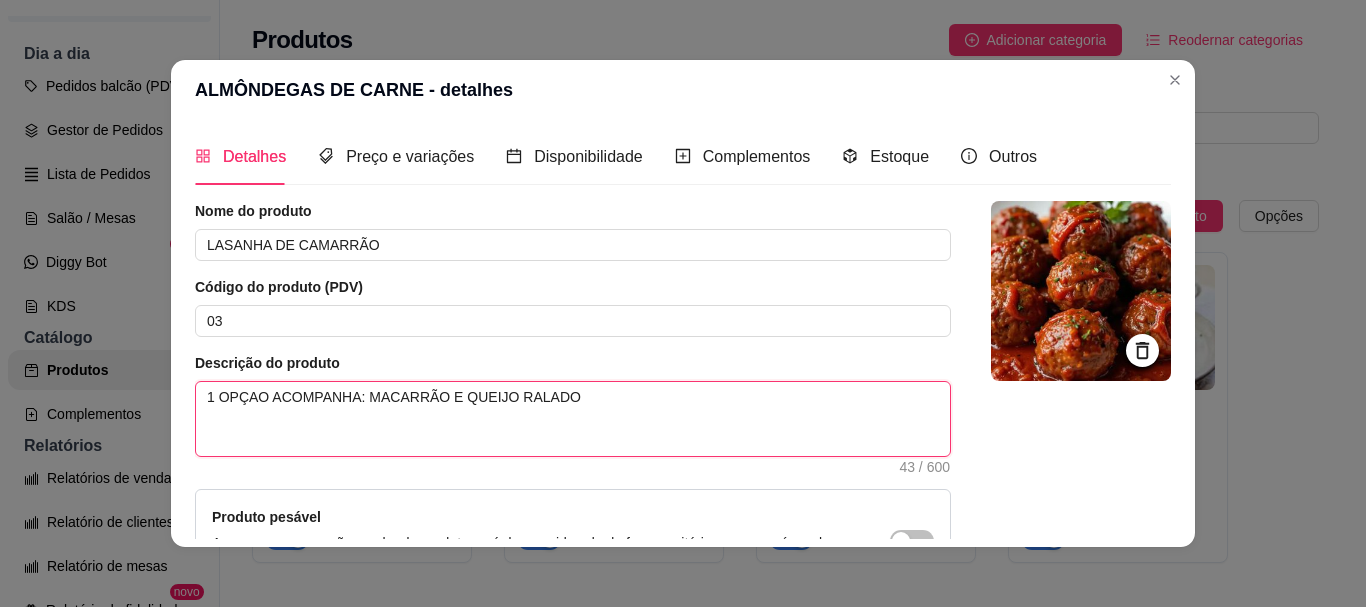 click on "1 OPÇAO ACOMPANHA: MACARRÃO E QUEIJO RALADO" at bounding box center [573, 419] 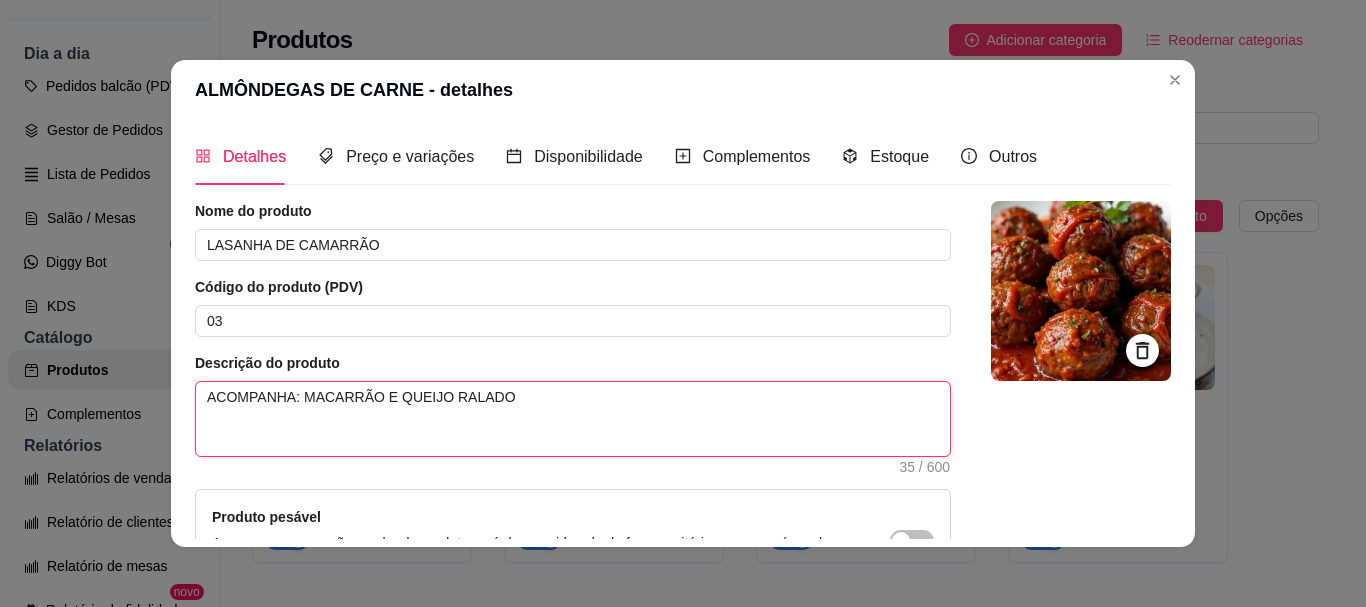 click on "ACOMPANHA: MACARRÃO E QUEIJO RALADO" at bounding box center (573, 419) 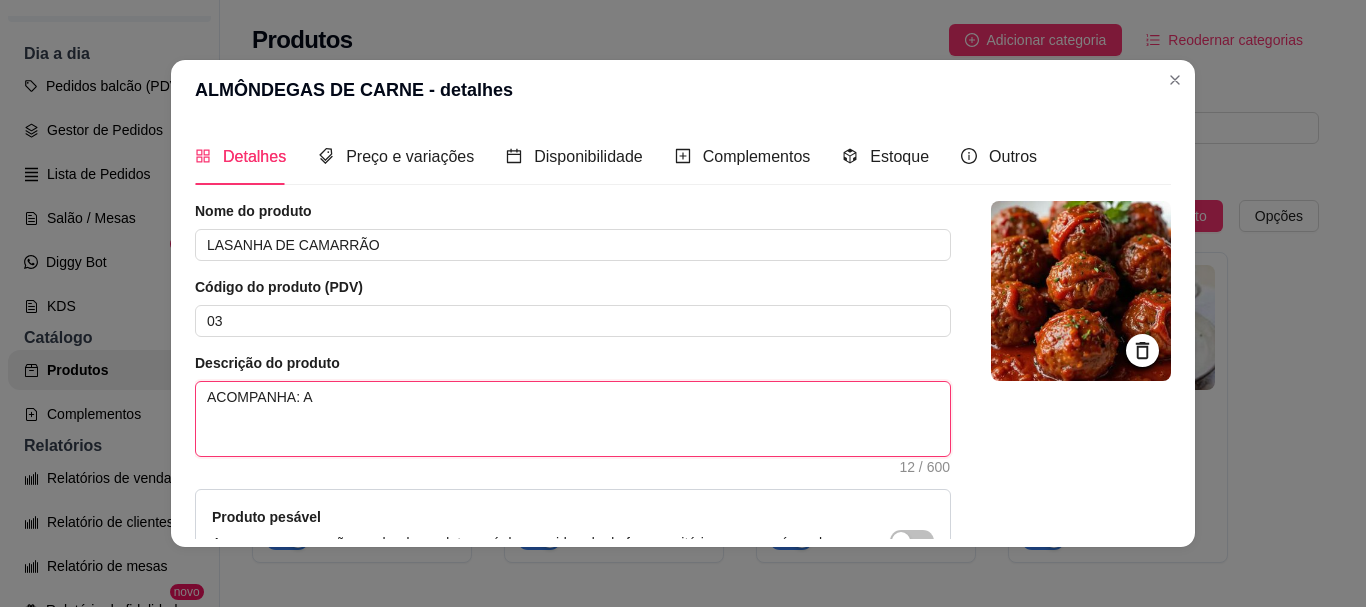 type 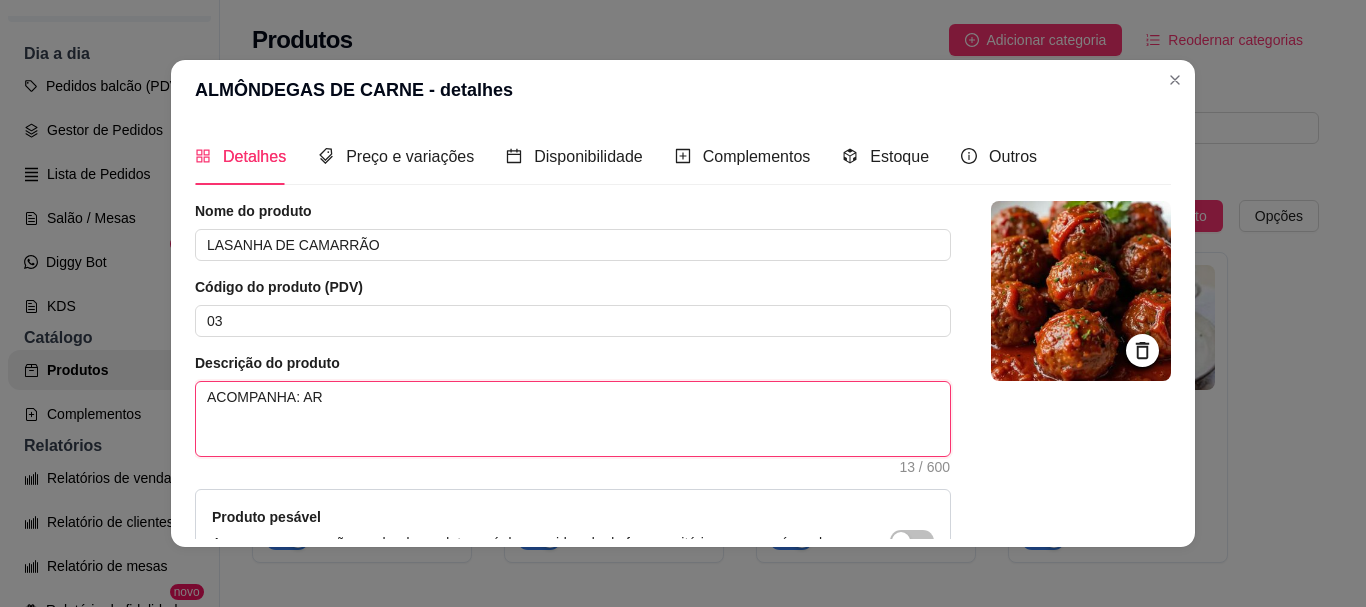 type 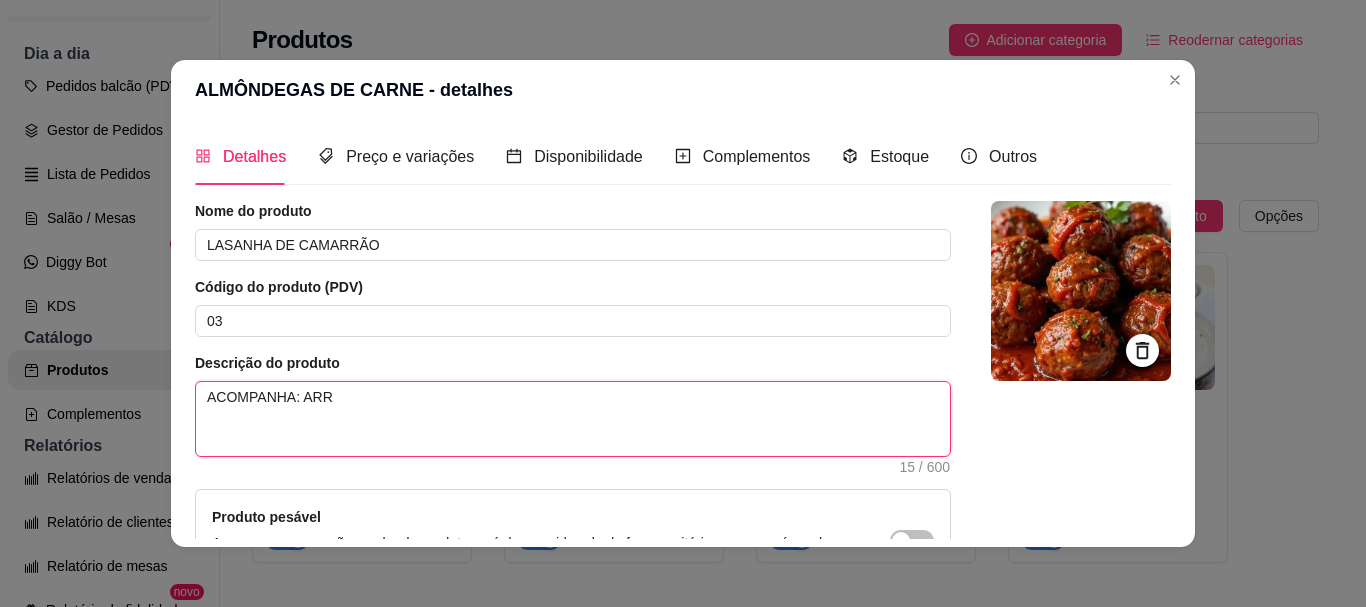type 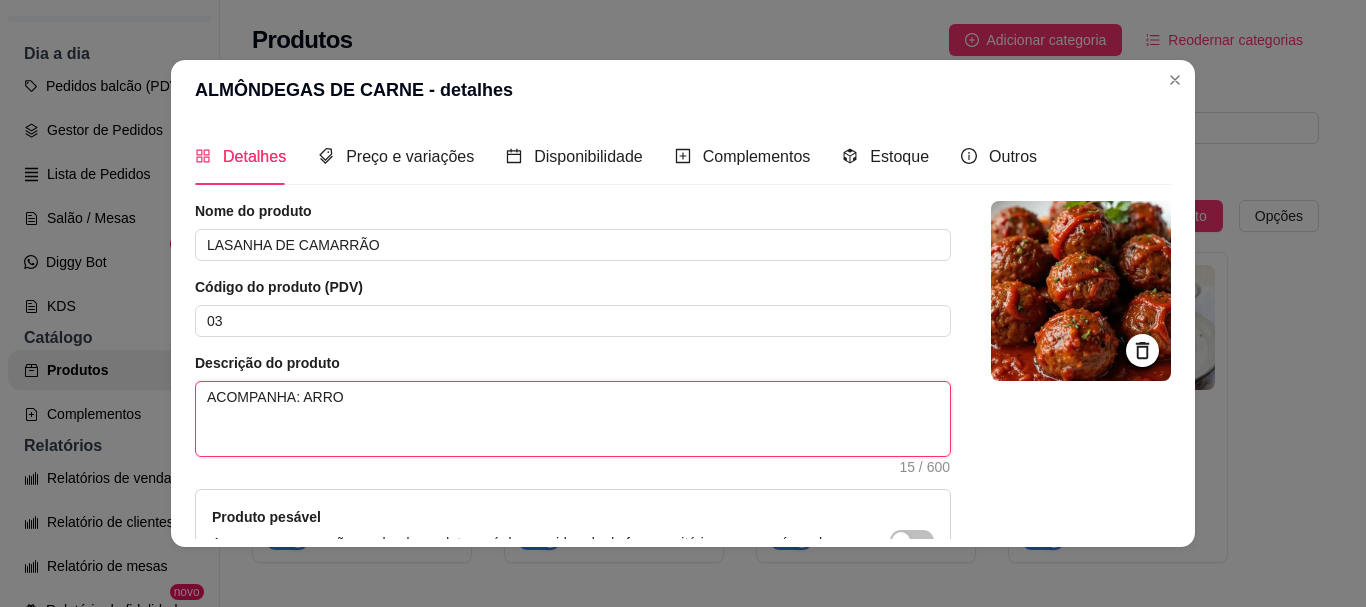 type 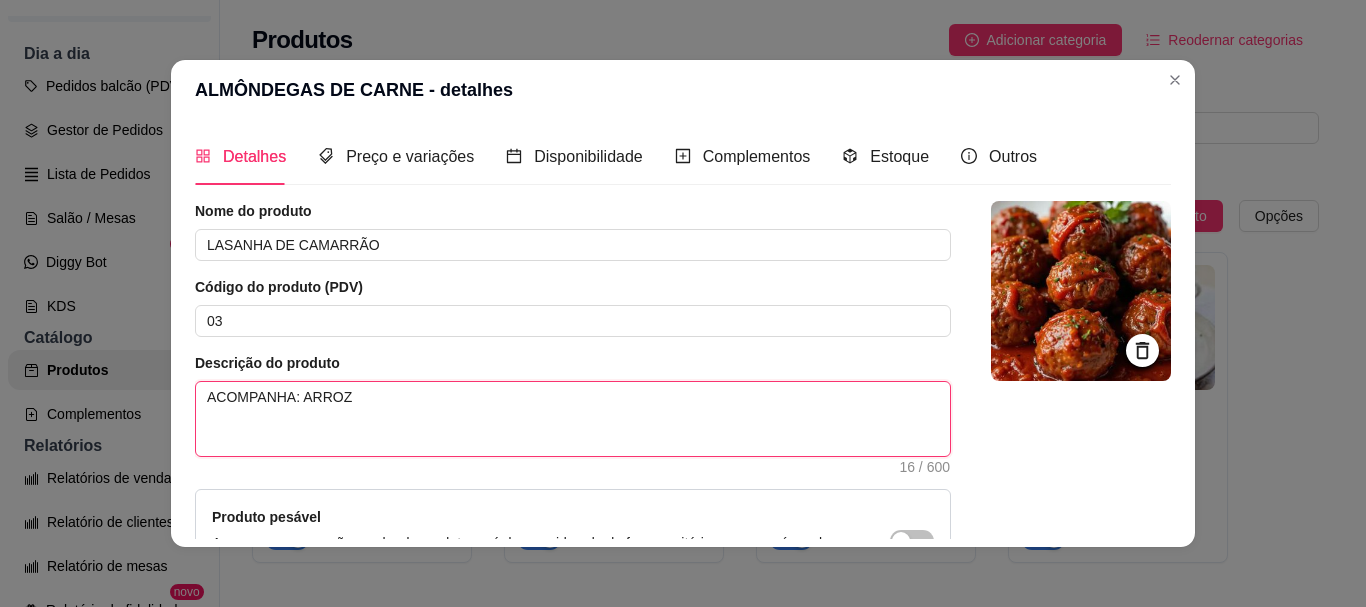 type 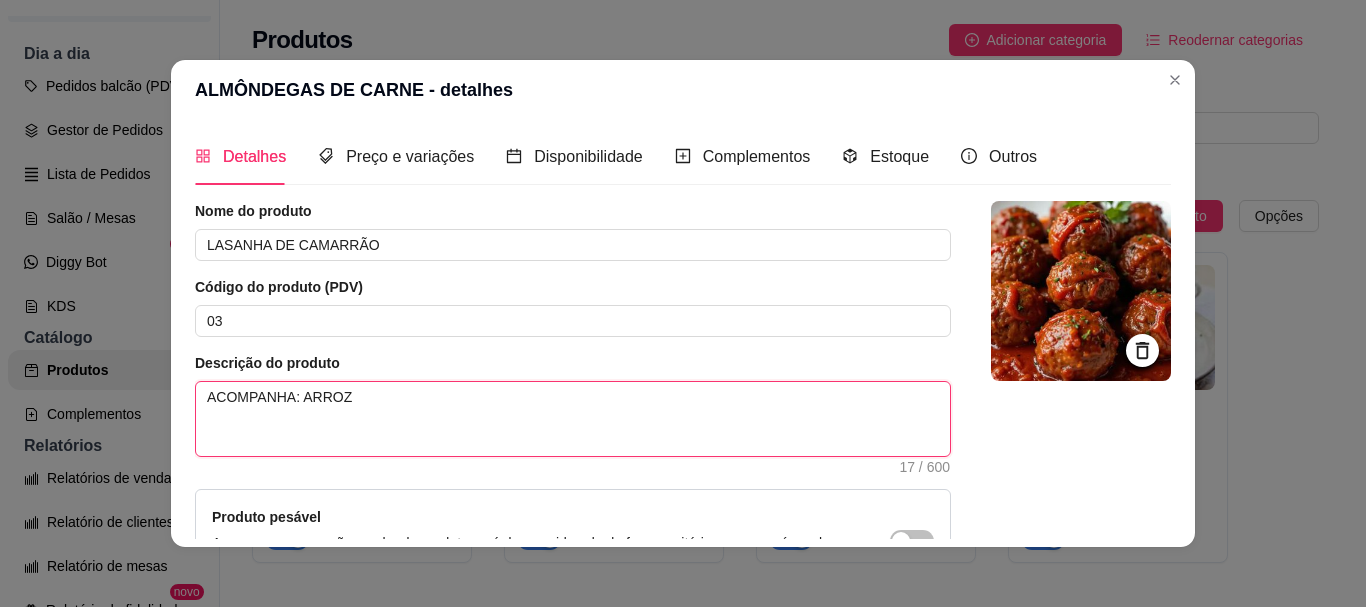 type 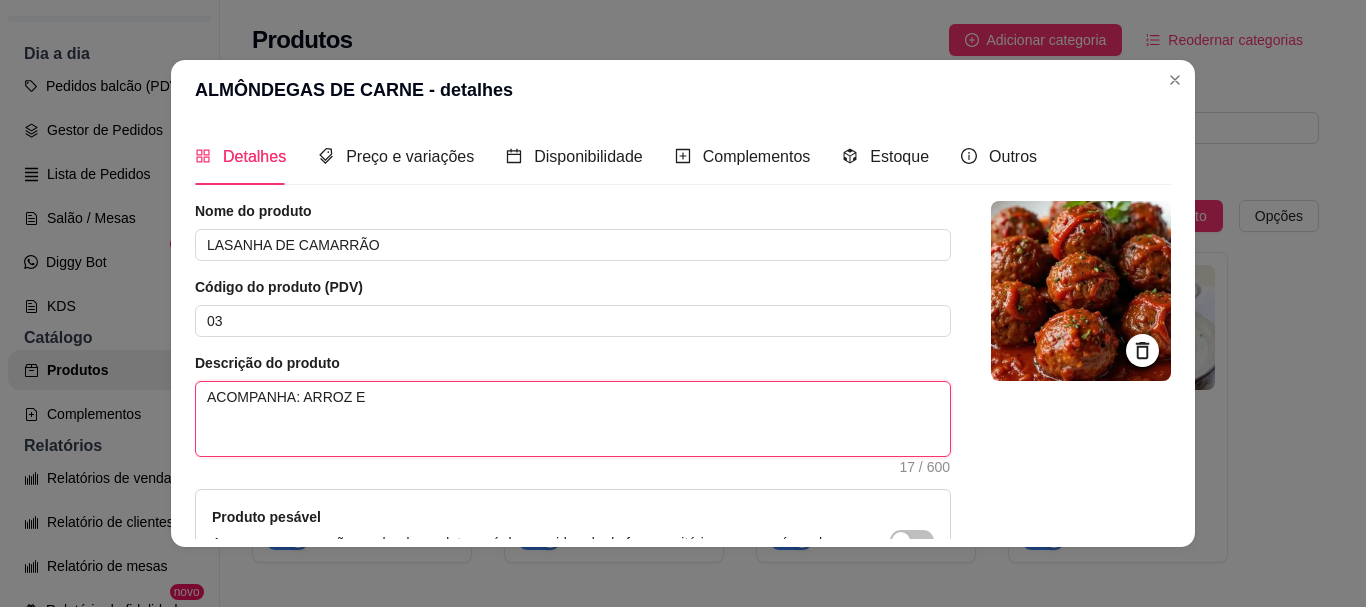 type 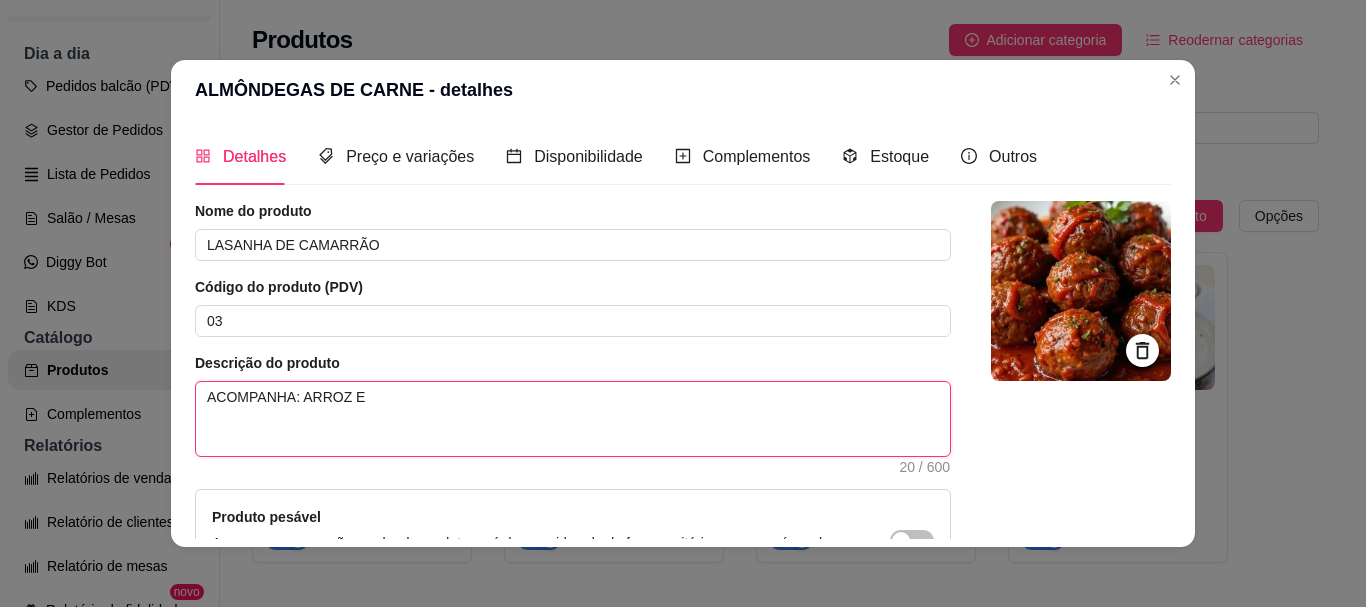 type 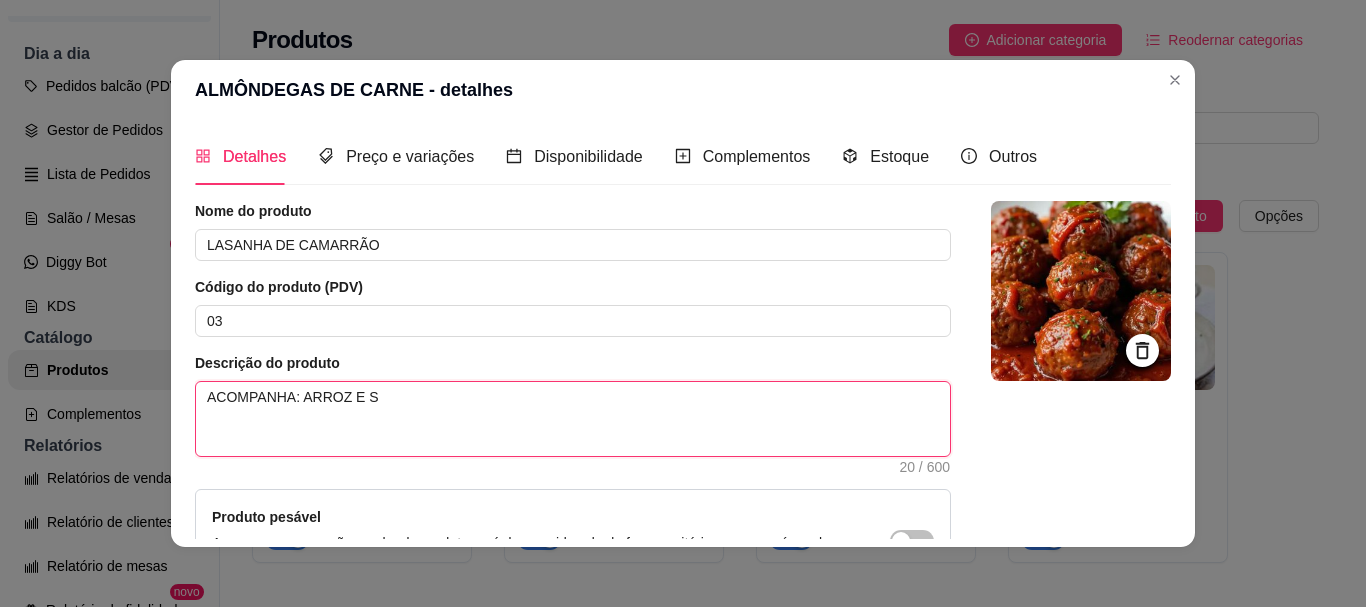 type 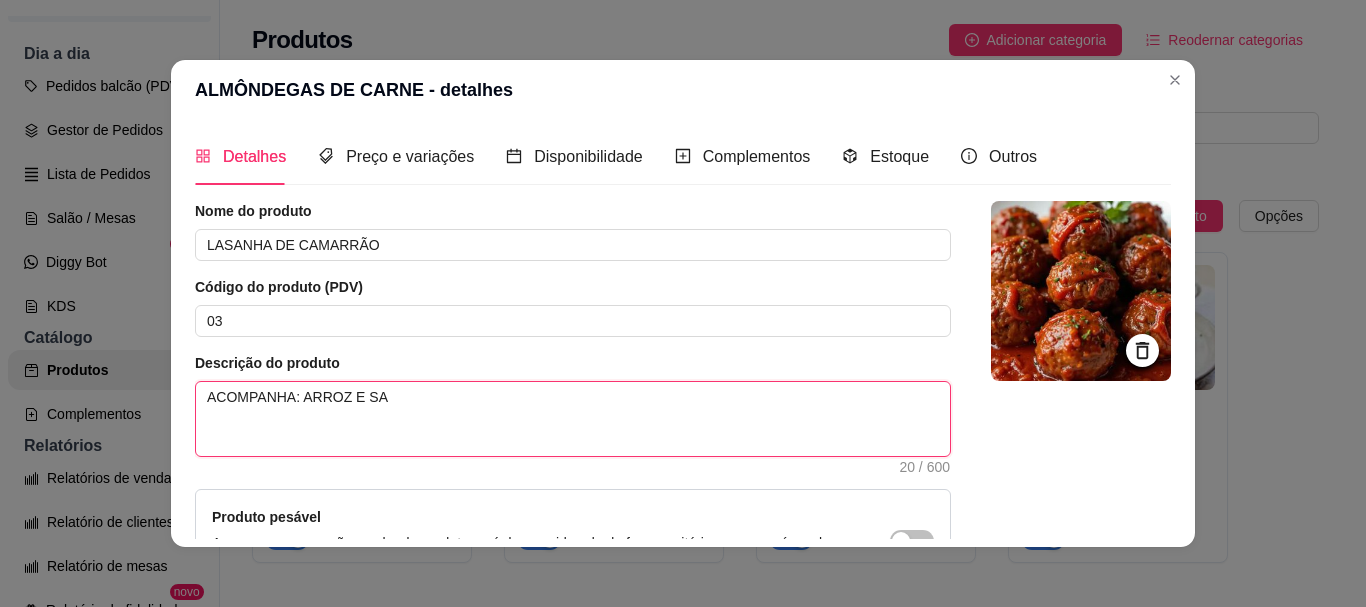type 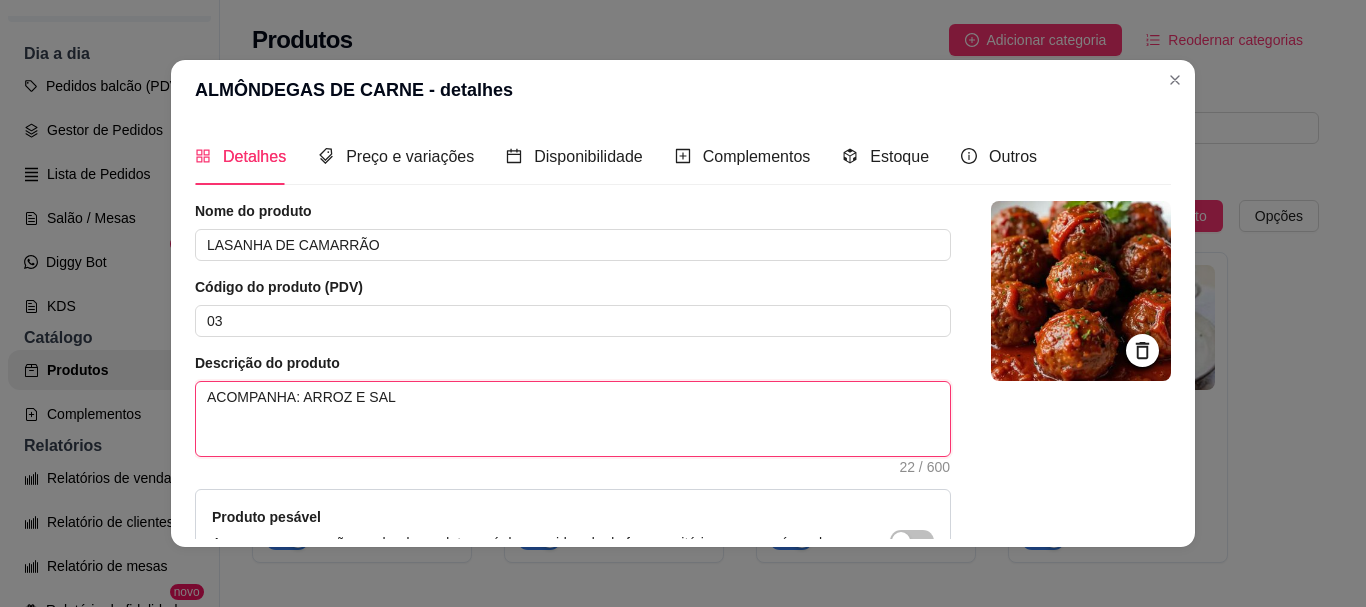 type 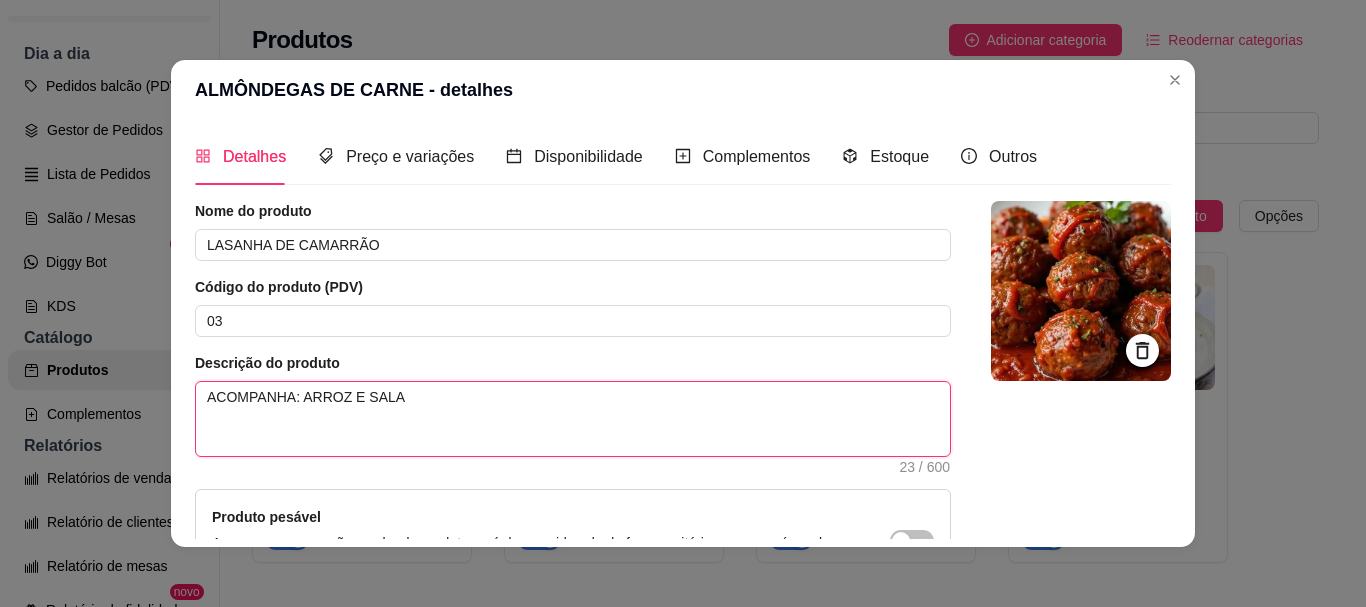 type 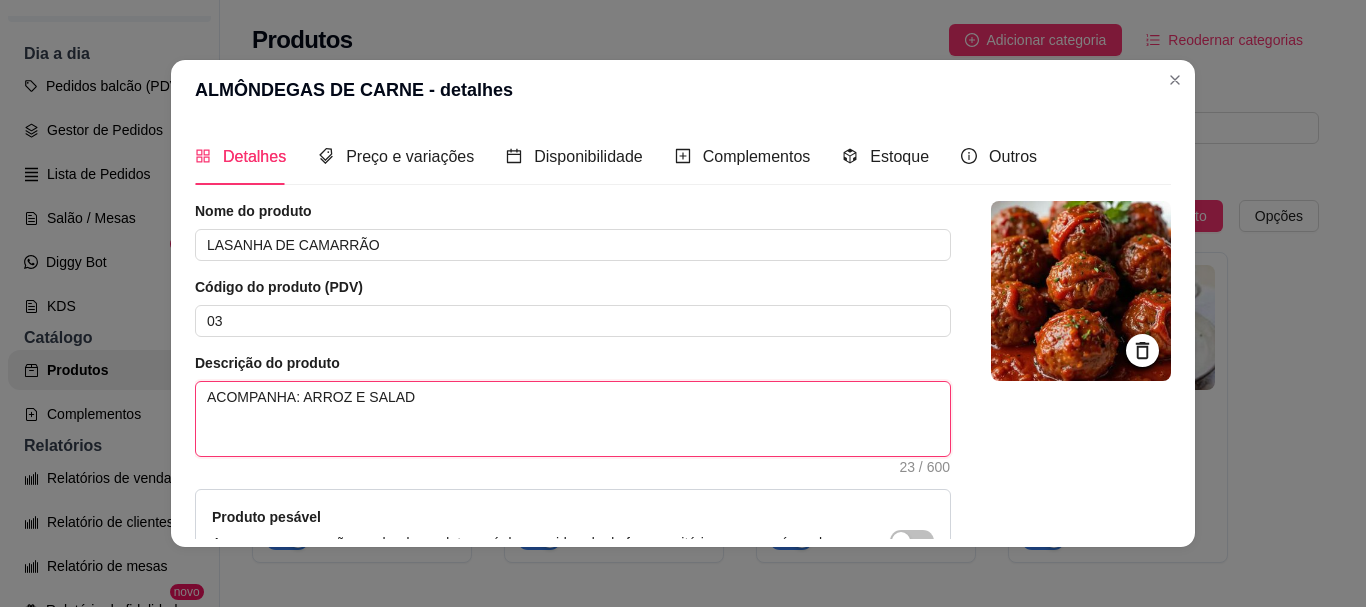 type 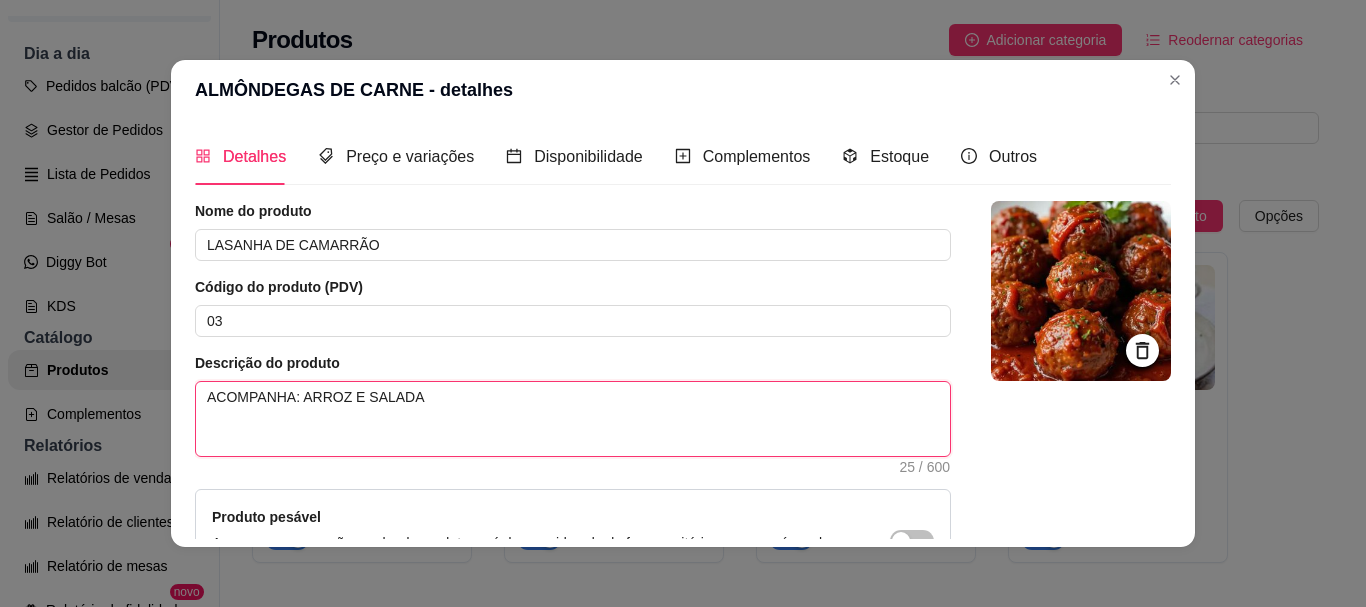 type 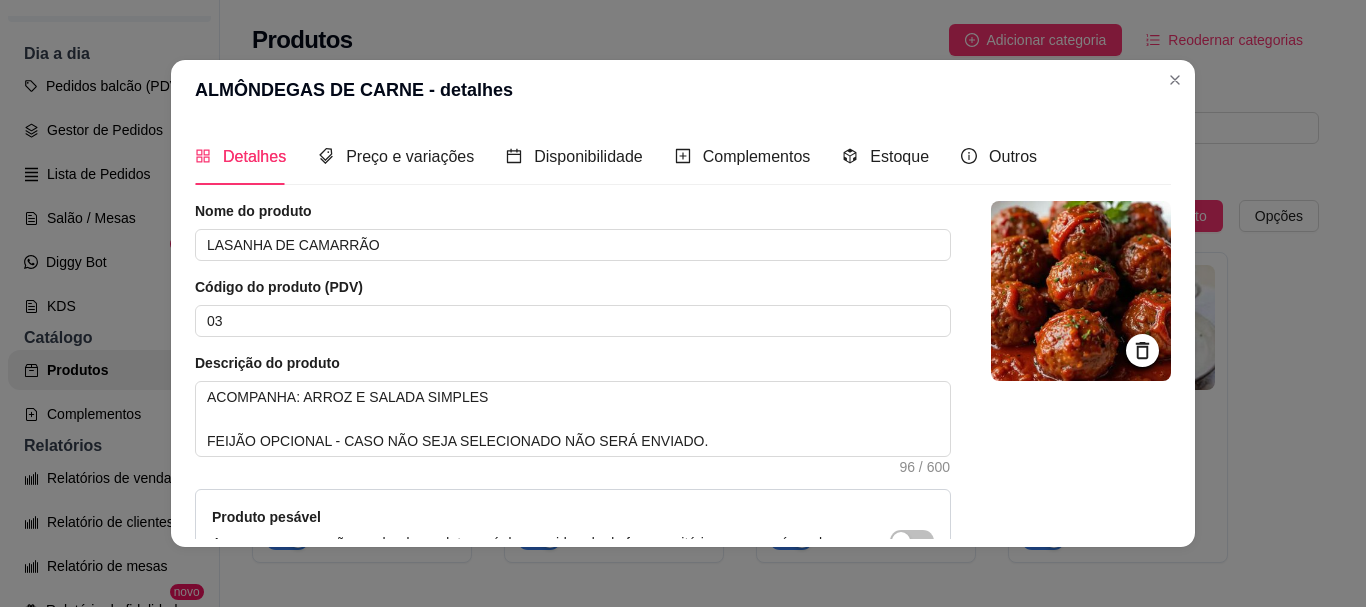 click at bounding box center (1081, 291) 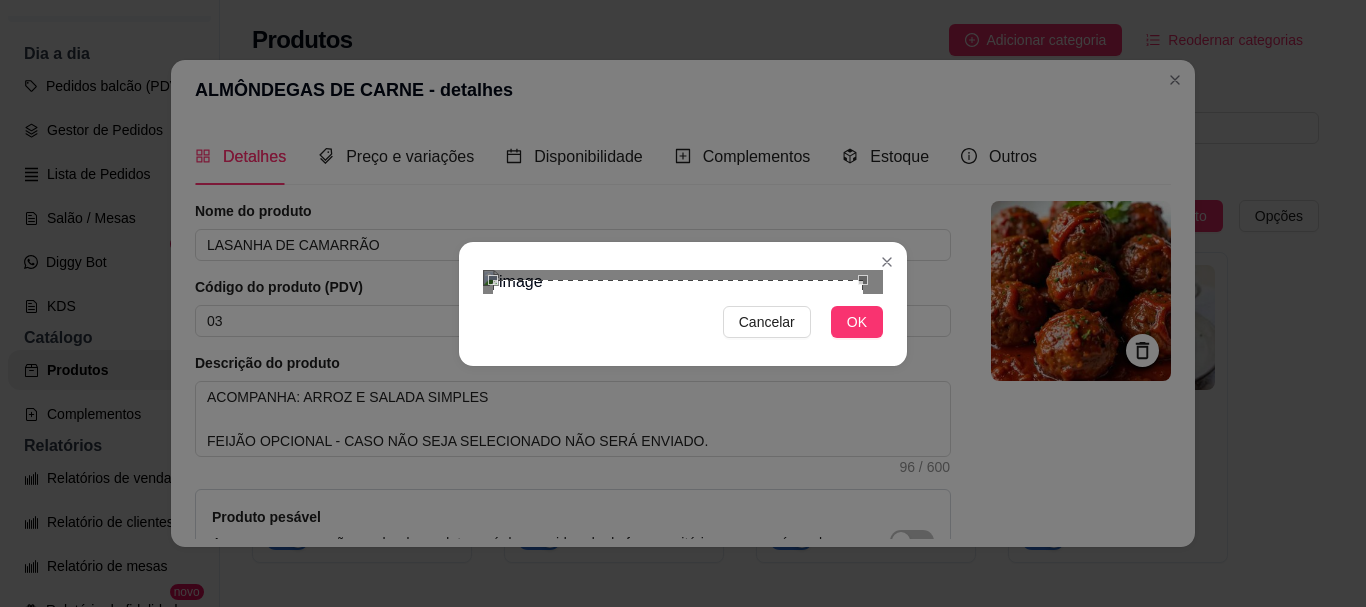 click on "Cancelar OK" at bounding box center (683, 303) 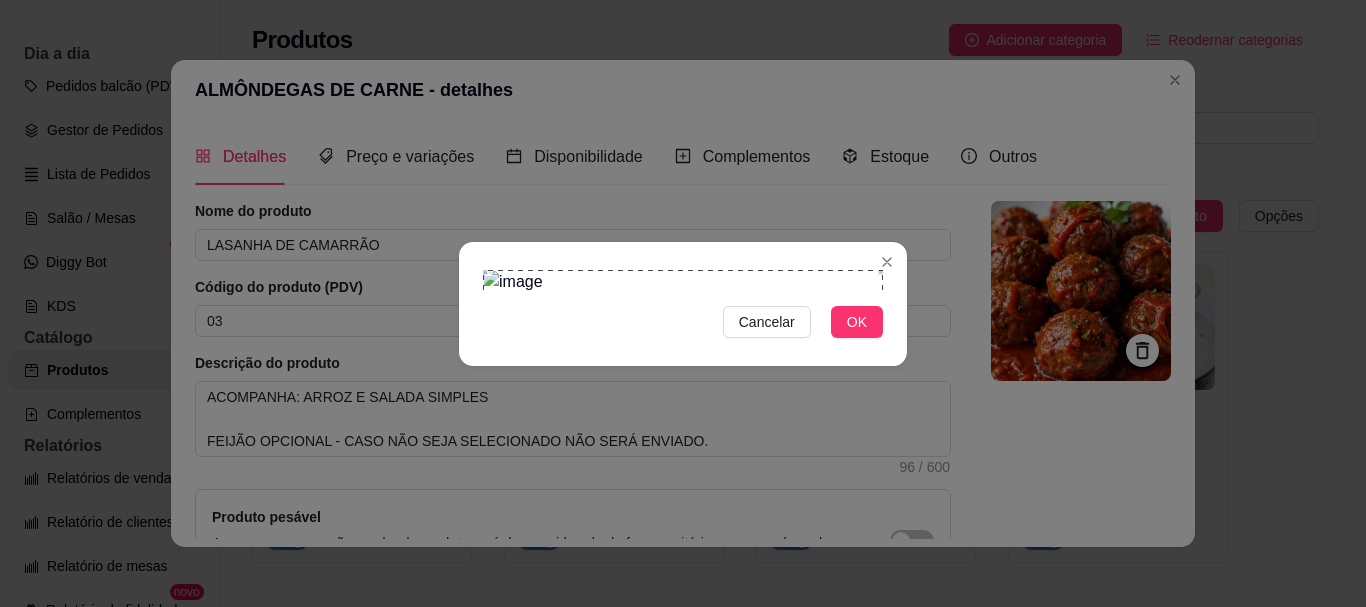 click on "Cancelar OK" at bounding box center (683, 303) 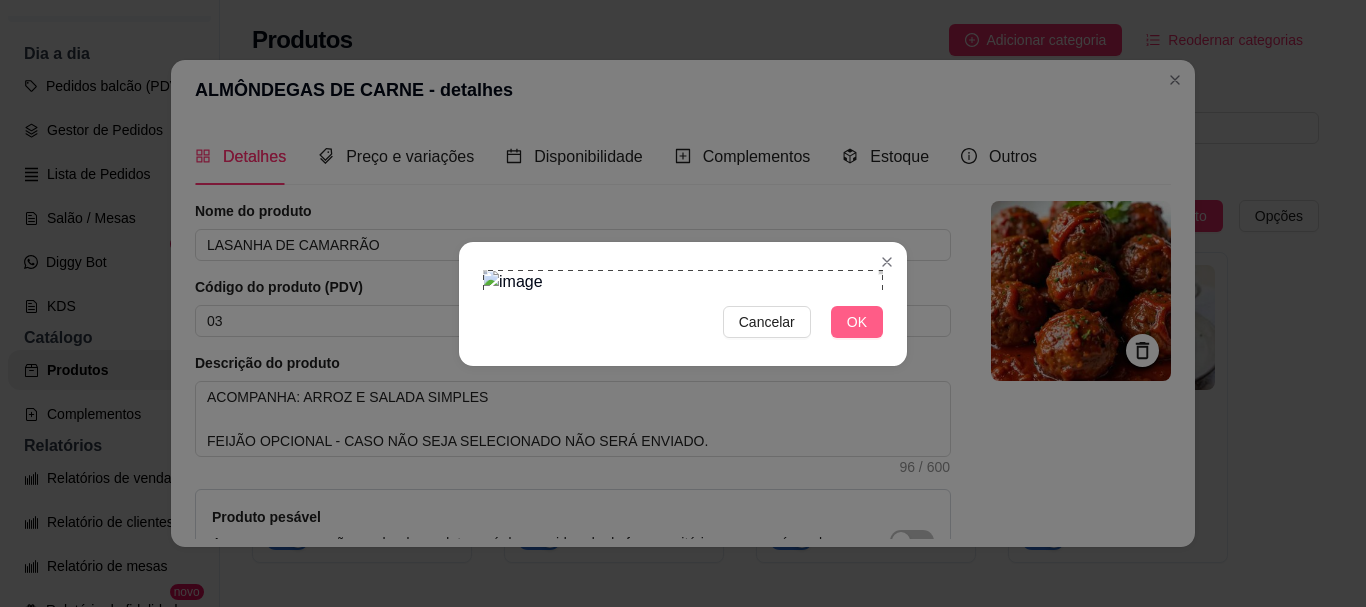 click on "OK" at bounding box center (857, 322) 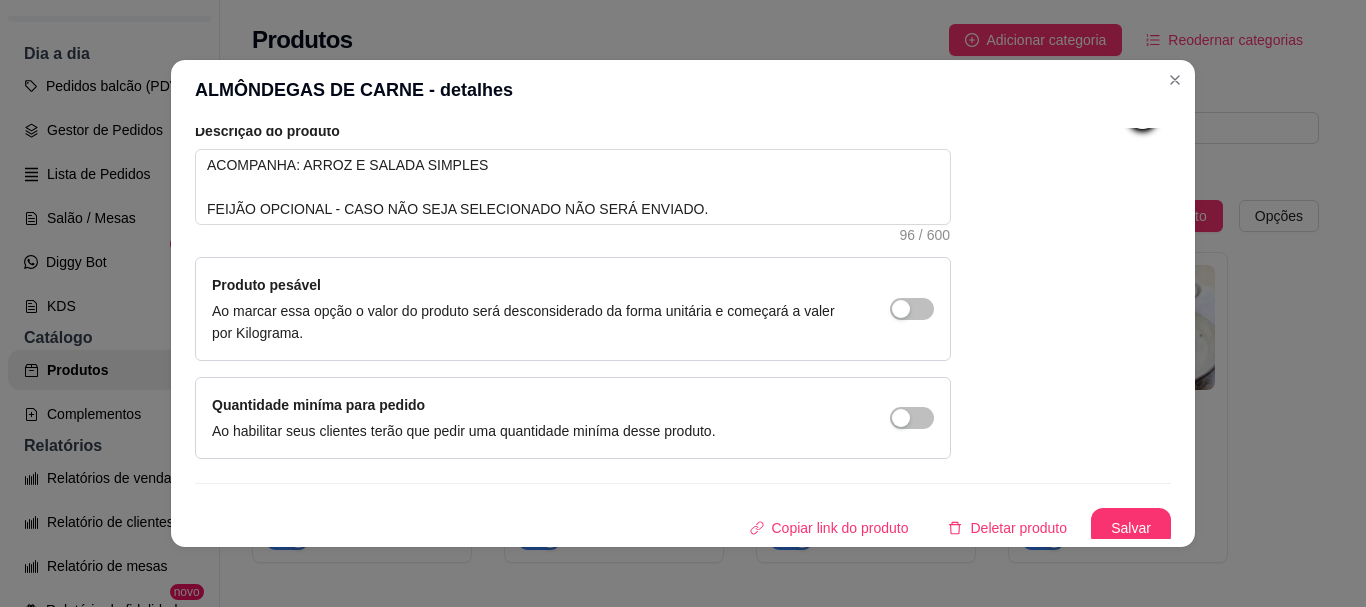 scroll, scrollTop: 241, scrollLeft: 0, axis: vertical 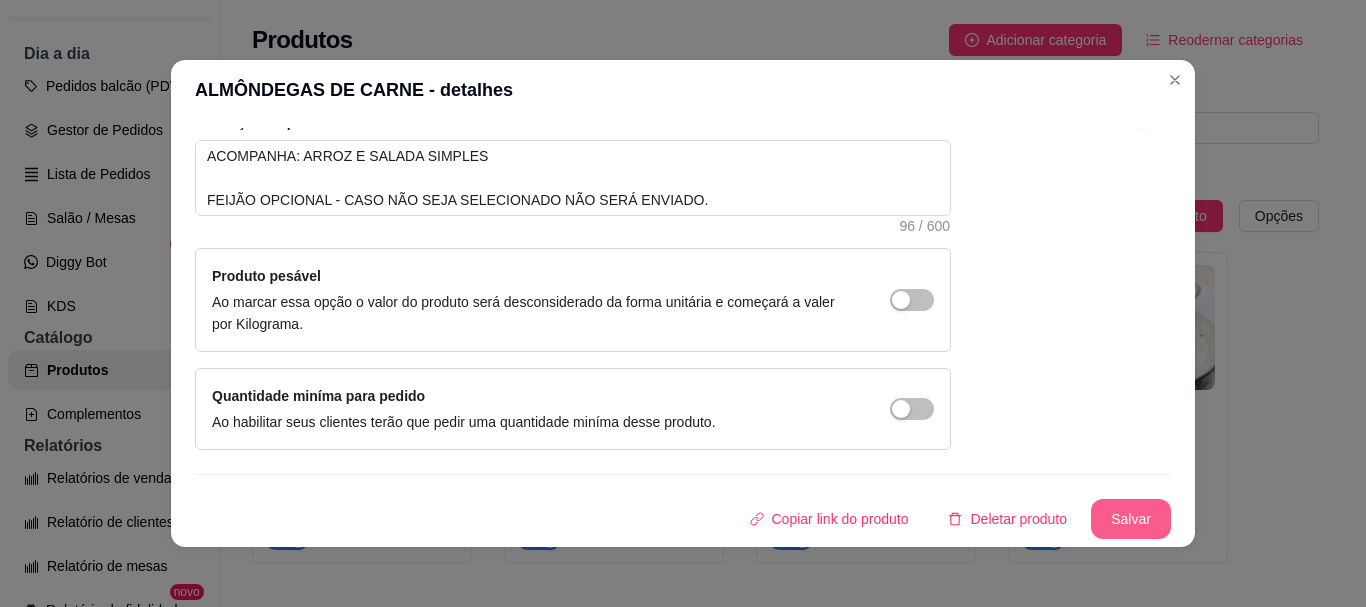 click on "Salvar" at bounding box center [1131, 519] 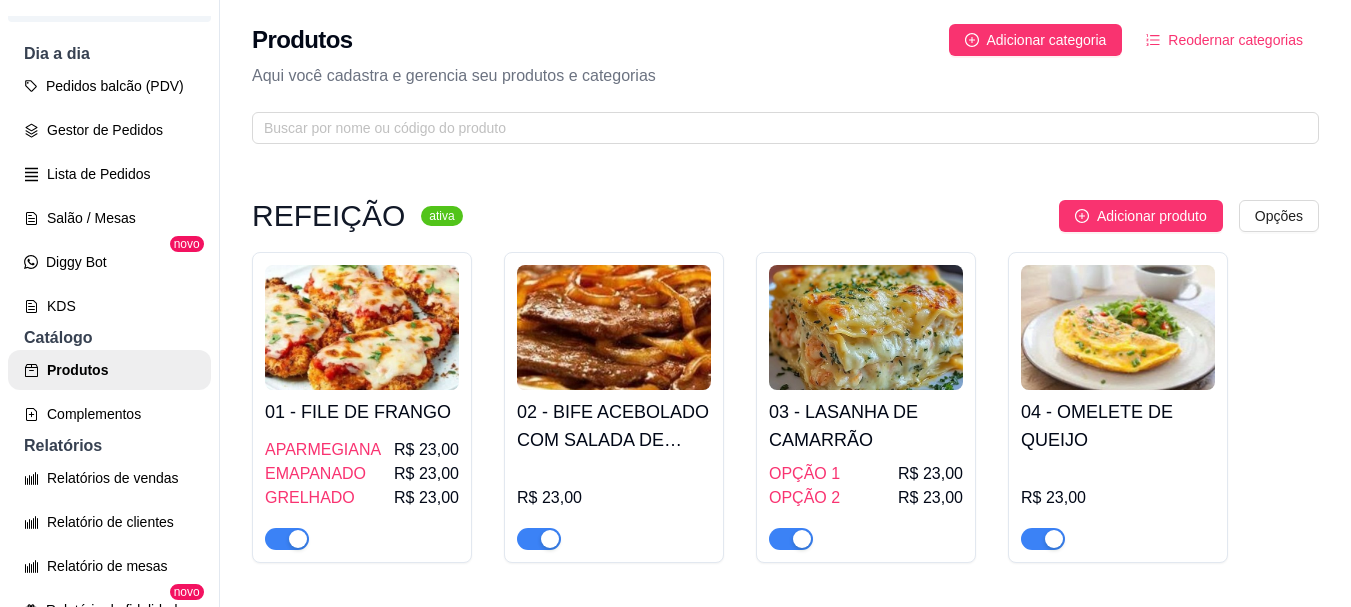 click on "OPÇÃO 1  R$ 23,00" at bounding box center (866, 474) 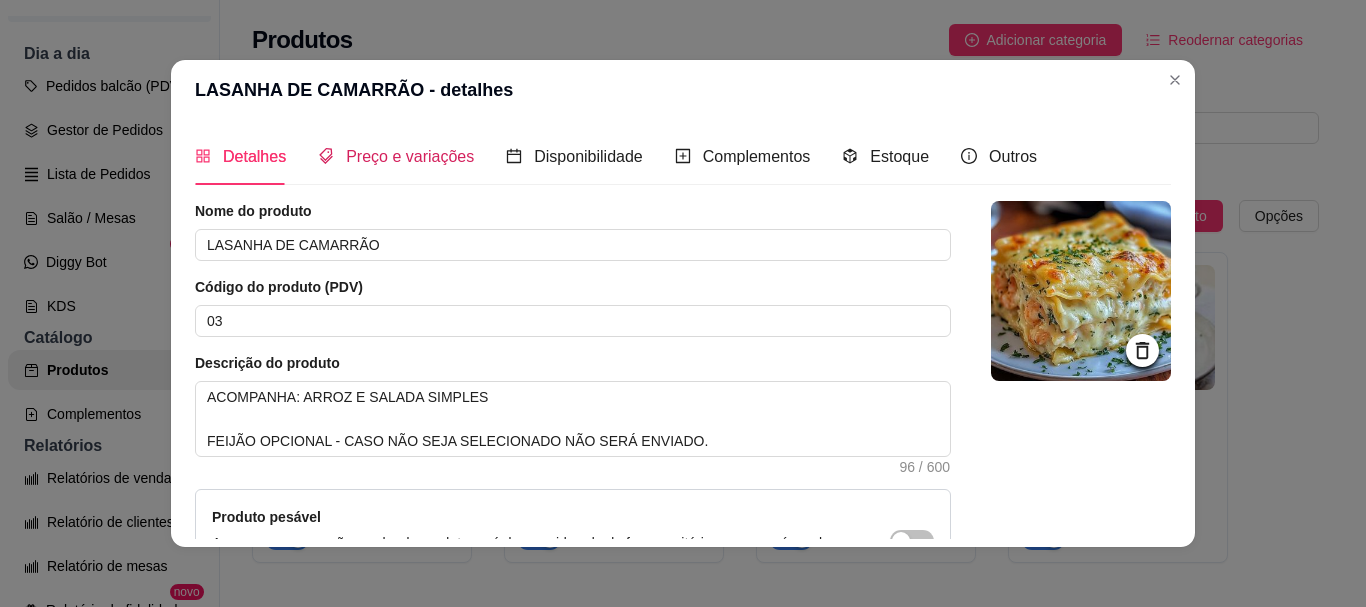 click on "Preço e variações" at bounding box center [410, 156] 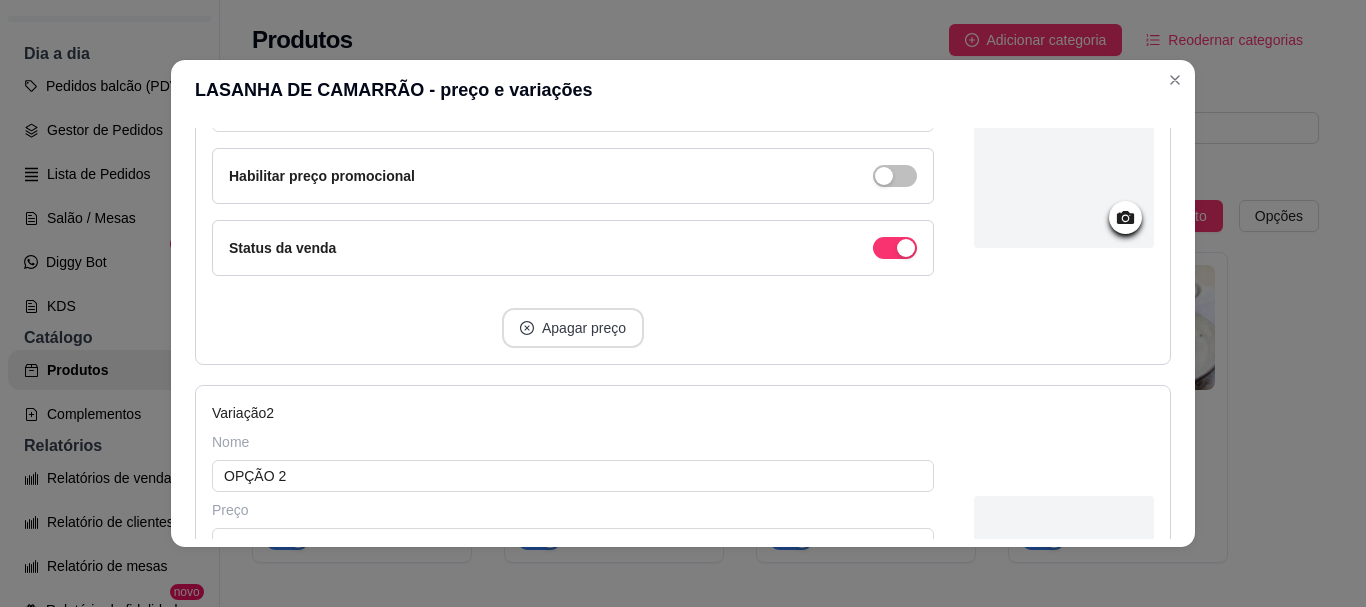click on "Apagar preço" at bounding box center (573, 328) 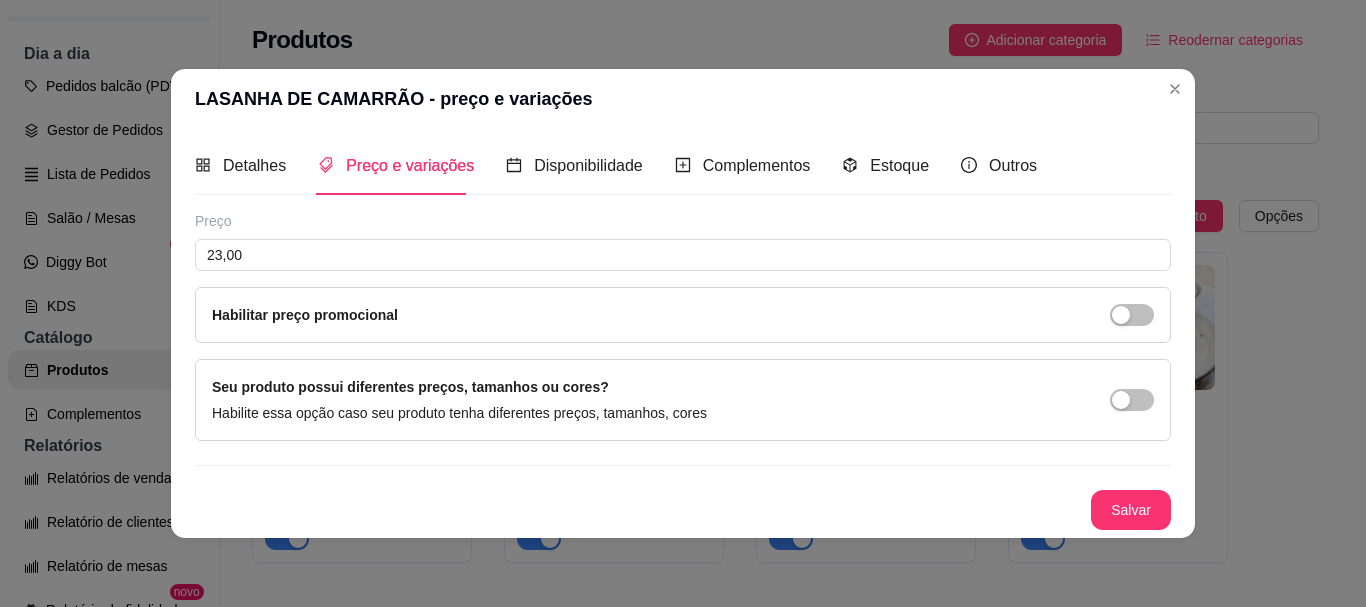 scroll, scrollTop: 0, scrollLeft: 0, axis: both 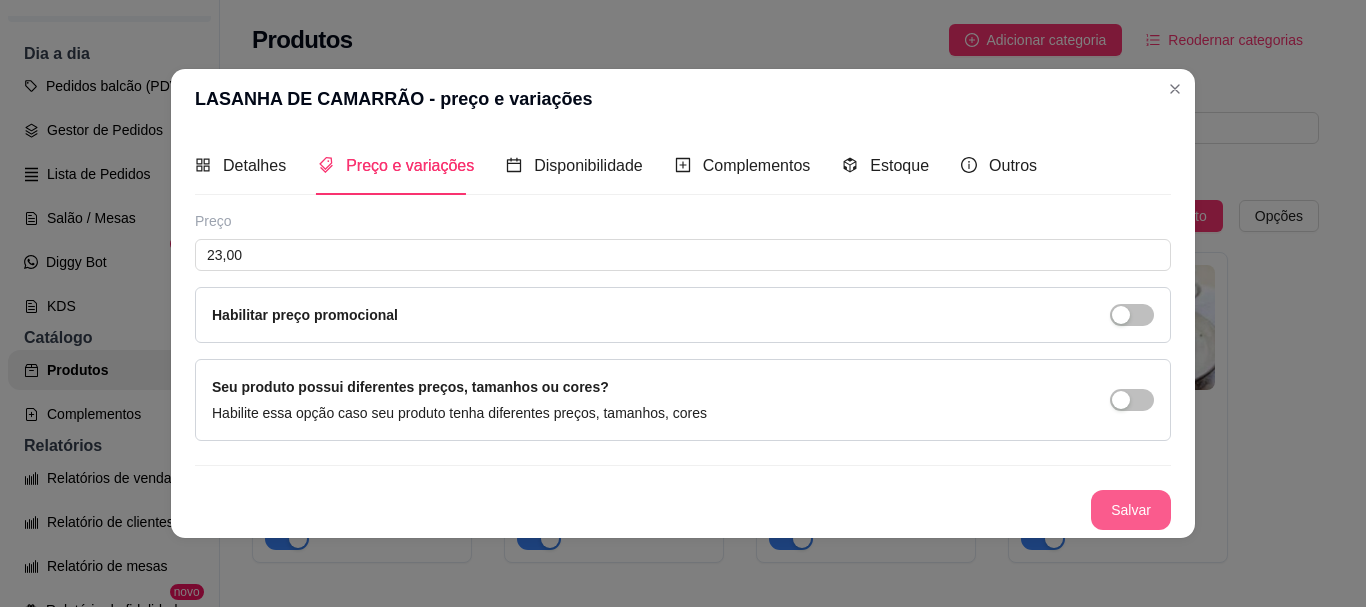 click on "Salvar" at bounding box center (1131, 510) 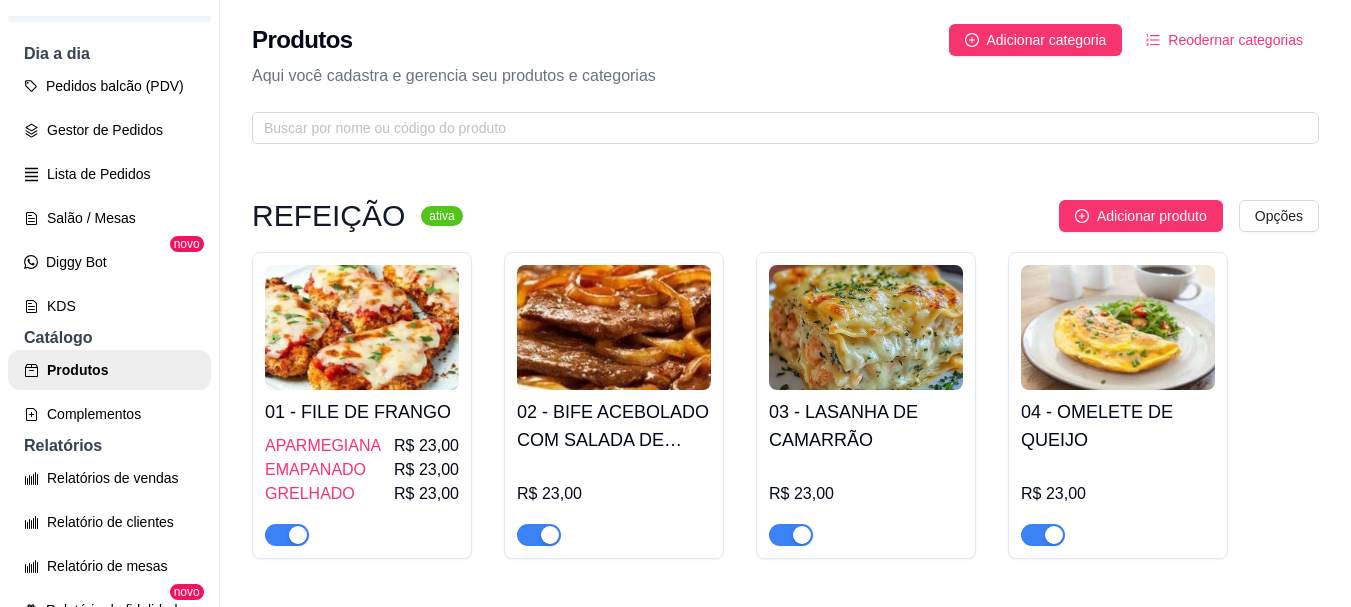 click on "02 - BIFE ACEBOLADO COM SALADA DE MAIONESE" at bounding box center [614, 426] 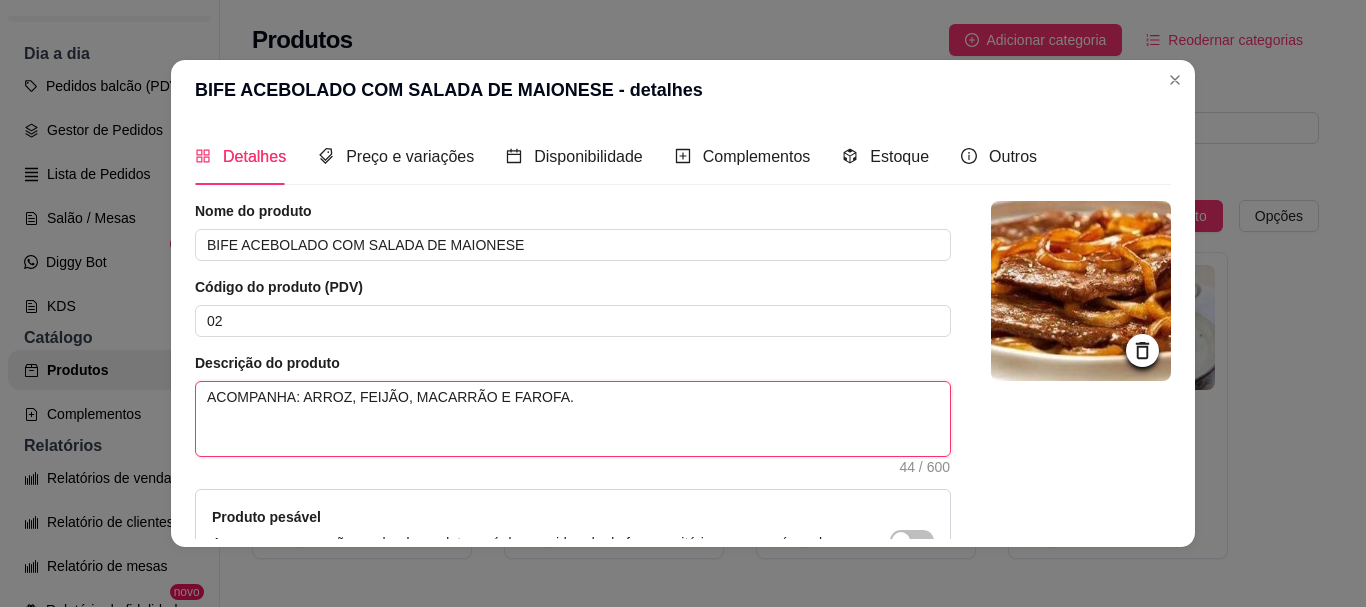 click on "ACOMPANHA: ARROZ, FEIJÃO, MACARRÃO E FAROFA." at bounding box center (573, 419) 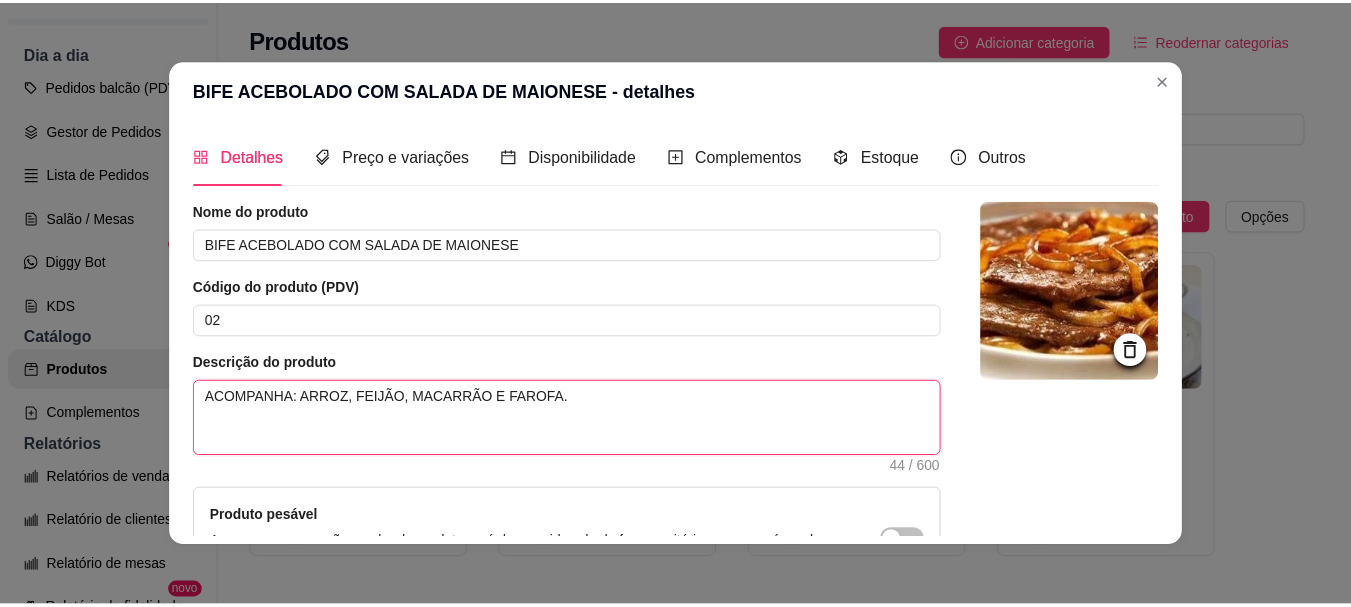 scroll, scrollTop: 241, scrollLeft: 0, axis: vertical 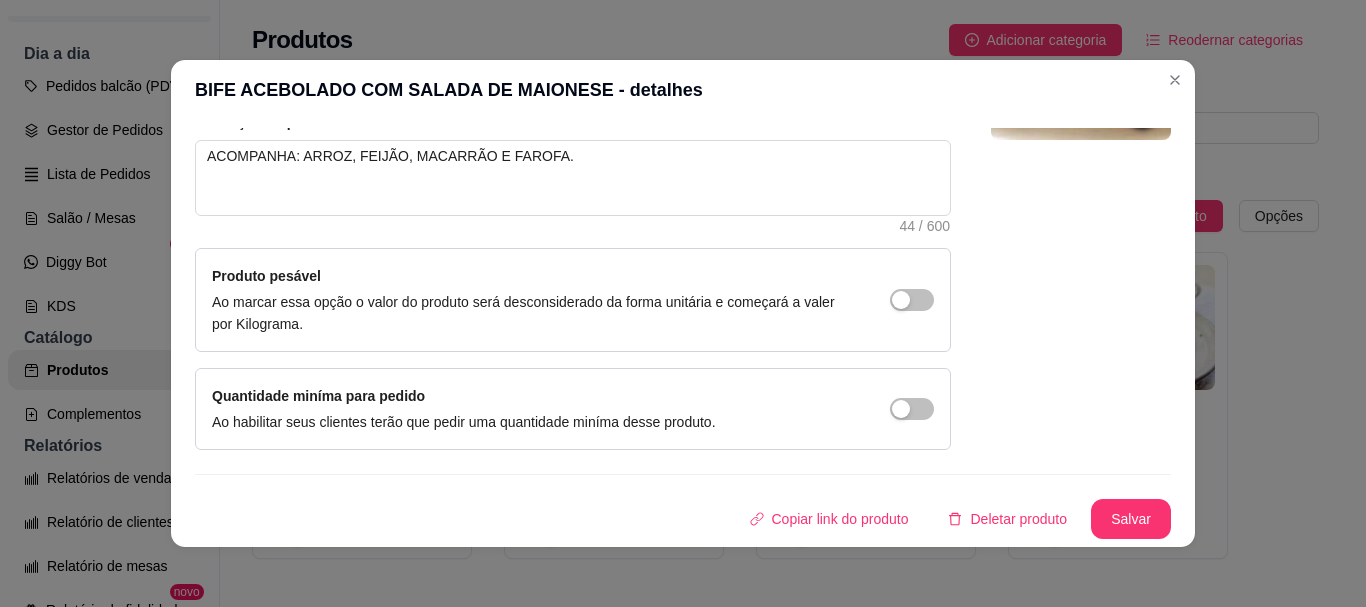 click on "BIFE ACEBOLADO COM SALADA DE MAIONESE - detalhes" at bounding box center (683, 90) 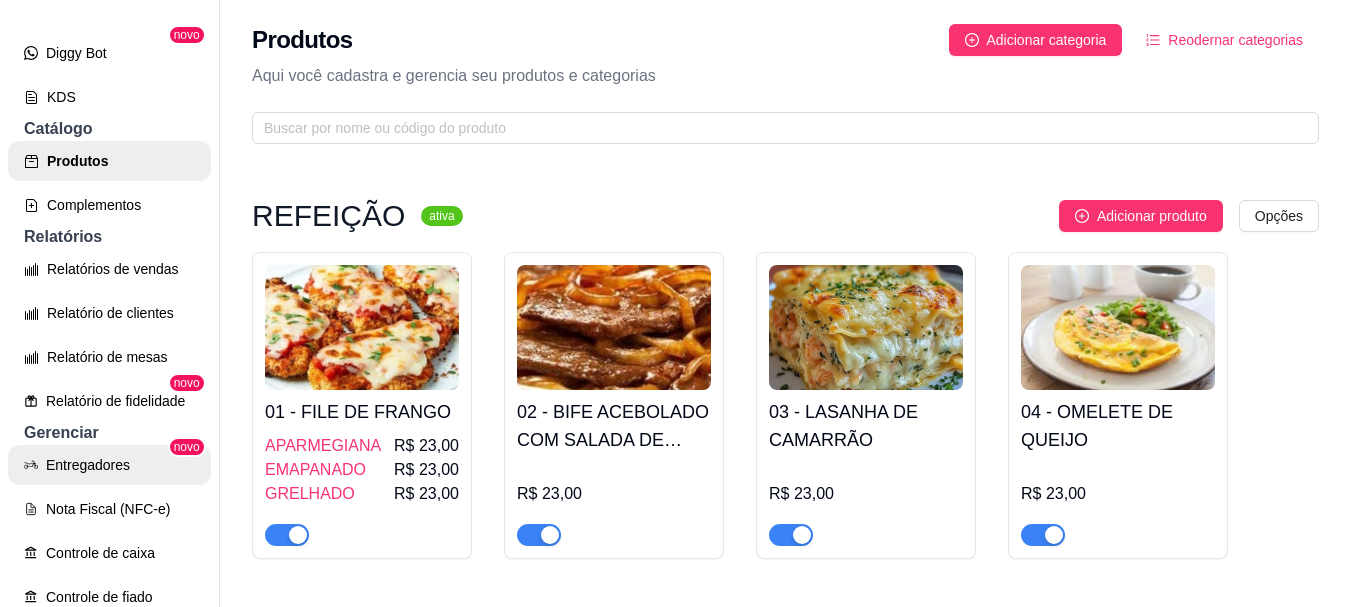 scroll, scrollTop: 407, scrollLeft: 0, axis: vertical 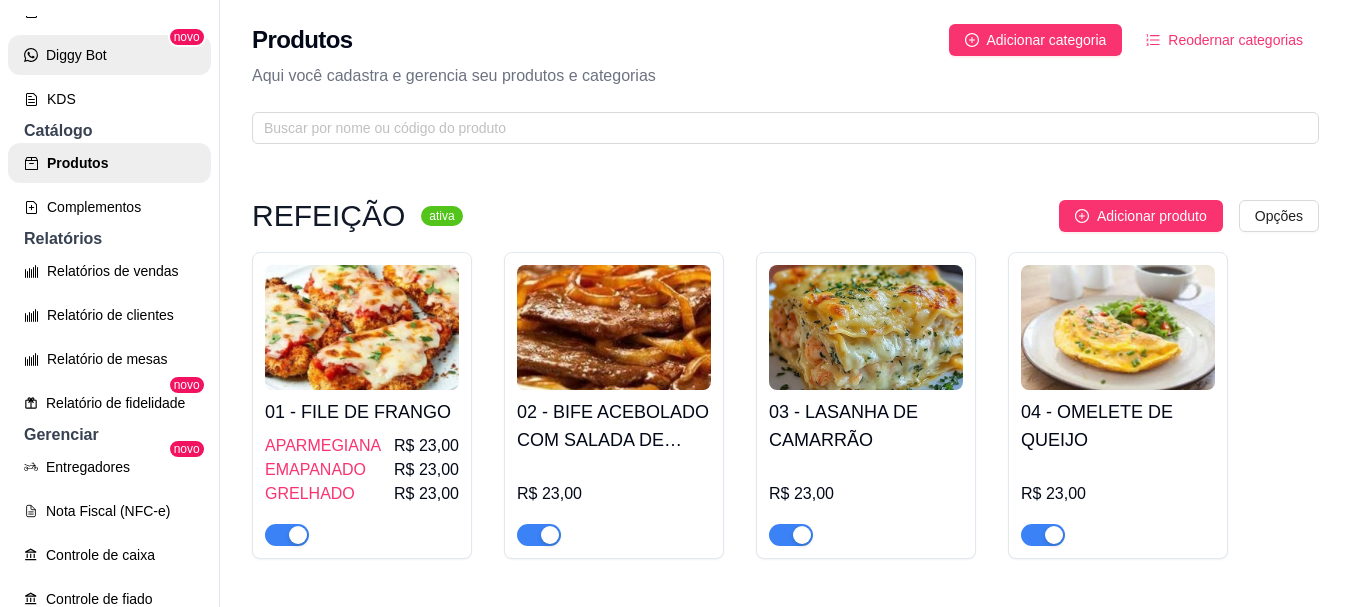 click on "Diggy Bot" at bounding box center [109, 55] 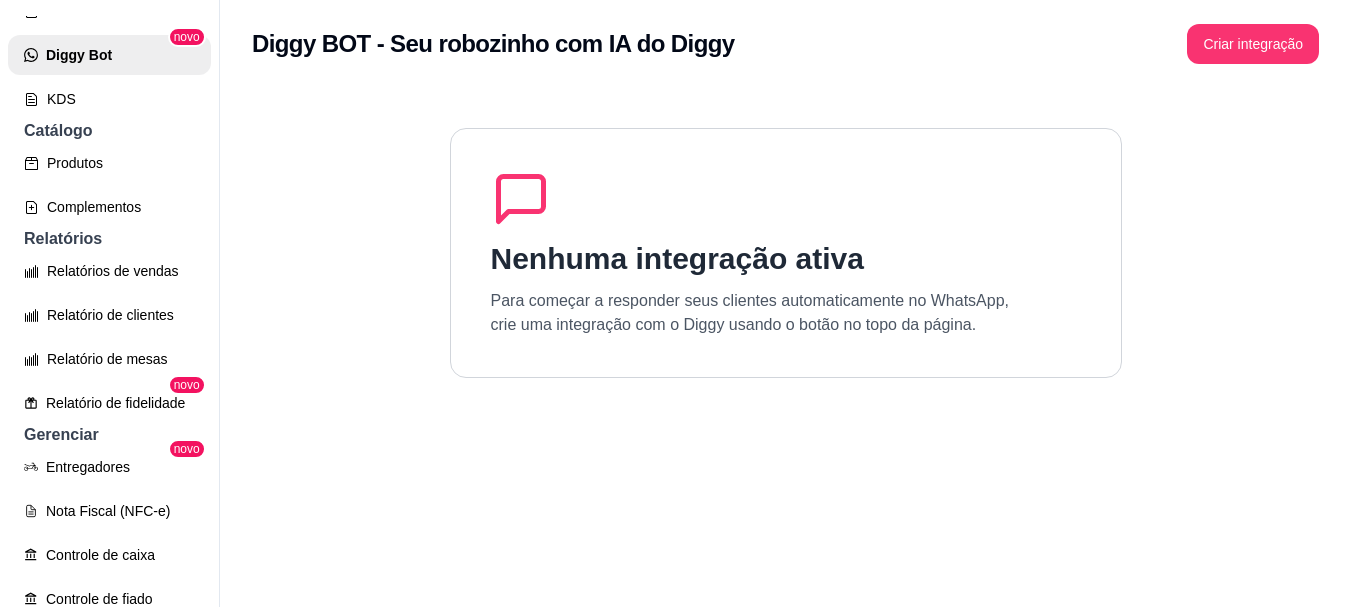 click on "Nenhuma integração ativa Para começar a responder seus clientes automaticamente no WhatsApp, crie uma integração com o Diggy usando o botão no topo da página." at bounding box center (785, 391) 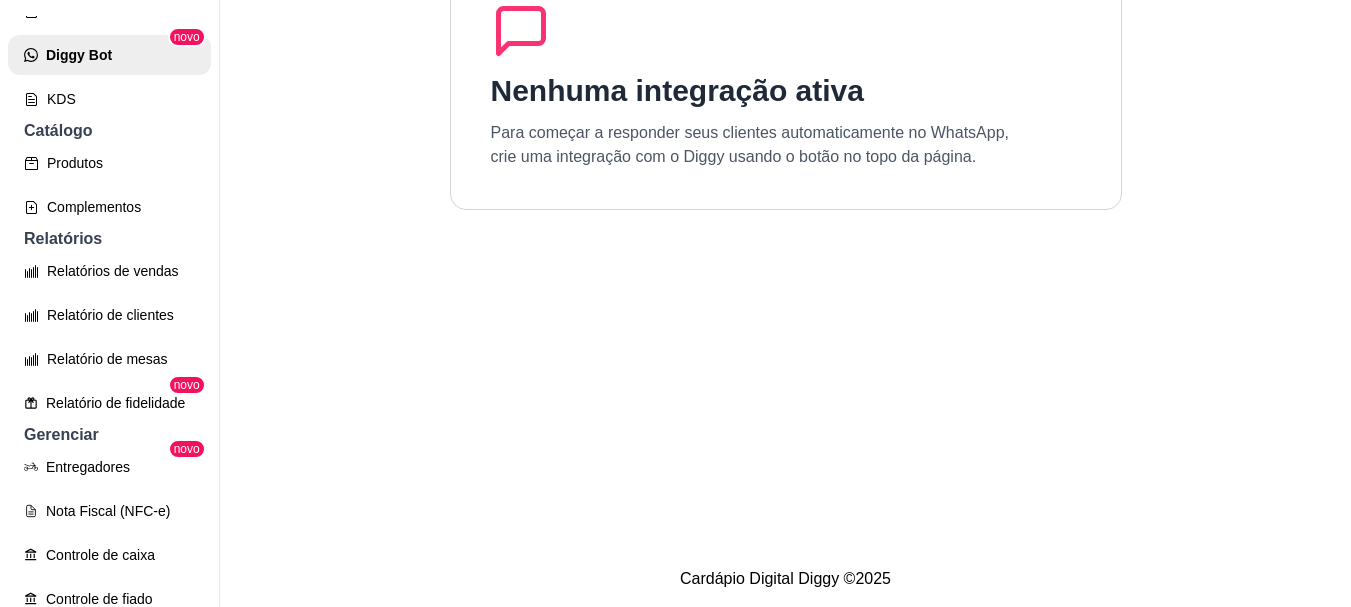 scroll, scrollTop: 0, scrollLeft: 0, axis: both 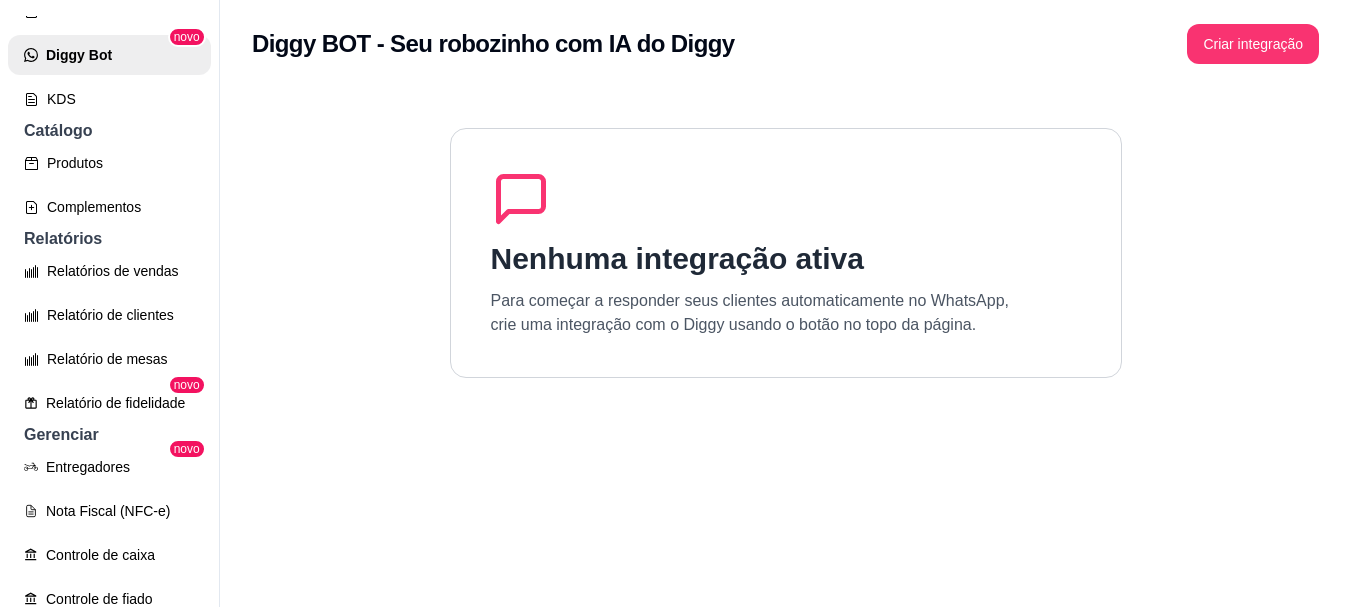 click on "Criar integração" at bounding box center (1253, 44) 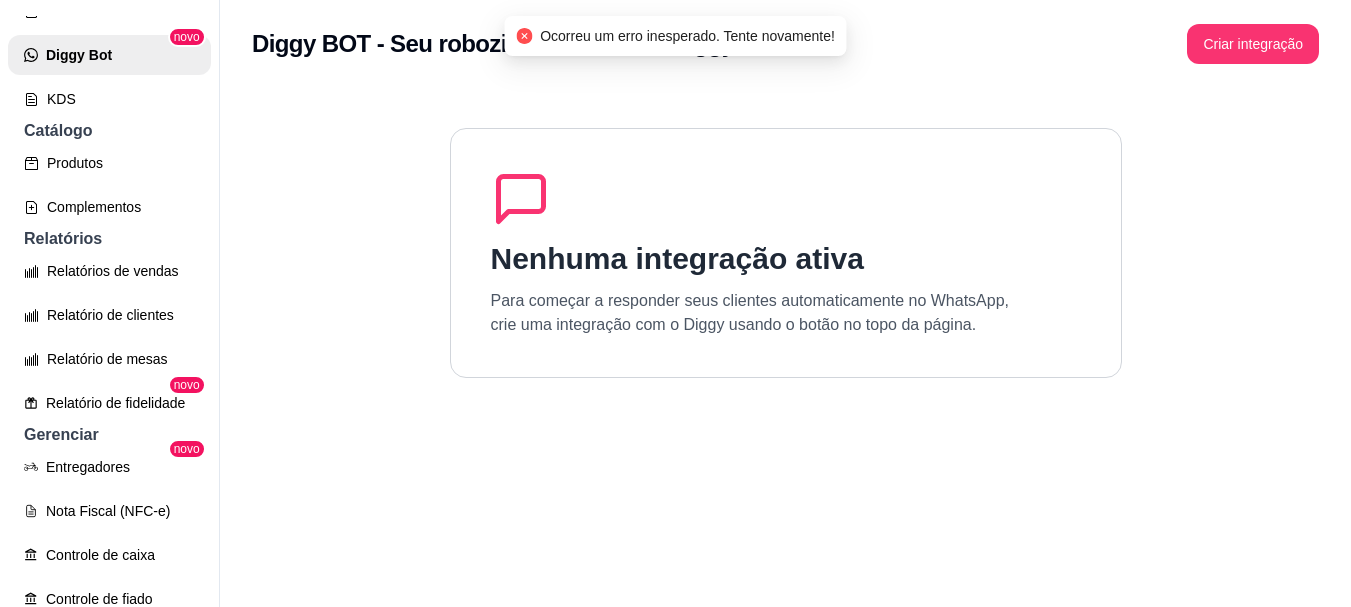 click on "Diggy BOT - Seu robozinho com IA do Diggy Criar integração" at bounding box center (785, 38) 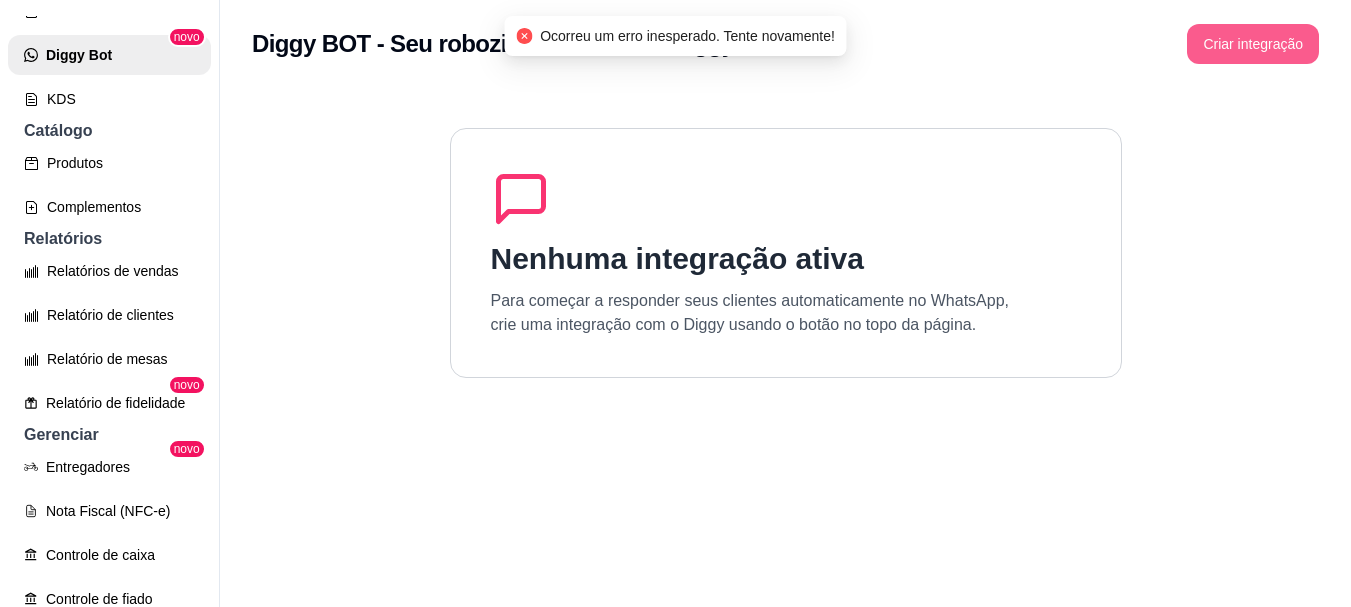 click on "Criar integração" at bounding box center [1253, 44] 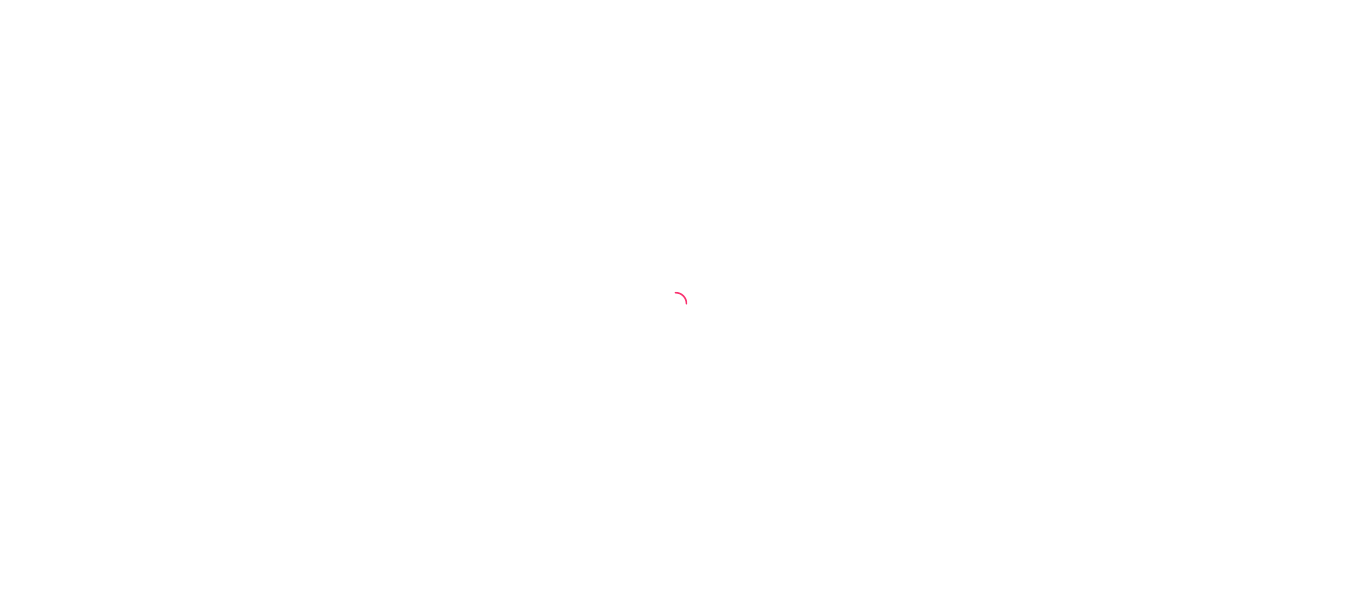 scroll, scrollTop: 0, scrollLeft: 0, axis: both 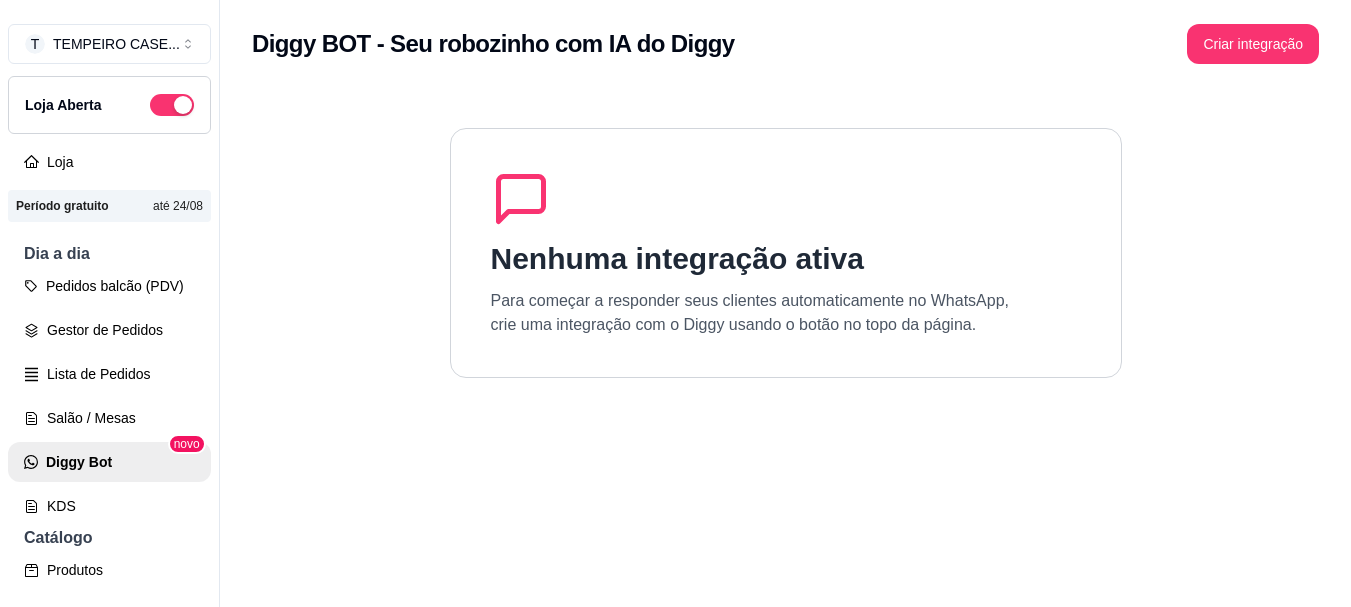 click on "Diggy BOT - Seu robozinho com IA do Diggy Criar integração" at bounding box center [785, 38] 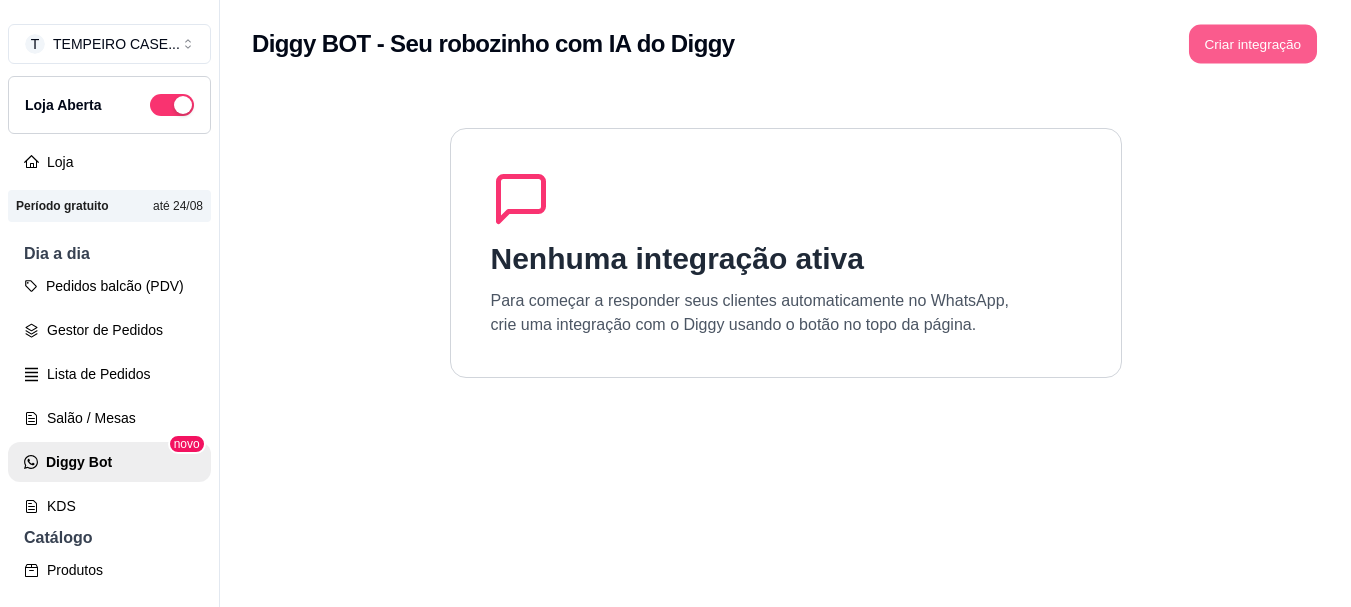 click on "Criar integração" at bounding box center [1253, 44] 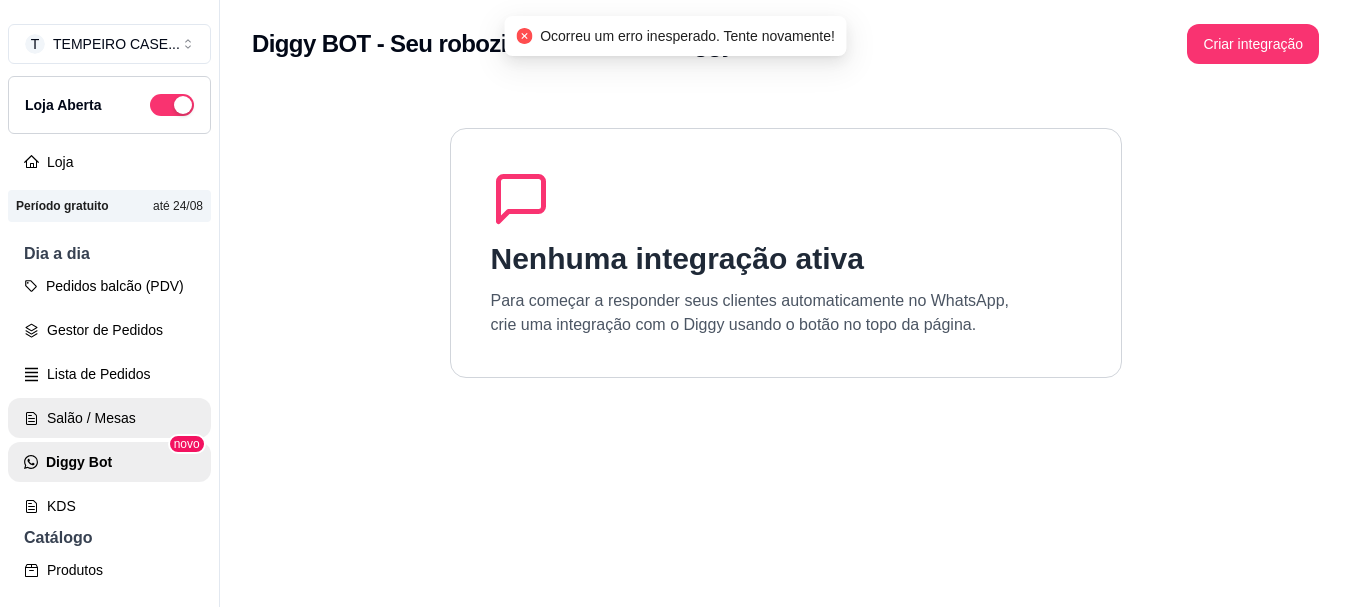 click on "Salão / Mesas" at bounding box center (109, 418) 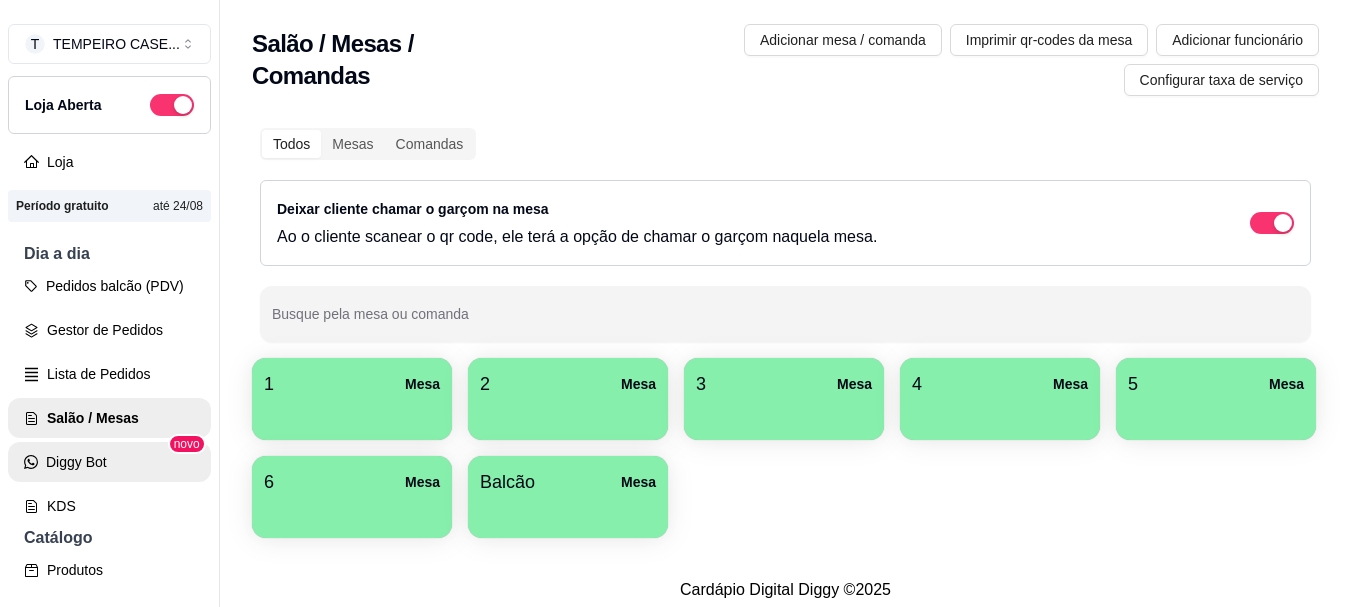 click on "Diggy Bot" at bounding box center (109, 462) 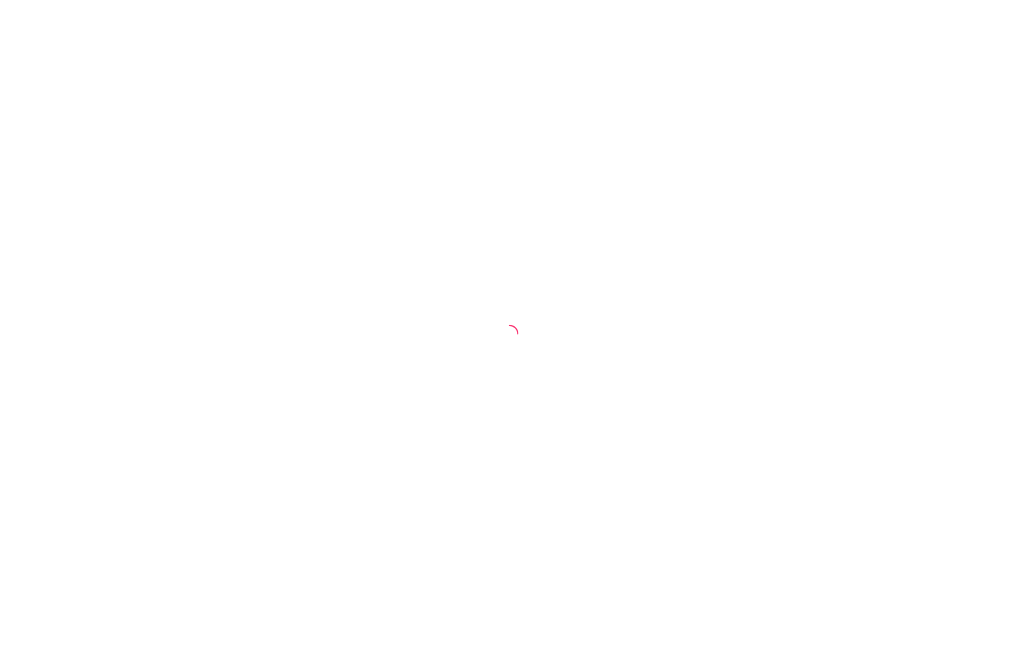 scroll, scrollTop: 0, scrollLeft: 0, axis: both 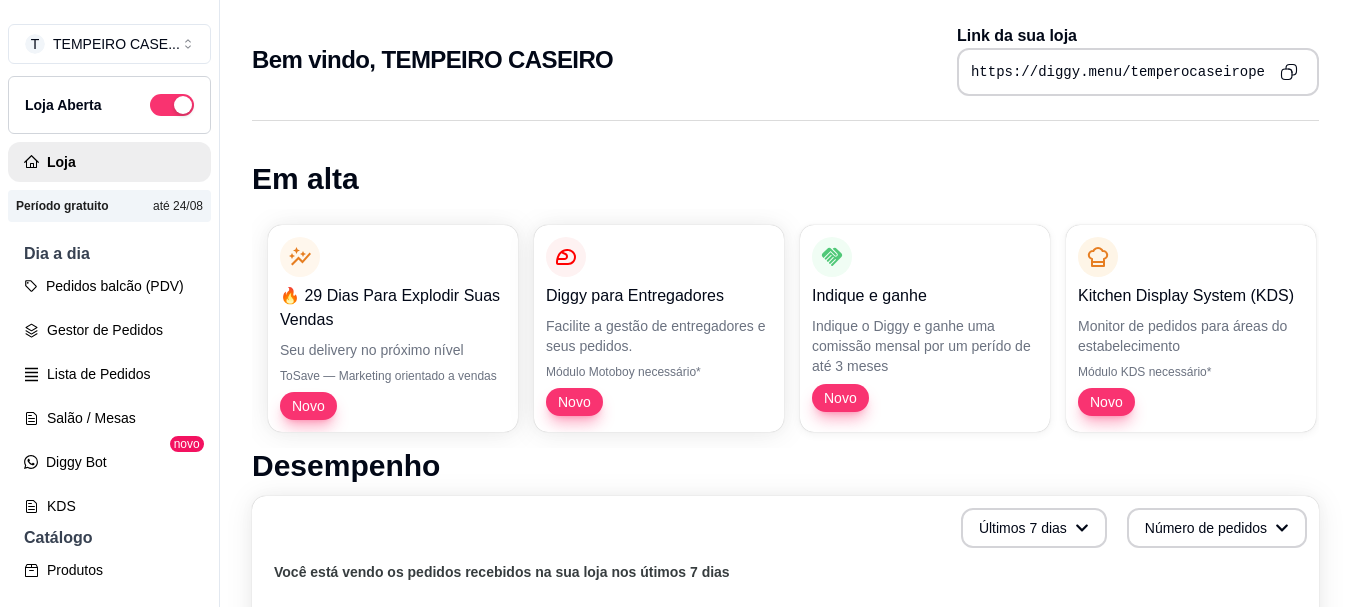 drag, startPoint x: 0, startPoint y: 0, endPoint x: 944, endPoint y: 142, distance: 954.62036 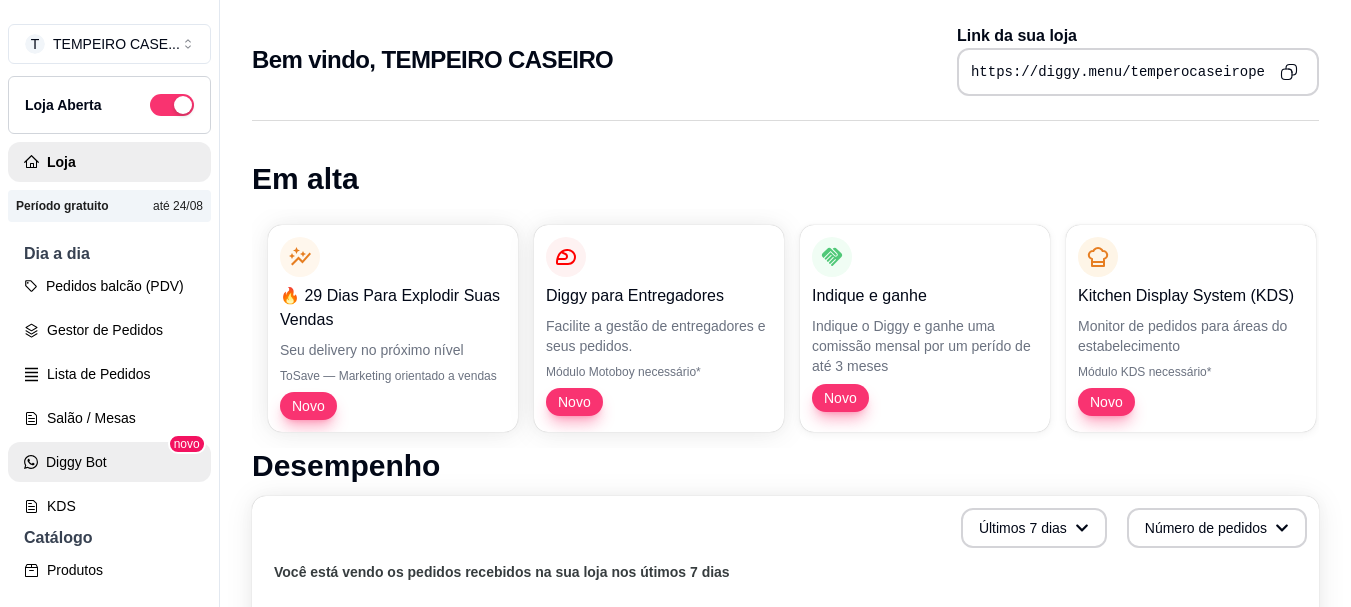 click on "Diggy Bot" at bounding box center (109, 462) 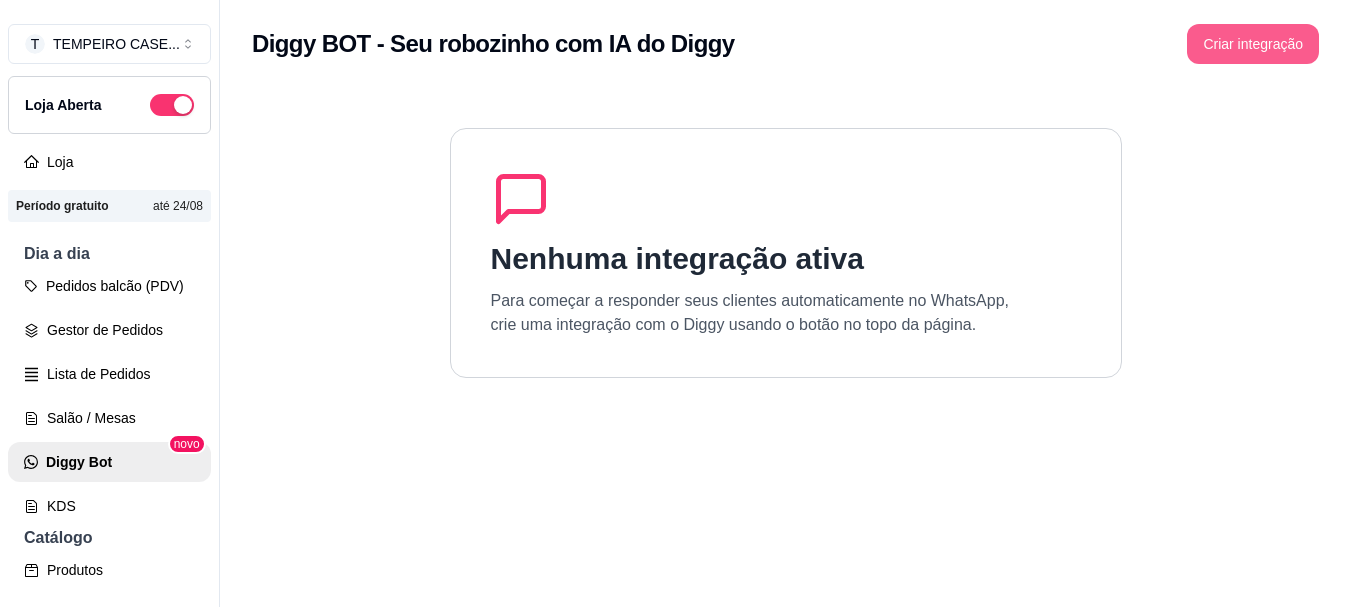 click on "Criar integração" at bounding box center [1253, 44] 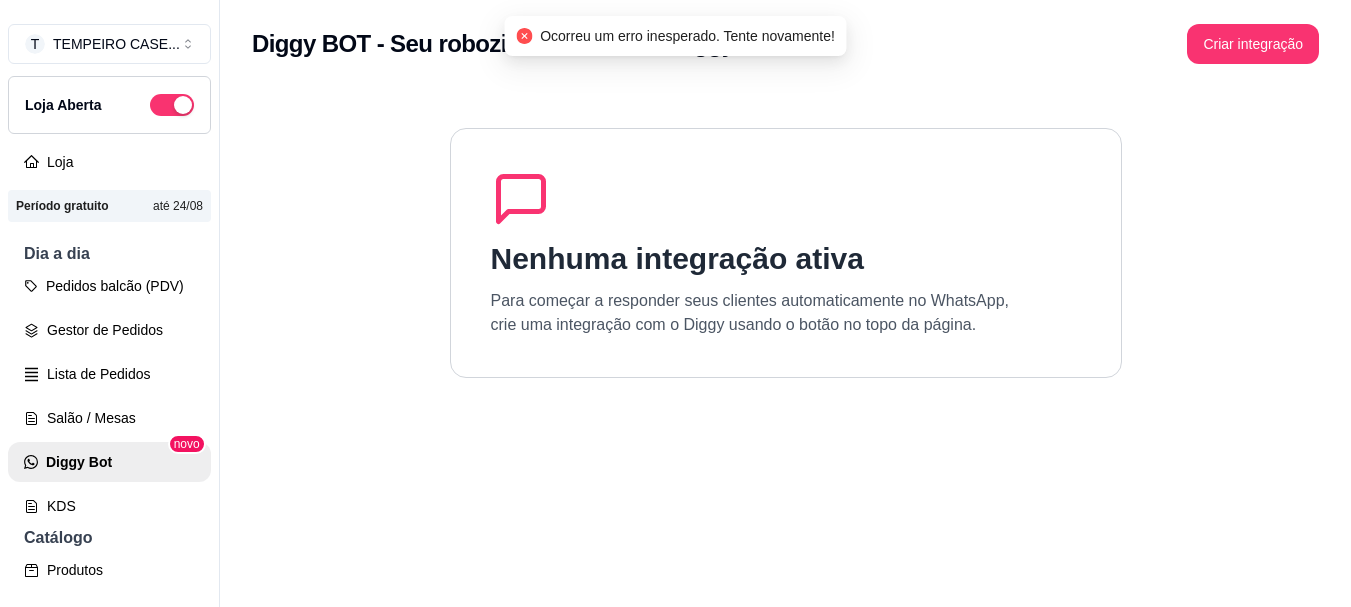 click on "Diggy BOT - Seu robozinho com IA do Diggy Criar integração" at bounding box center [785, 38] 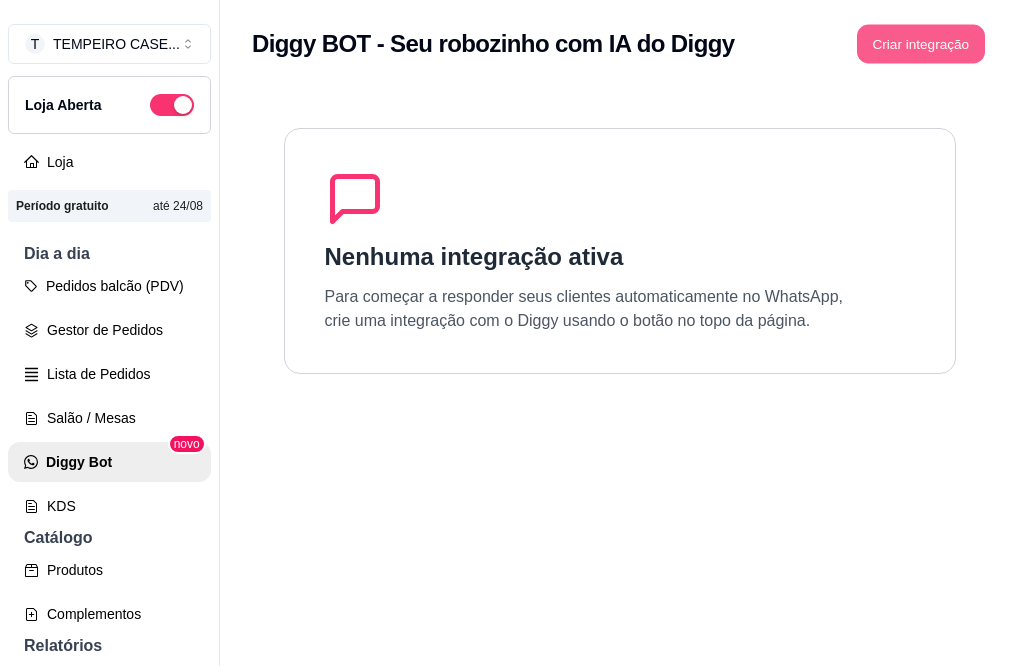 click on "Criar integração" at bounding box center (921, 44) 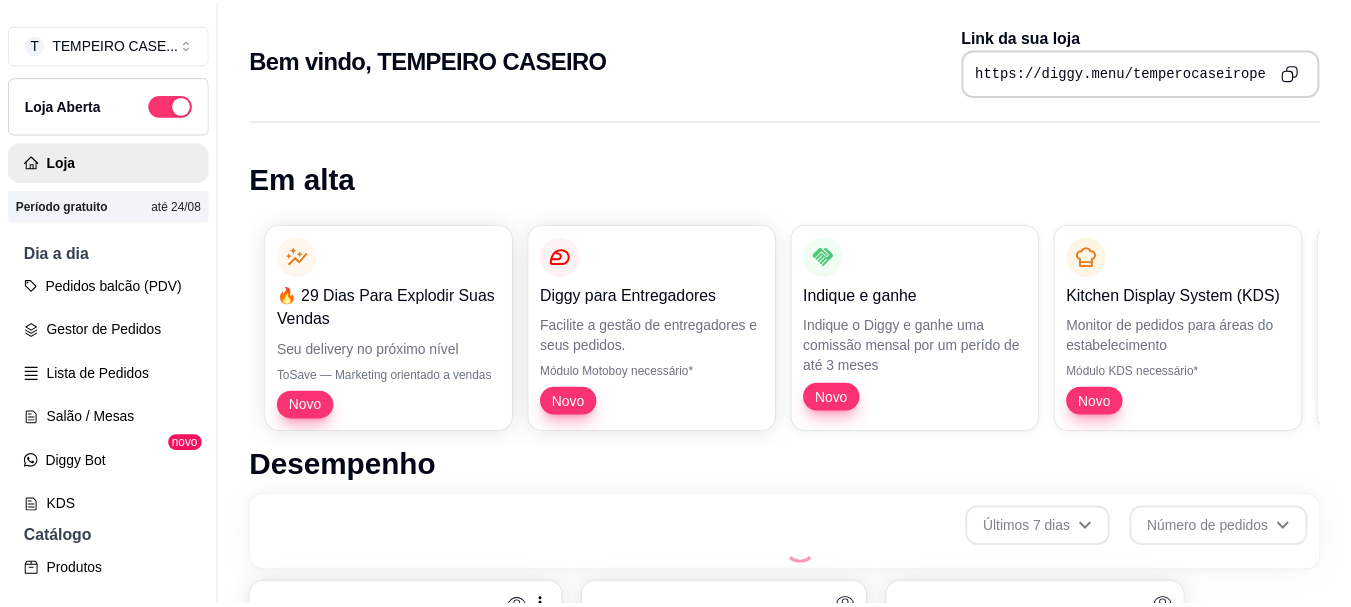 scroll, scrollTop: 0, scrollLeft: 0, axis: both 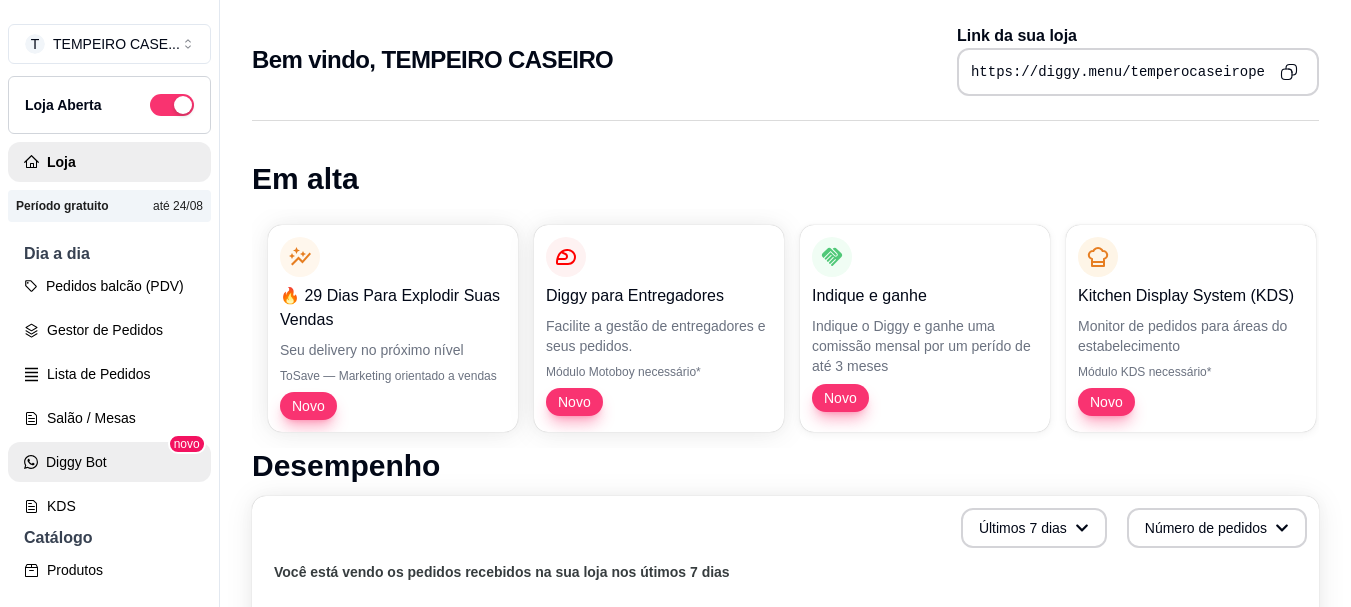 click on "Diggy Bot" at bounding box center (109, 462) 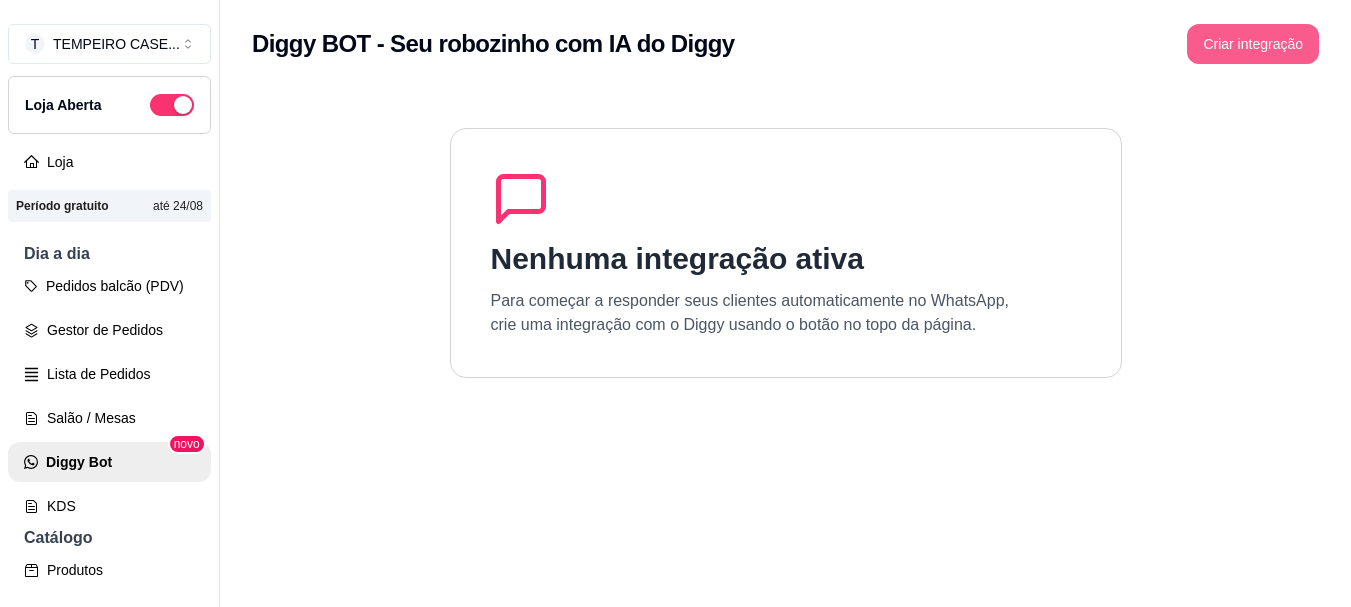 click on "Criar integração" at bounding box center [1253, 44] 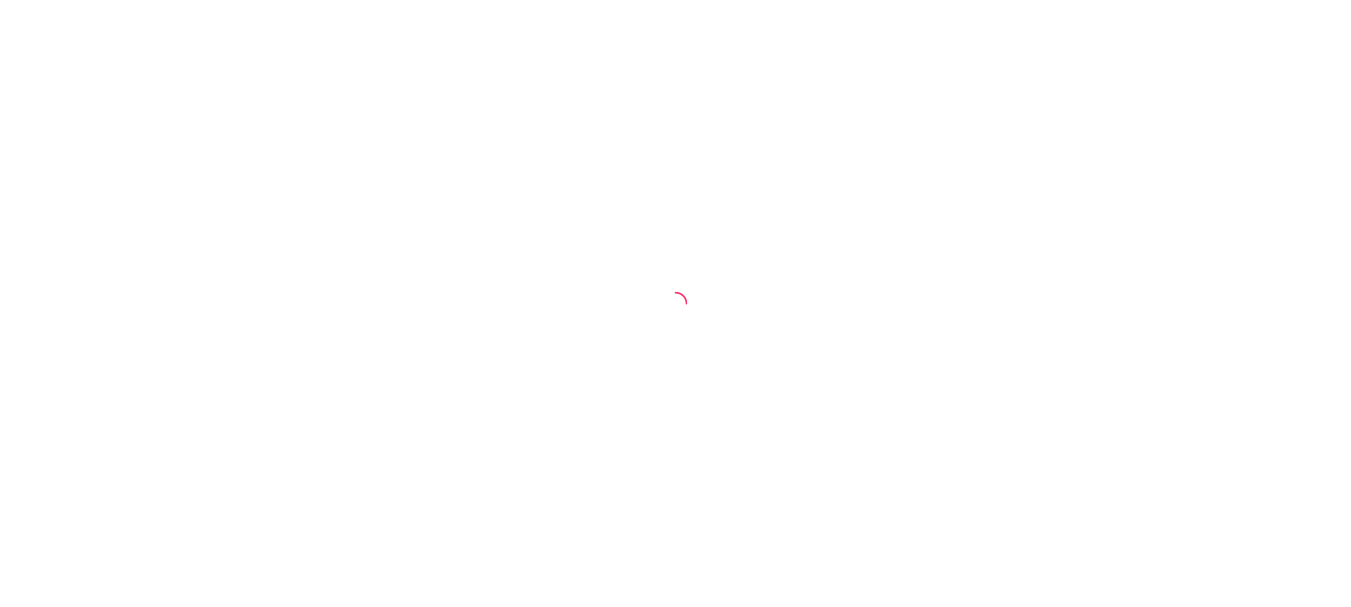 scroll, scrollTop: 0, scrollLeft: 0, axis: both 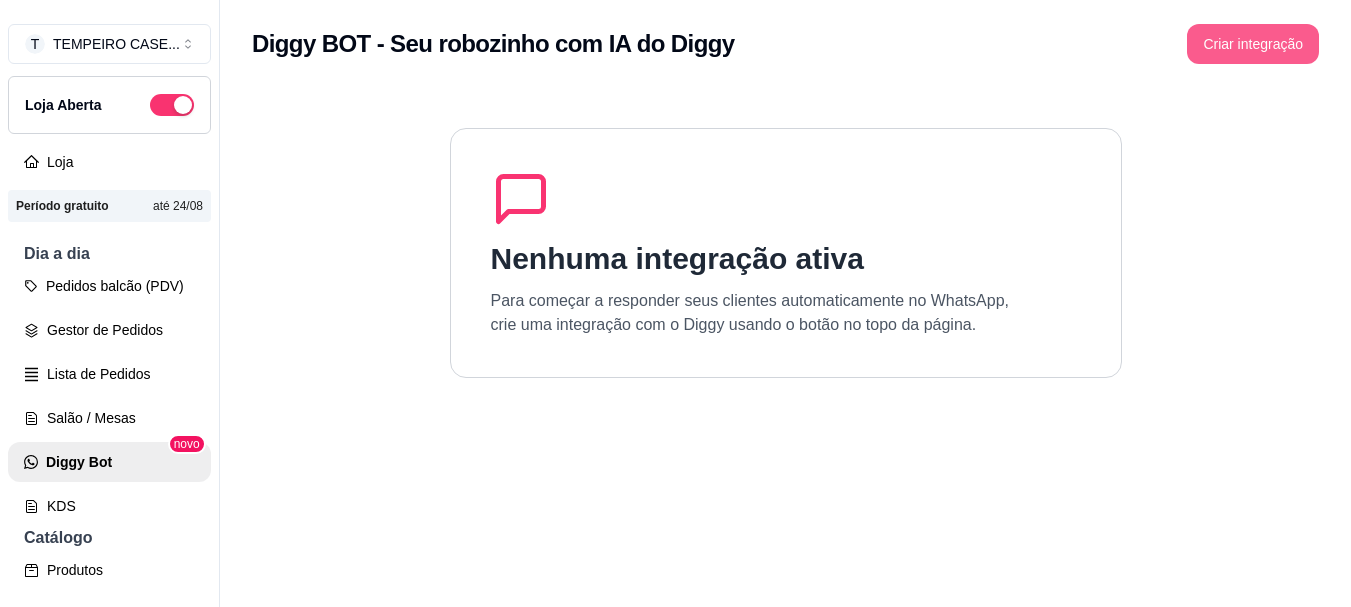 click on "Criar integração" at bounding box center (1253, 44) 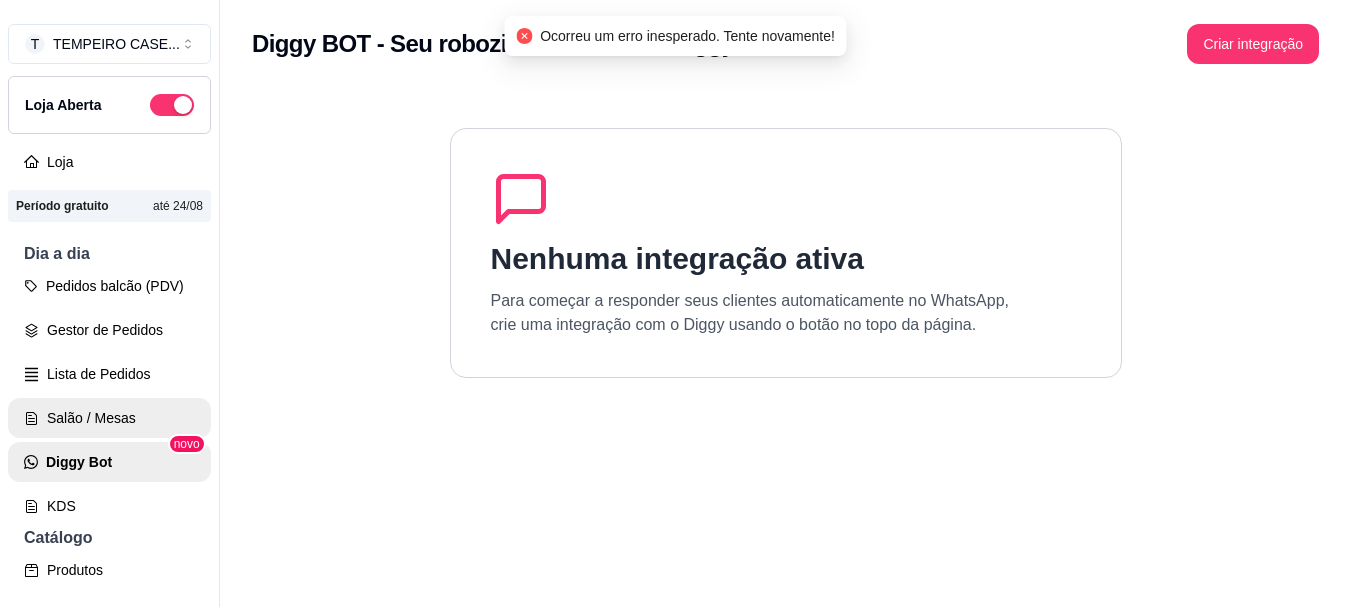 click on "Salão / Mesas" at bounding box center (109, 418) 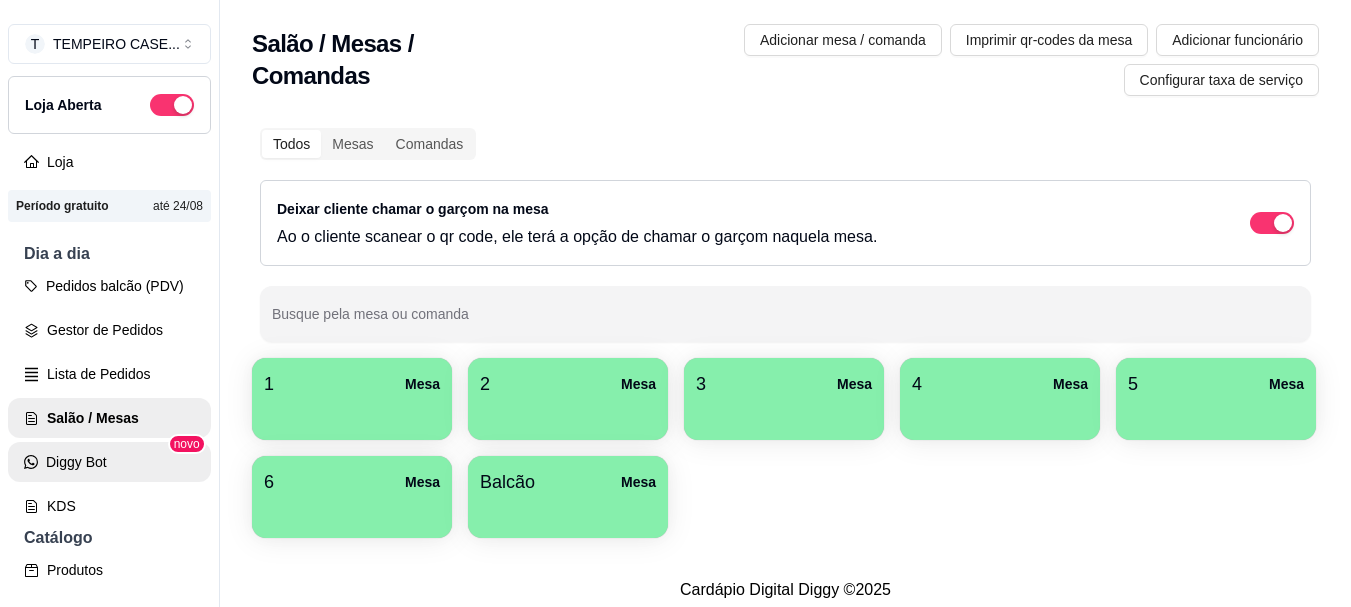 click on "Diggy Bot" at bounding box center [109, 462] 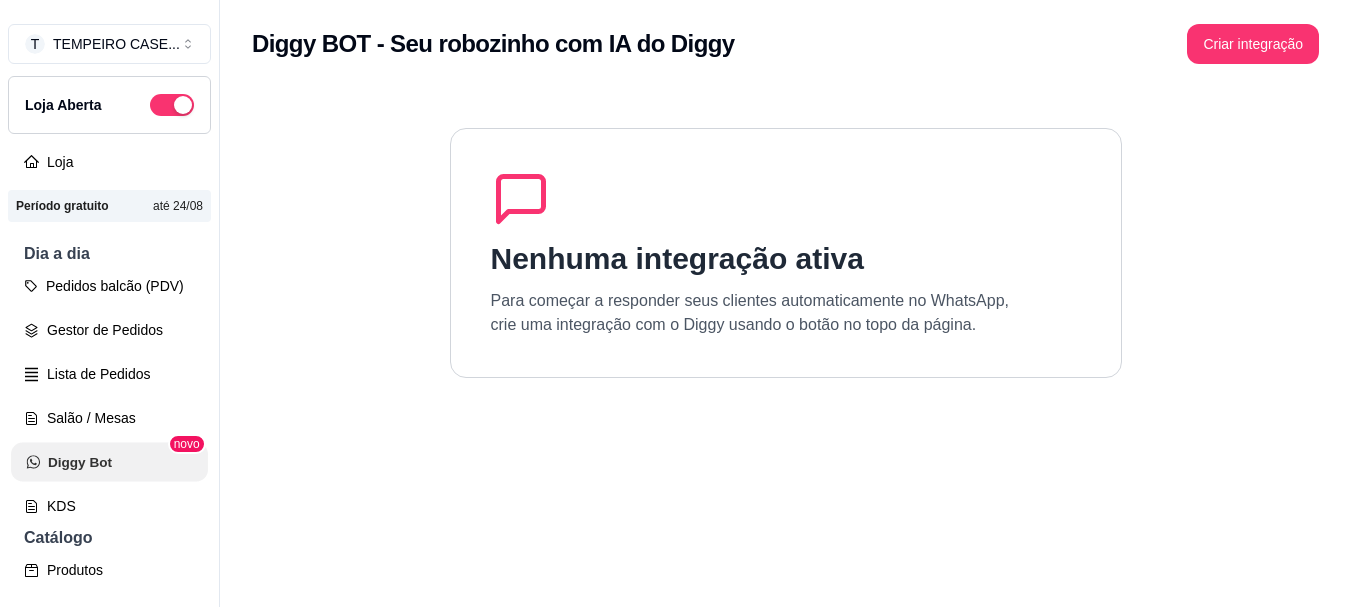 click on "Diggy Bot" at bounding box center [109, 462] 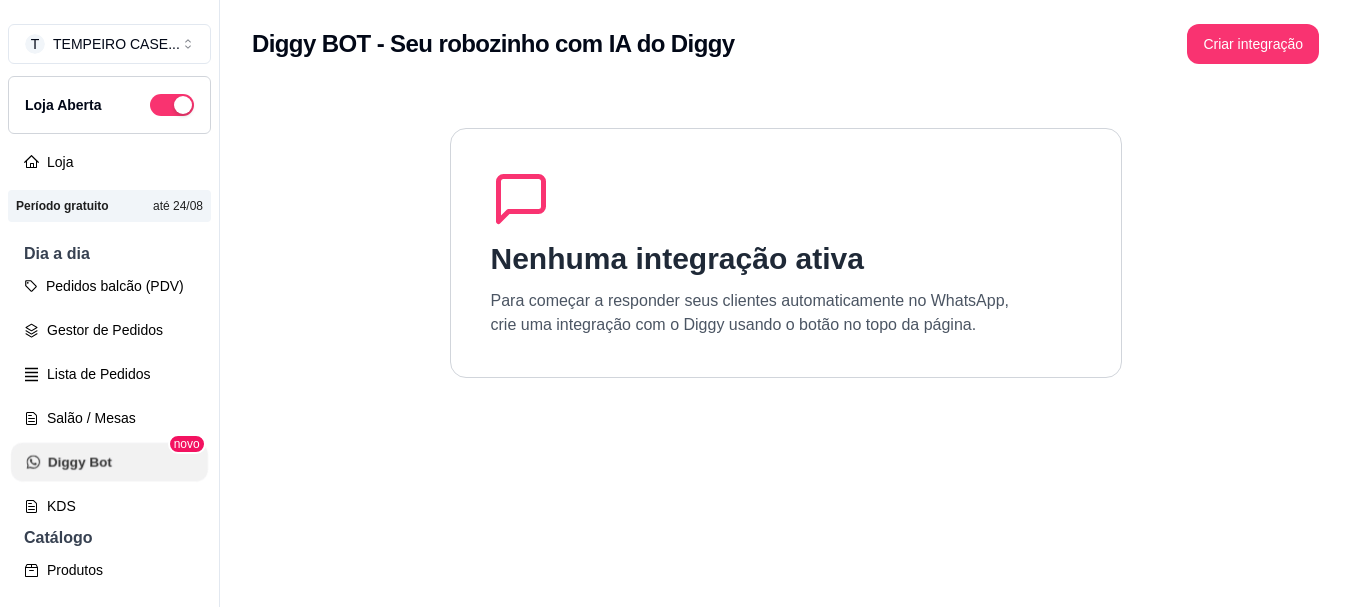 click on "Diggy Bot" at bounding box center [109, 462] 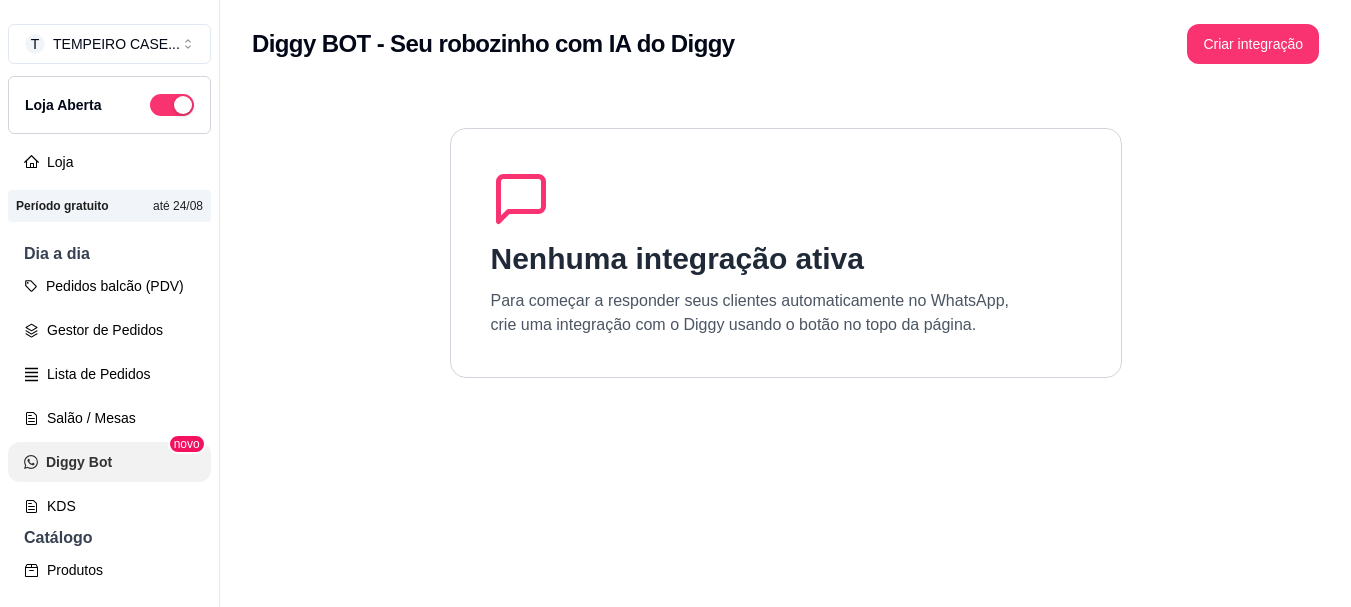 click on "Diggy Bot" at bounding box center (109, 462) 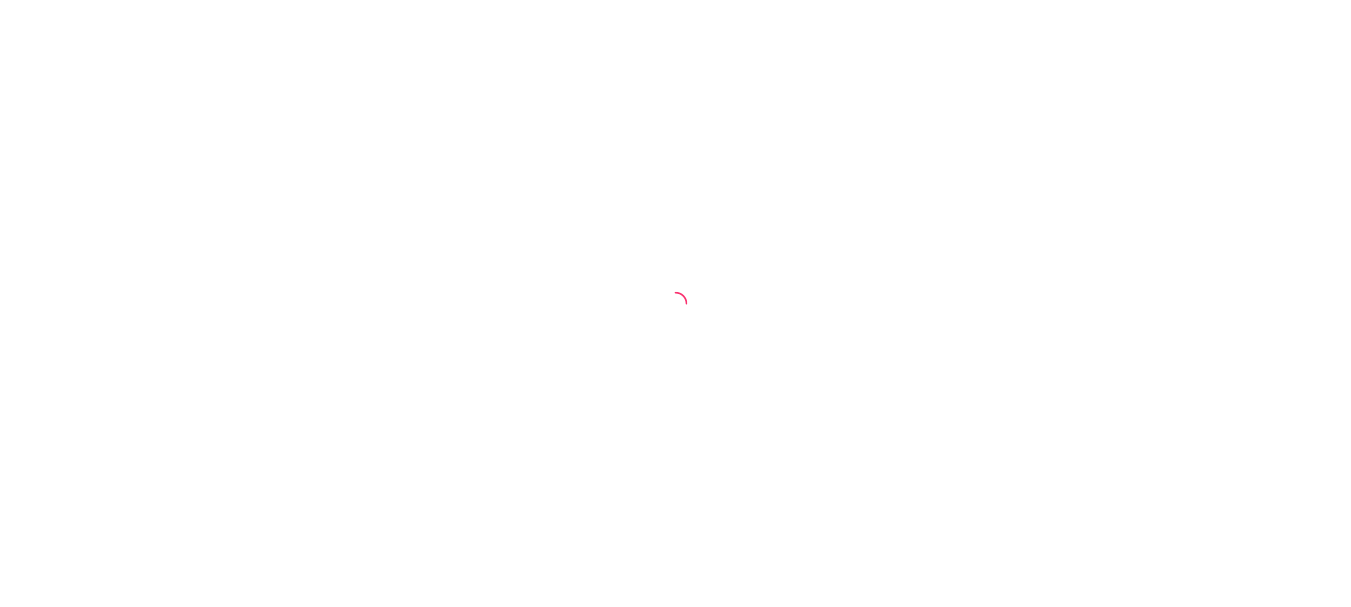 scroll, scrollTop: 0, scrollLeft: 0, axis: both 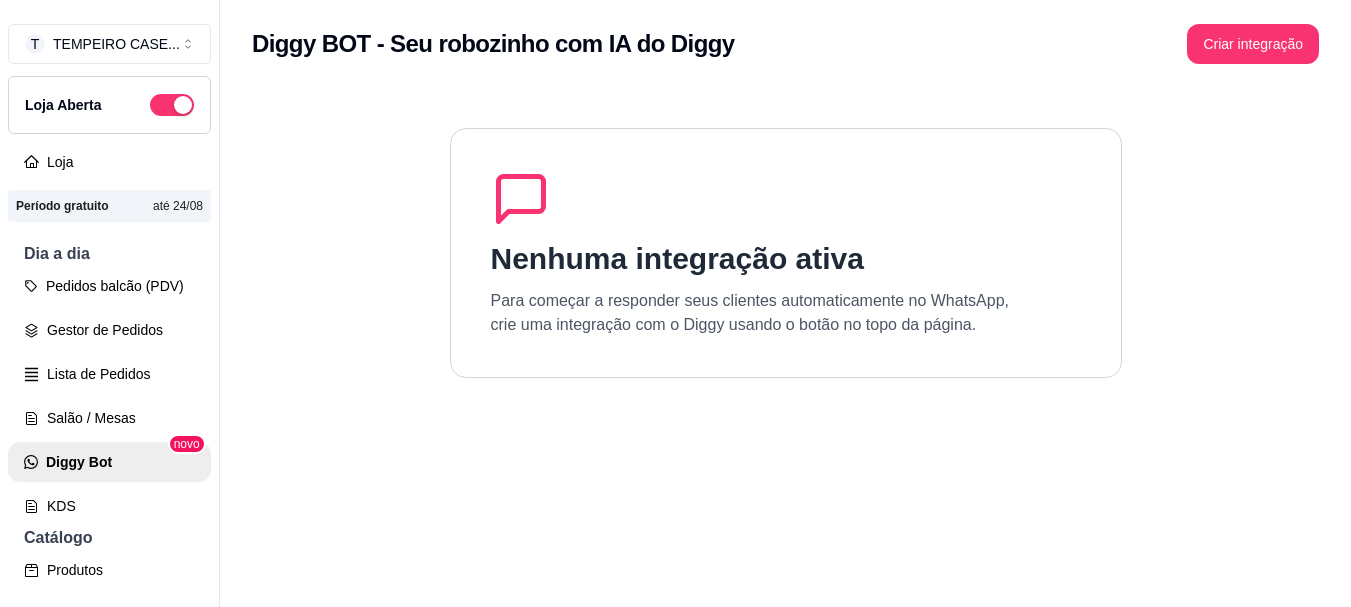 click on "Diggy BOT - Seu robozinho com IA do Diggy Criar integração" at bounding box center [785, 38] 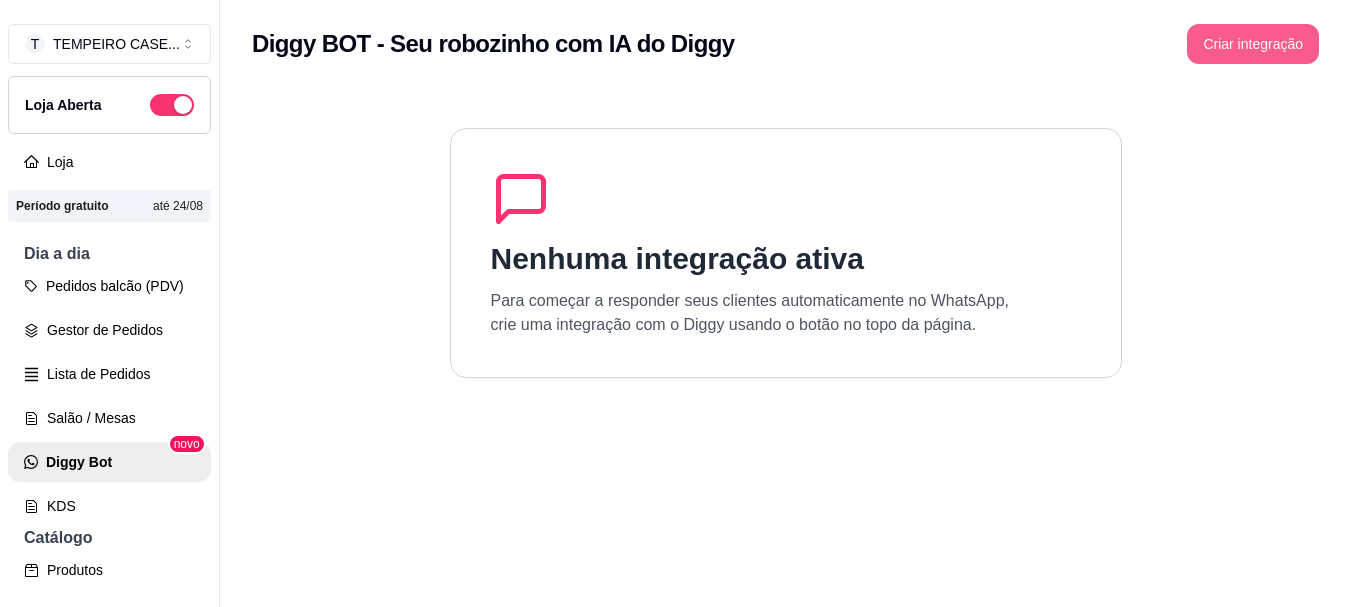 click on "Criar integração" at bounding box center (1253, 44) 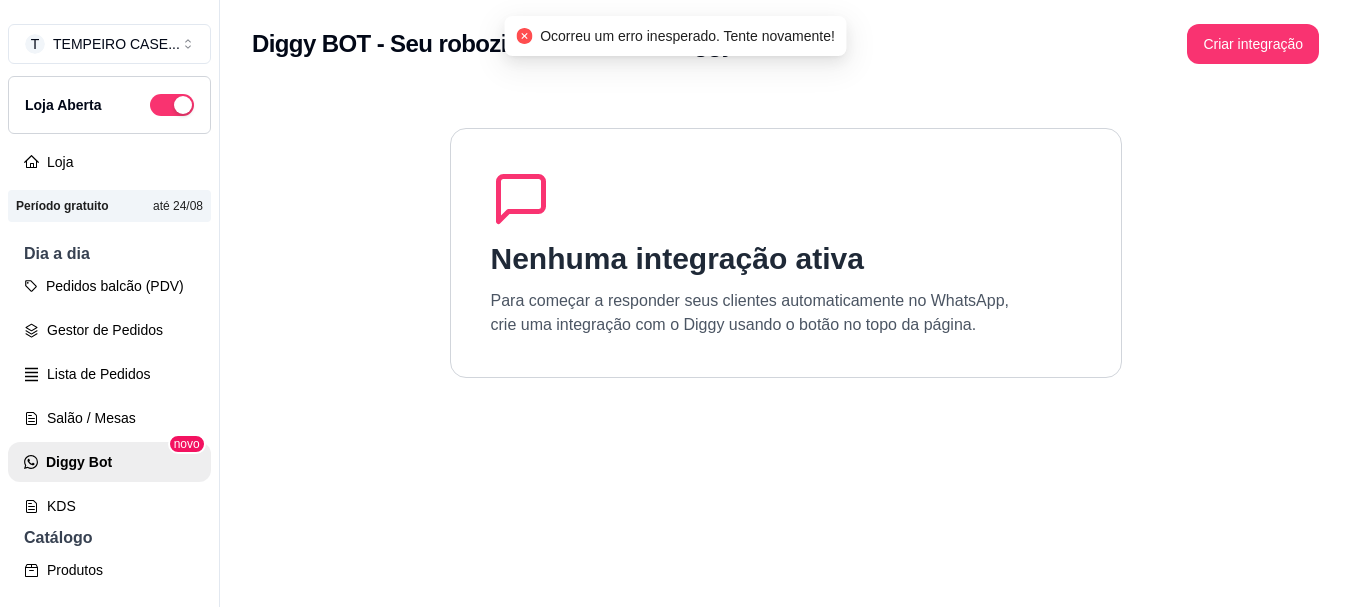click on "Nenhuma integração ativa Para começar a responder seus clientes automaticamente no WhatsApp, crie uma integração com o Diggy usando o botão no topo da página." at bounding box center [786, 253] 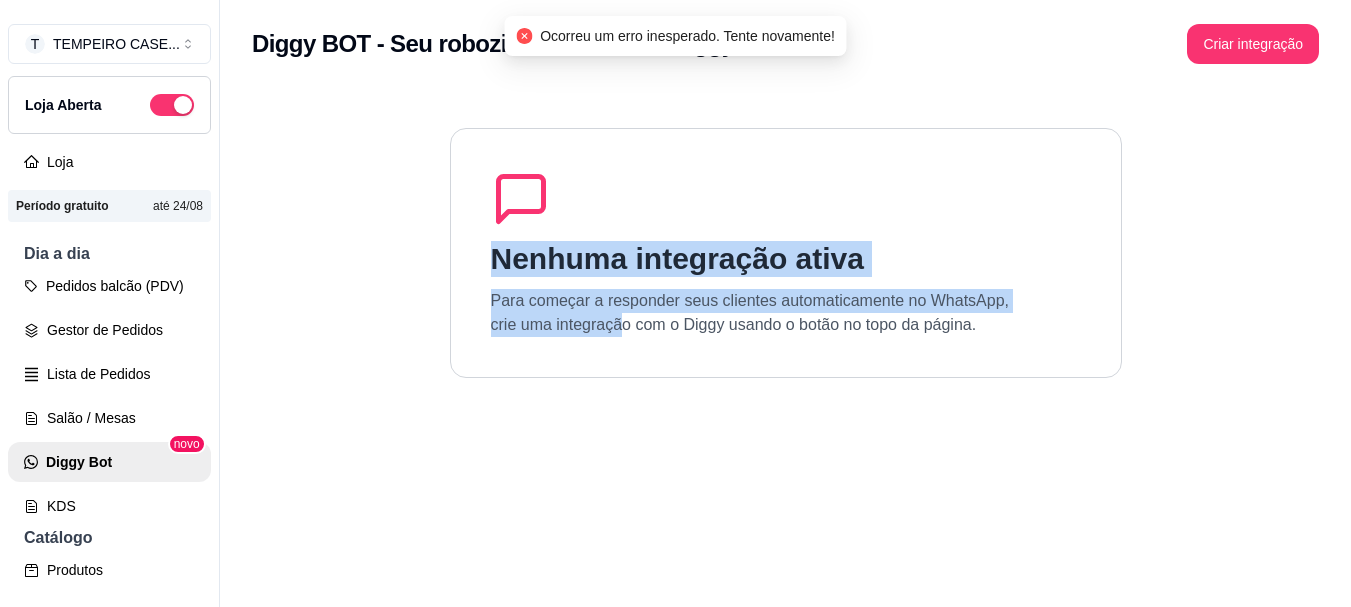 drag, startPoint x: 551, startPoint y: 289, endPoint x: 717, endPoint y: 426, distance: 215.23244 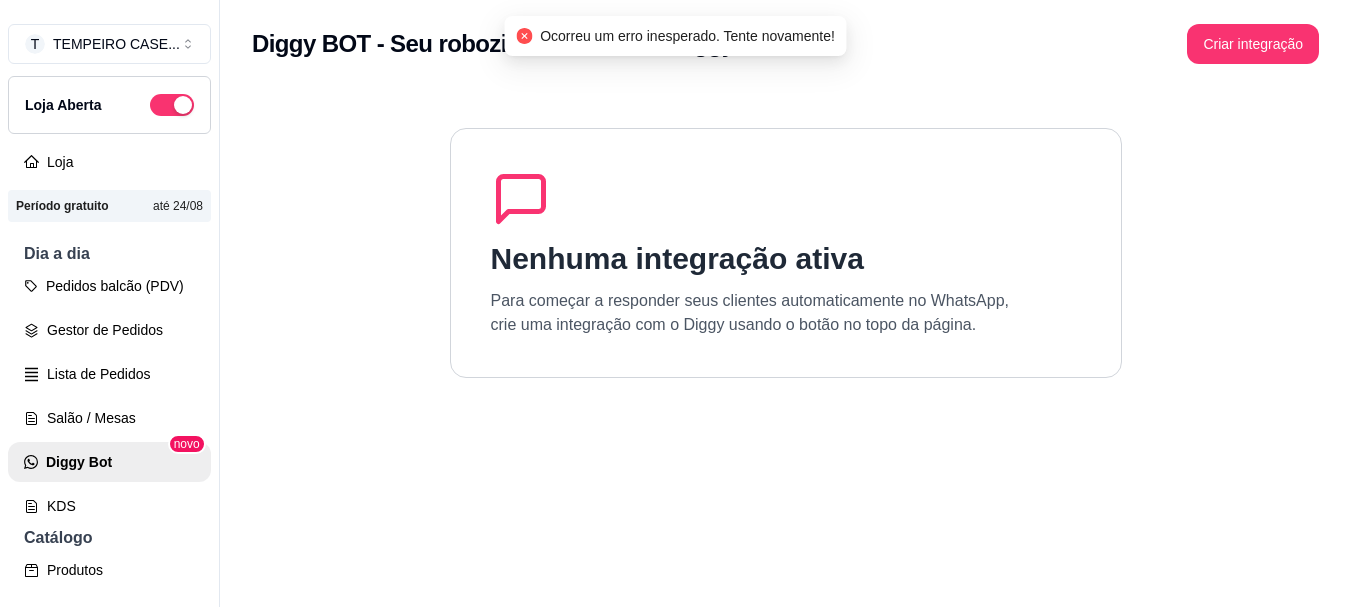 click on "Nenhuma integração ativa Para começar a responder seus clientes automaticamente no WhatsApp, crie uma integração com o Diggy usando o botão no topo da página." at bounding box center (786, 253) 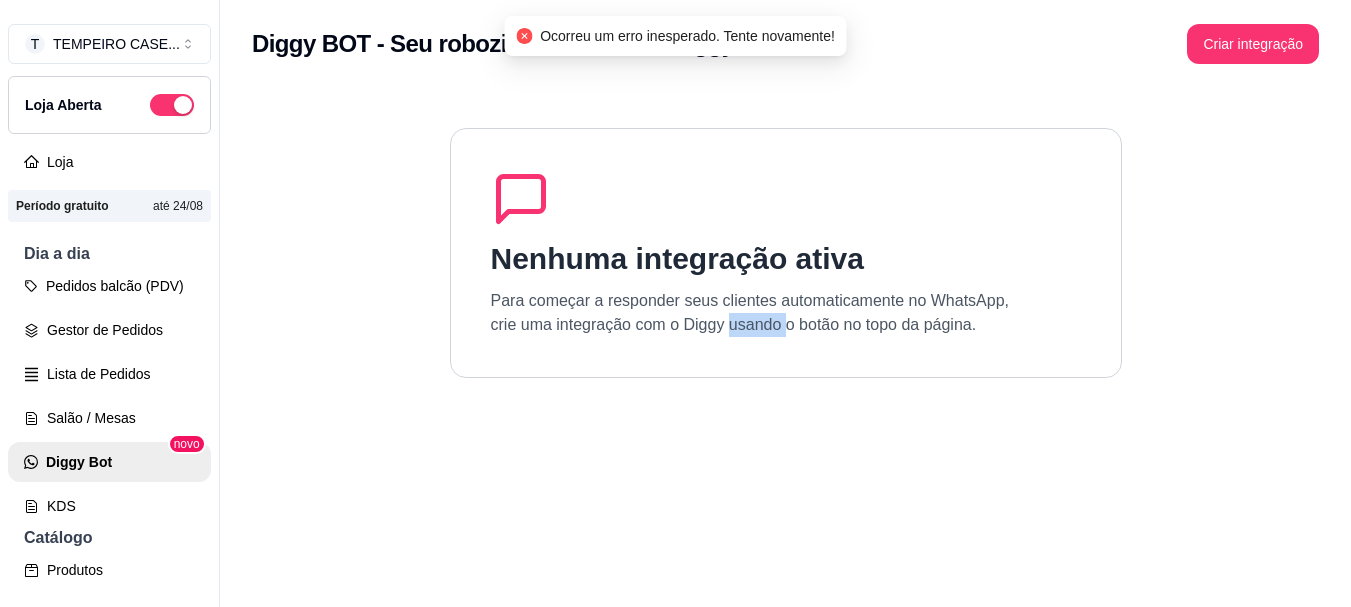 click on "Para começar a responder seus clientes automaticamente no WhatsApp, crie uma integração com o Diggy usando o botão no topo da página." at bounding box center (750, 313) 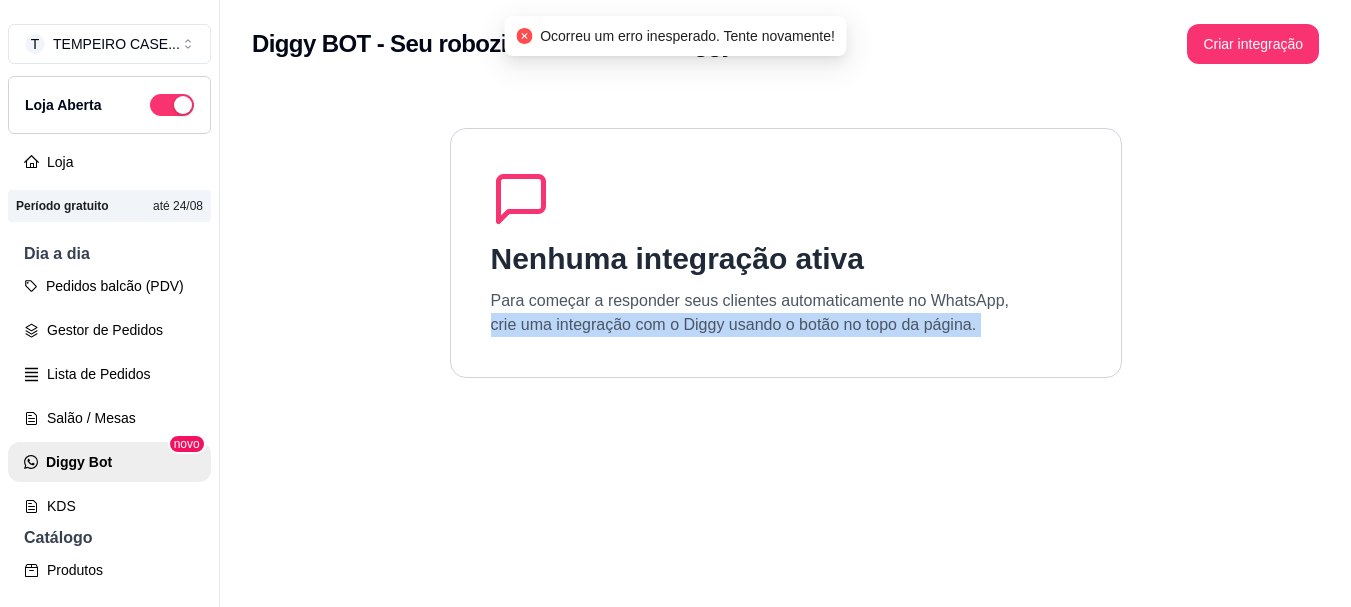 click on "Para começar a responder seus clientes automaticamente no WhatsApp, crie uma integração com o Diggy usando o botão no topo da página." at bounding box center (750, 313) 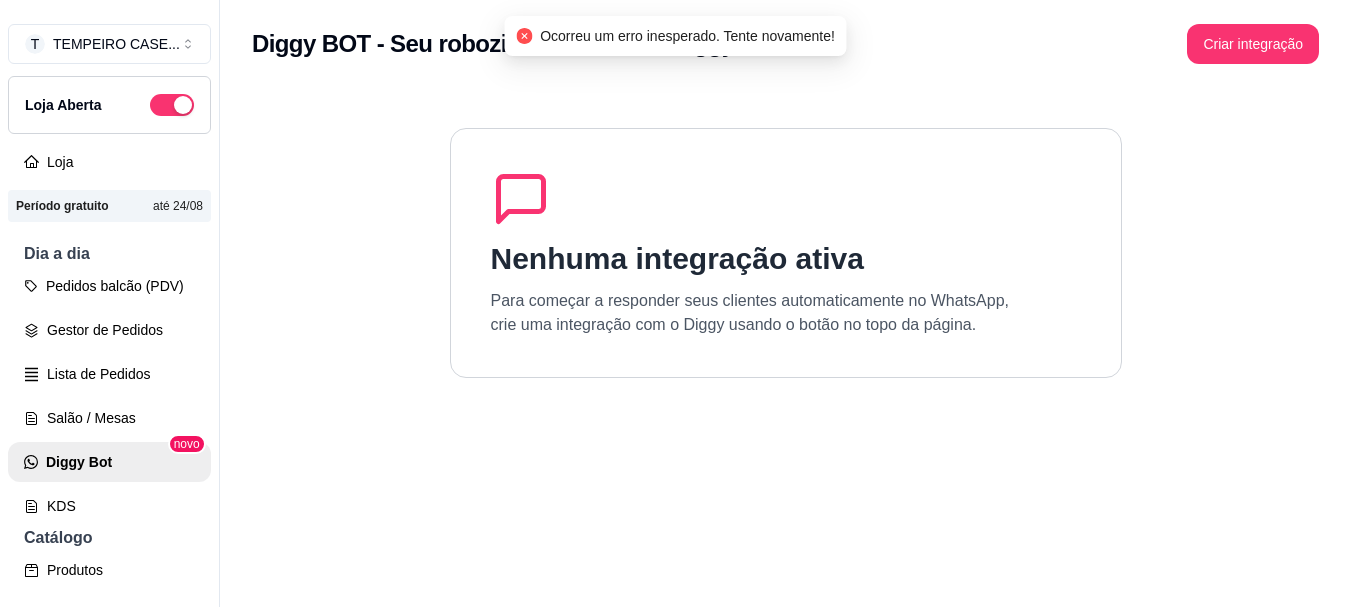 click on "Para começar a responder seus clientes automaticamente no WhatsApp, crie uma integração com o Diggy usando o botão no topo da página." at bounding box center [750, 313] 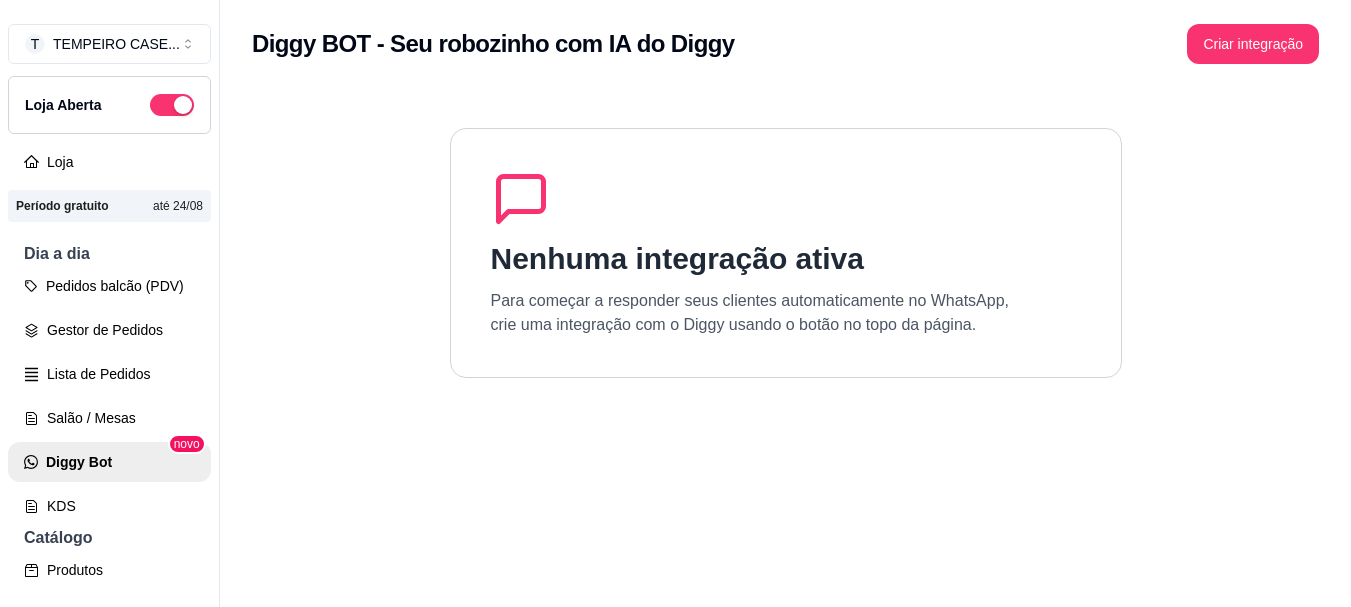 click on "Para começar a responder seus clientes automaticamente no WhatsApp, crie uma integração com o Diggy usando o botão no topo da página." at bounding box center [750, 313] 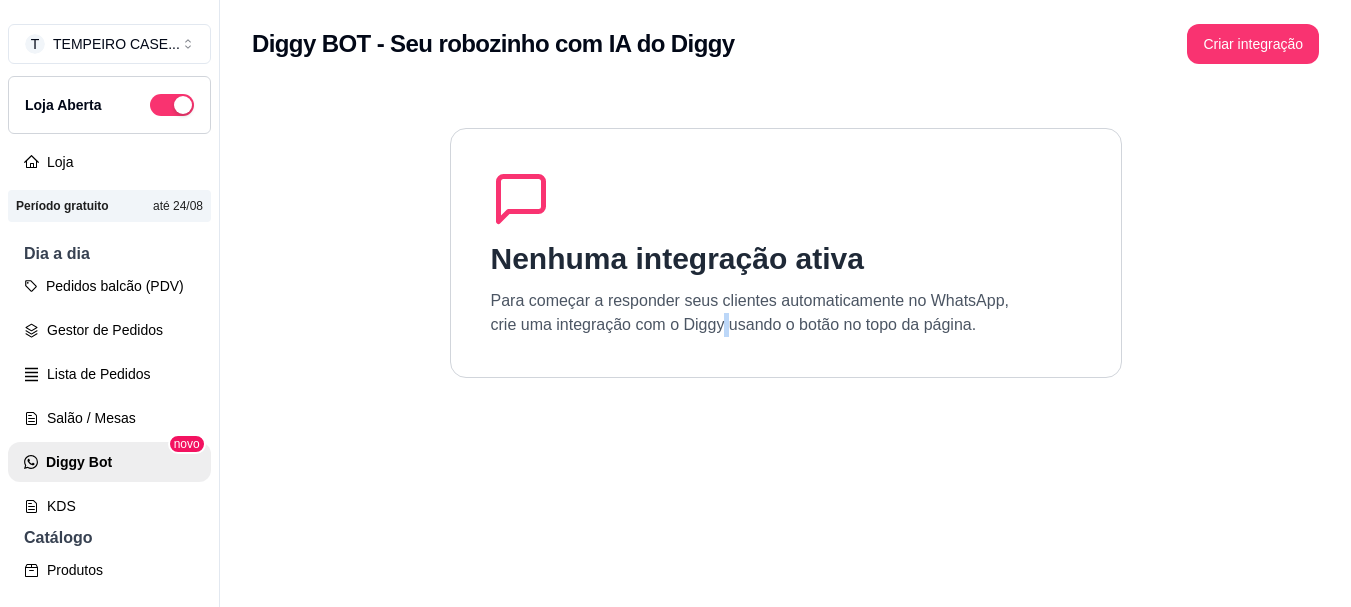 click on "Para começar a responder seus clientes automaticamente no WhatsApp, crie uma integração com o Diggy usando o botão no topo da página." at bounding box center [750, 313] 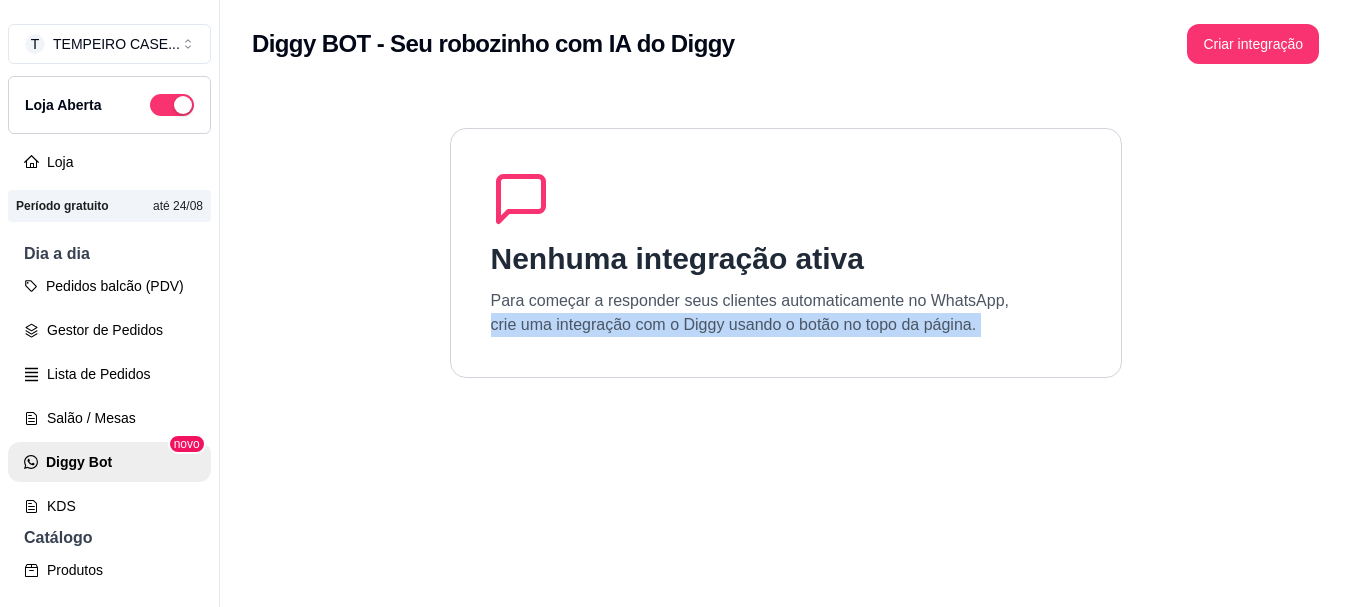 drag, startPoint x: 717, startPoint y: 316, endPoint x: 680, endPoint y: 357, distance: 55.226807 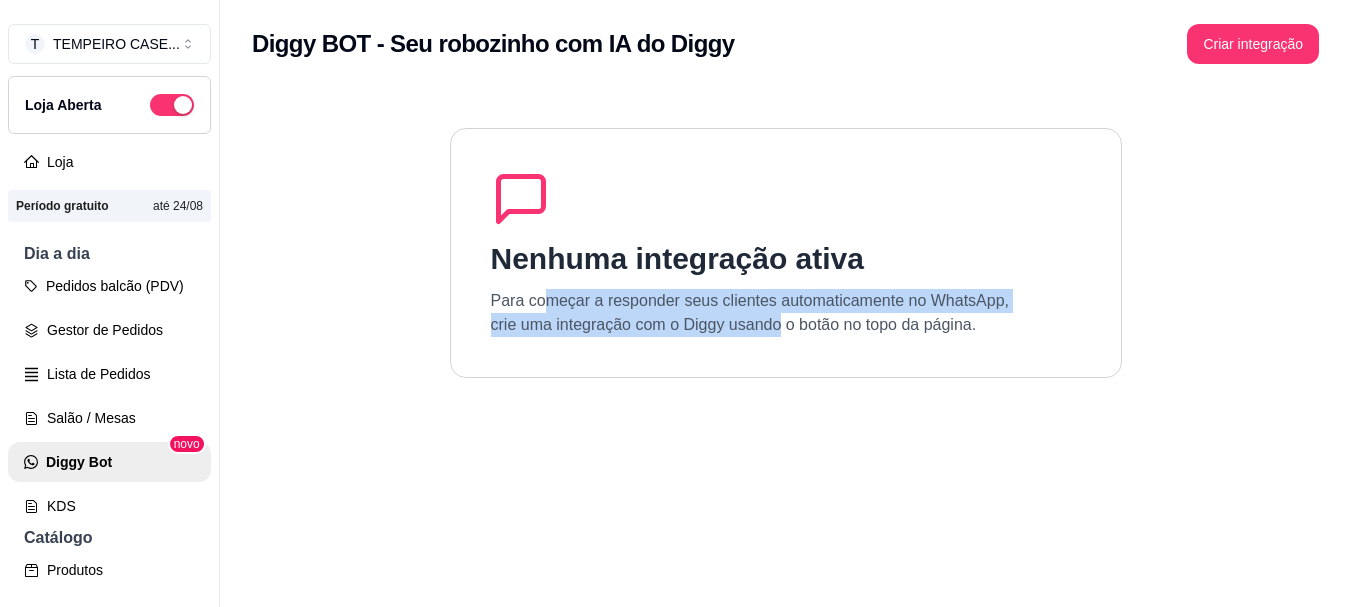 drag, startPoint x: 531, startPoint y: 290, endPoint x: 769, endPoint y: 400, distance: 262.19077 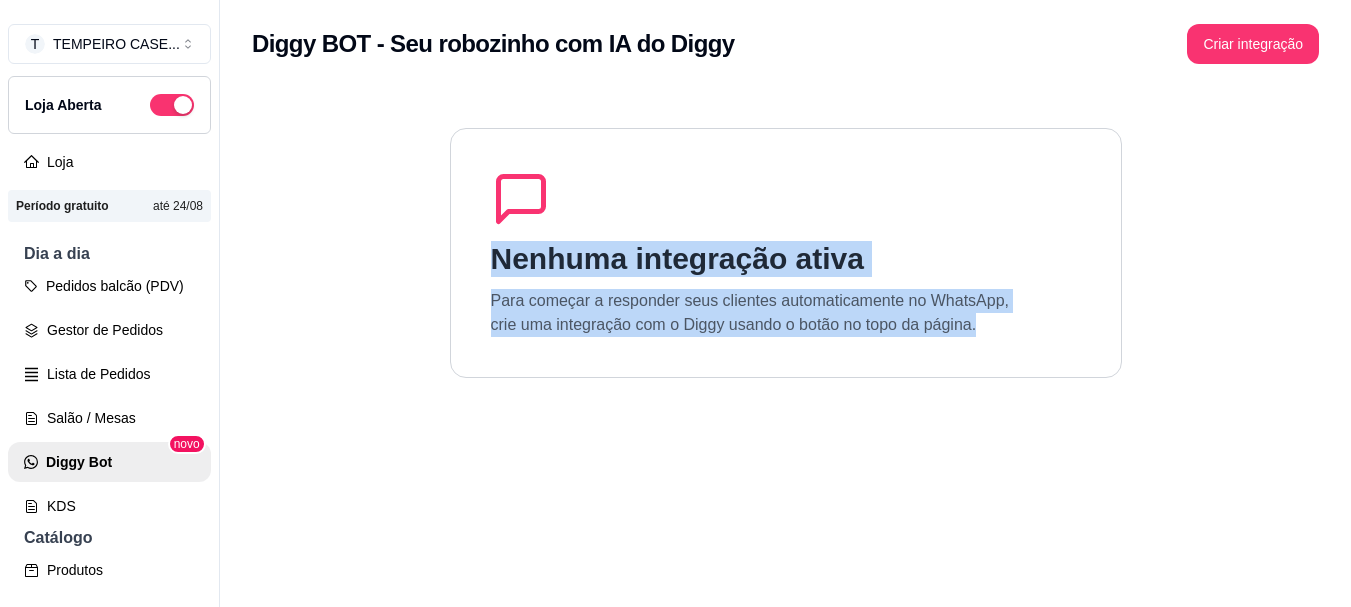 drag, startPoint x: 478, startPoint y: 268, endPoint x: 1120, endPoint y: 446, distance: 666.2192 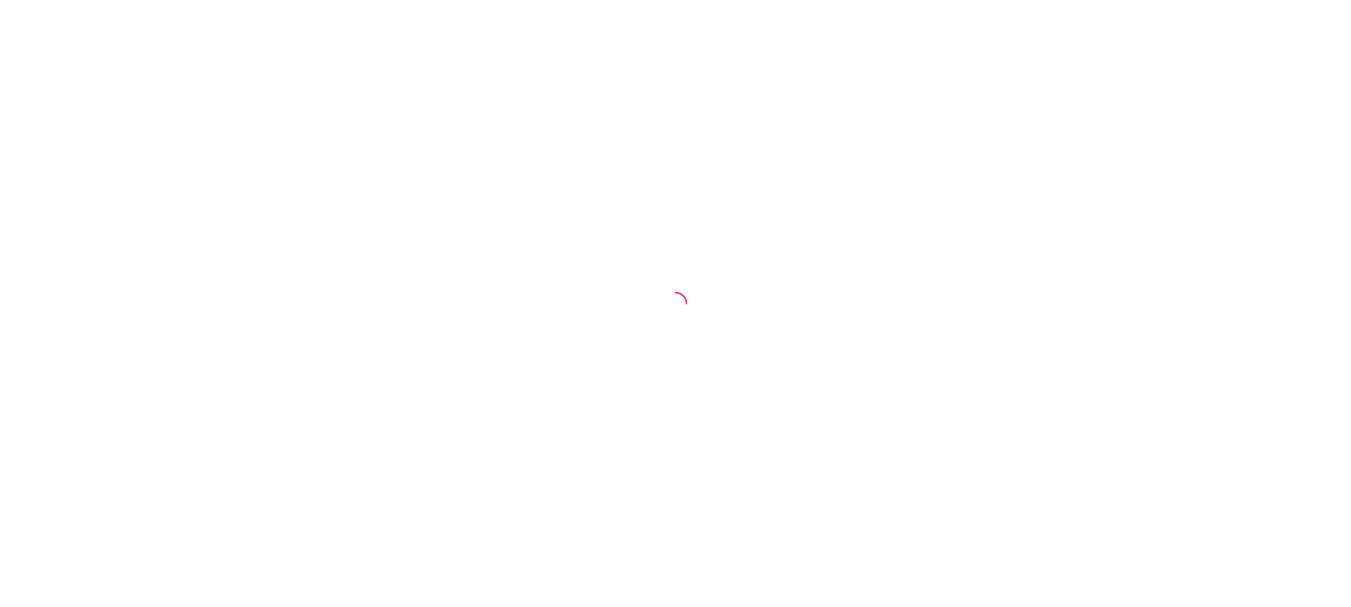 scroll, scrollTop: 0, scrollLeft: 0, axis: both 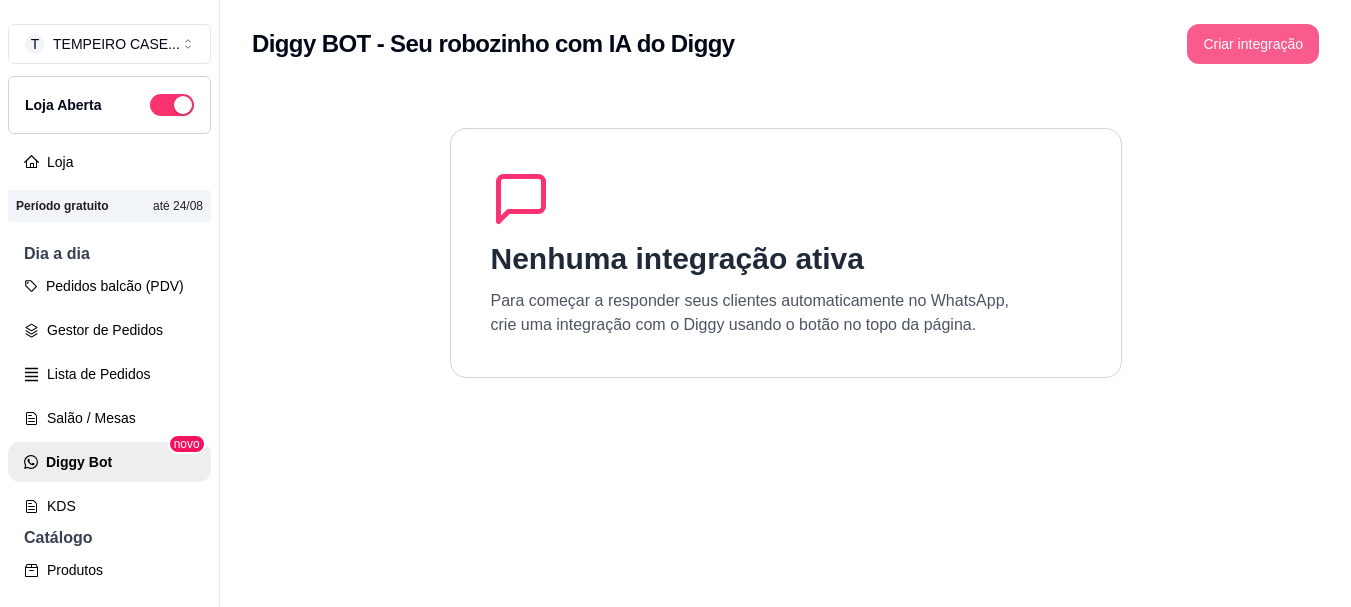 click on "Criar integração" at bounding box center [1253, 44] 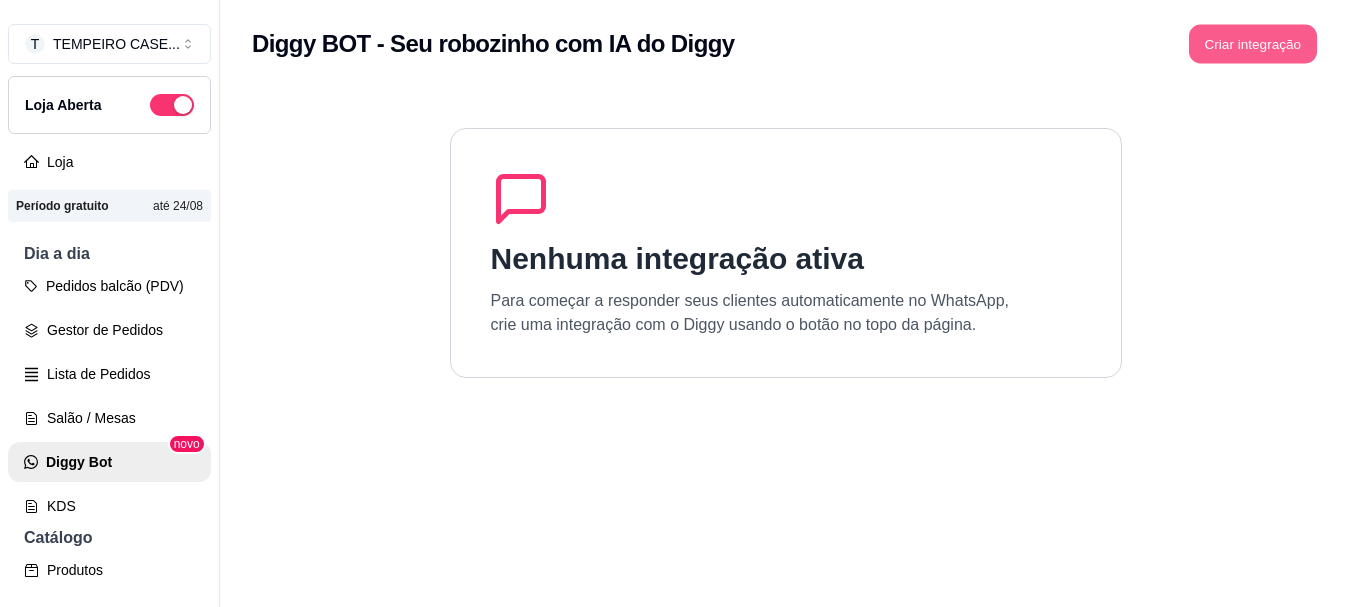 click on "Criar integração" at bounding box center [1253, 44] 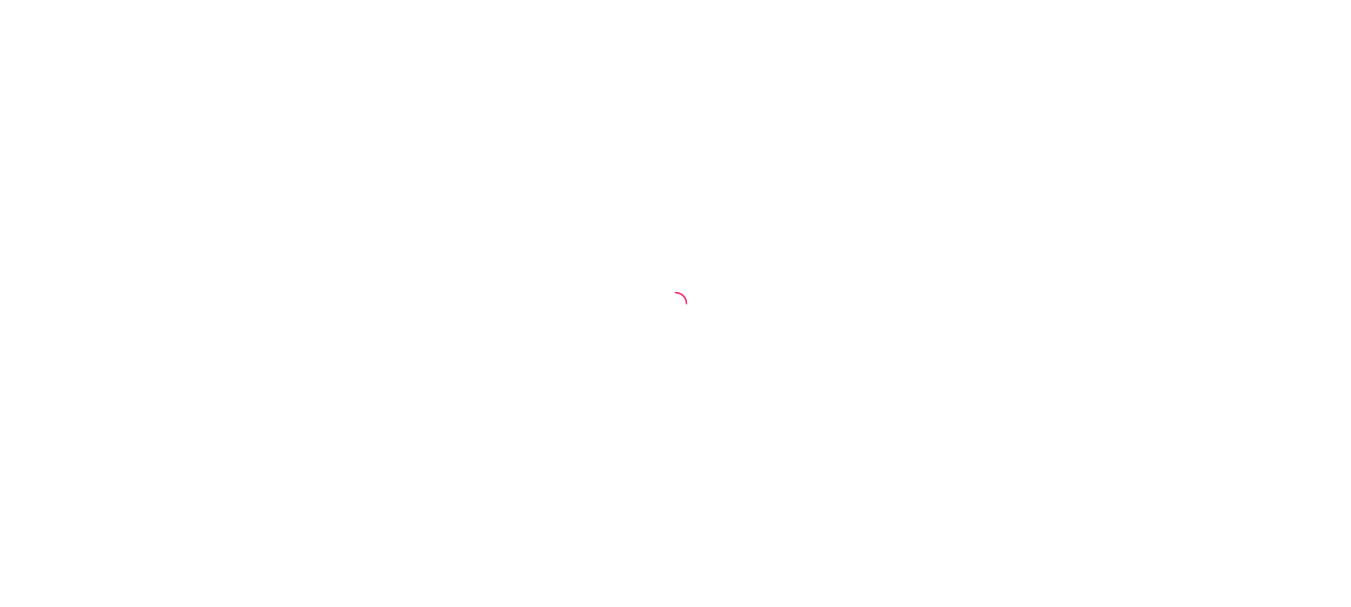 scroll, scrollTop: 0, scrollLeft: 0, axis: both 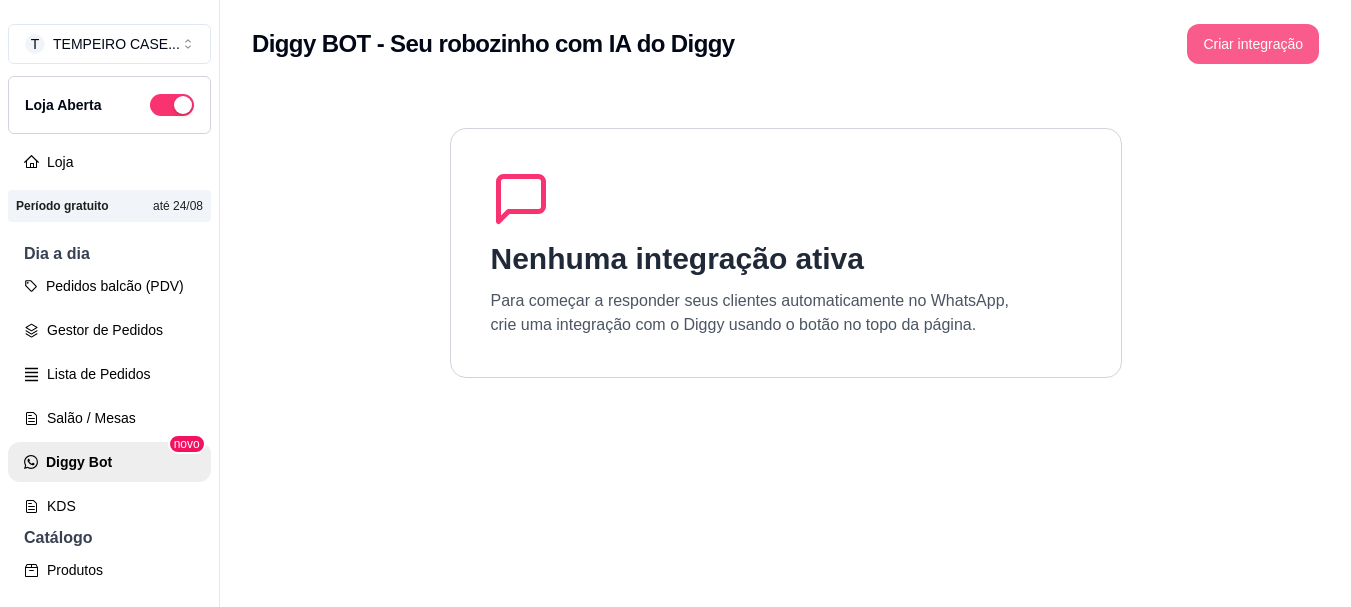 click on "Criar integração" at bounding box center [1253, 44] 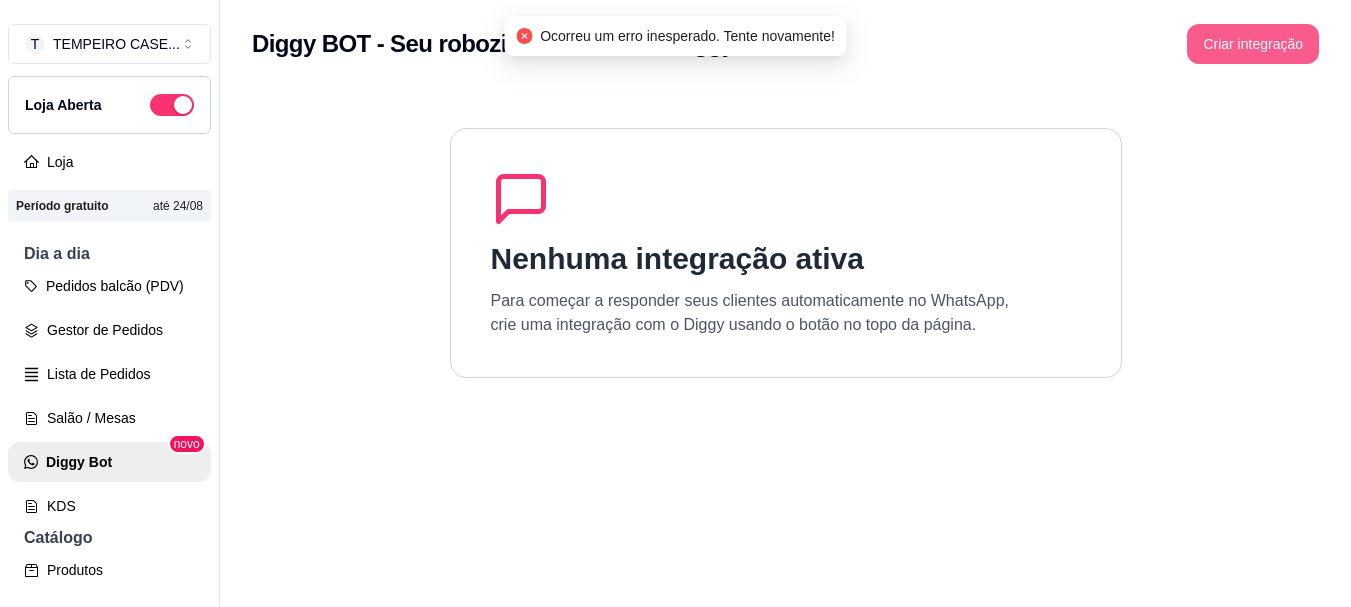 click on "Criar integração" at bounding box center [1253, 44] 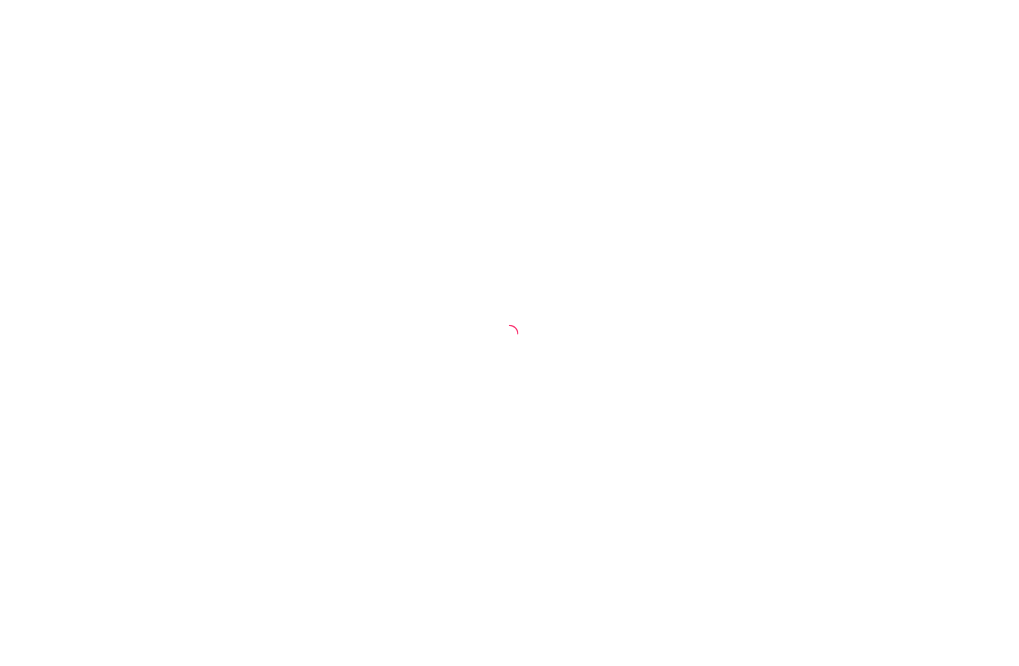 scroll, scrollTop: 0, scrollLeft: 0, axis: both 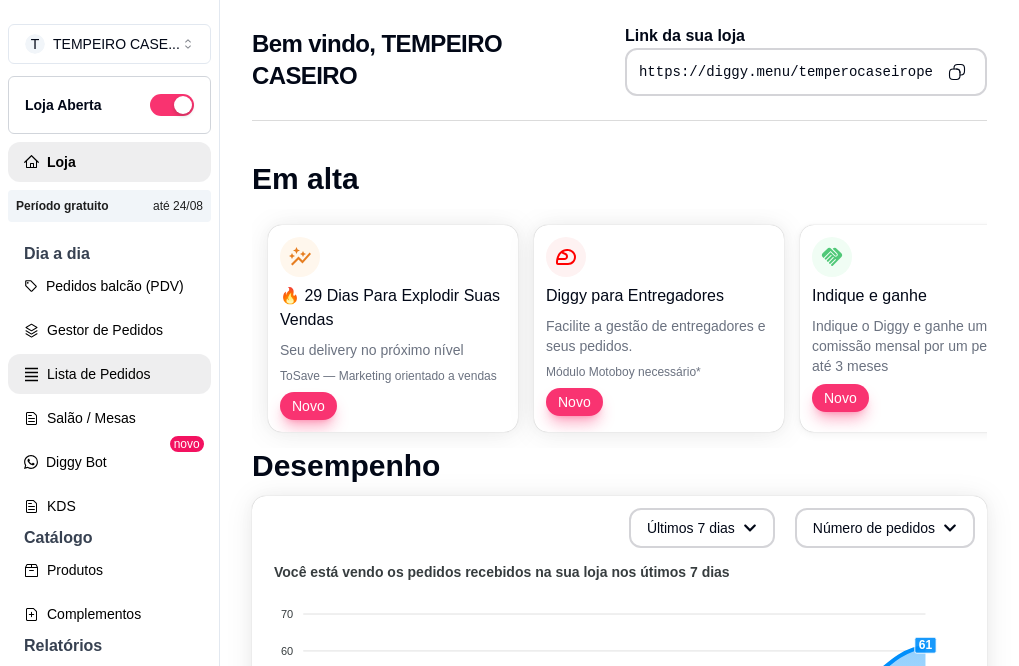 click on "Lista de Pedidos" at bounding box center (109, 374) 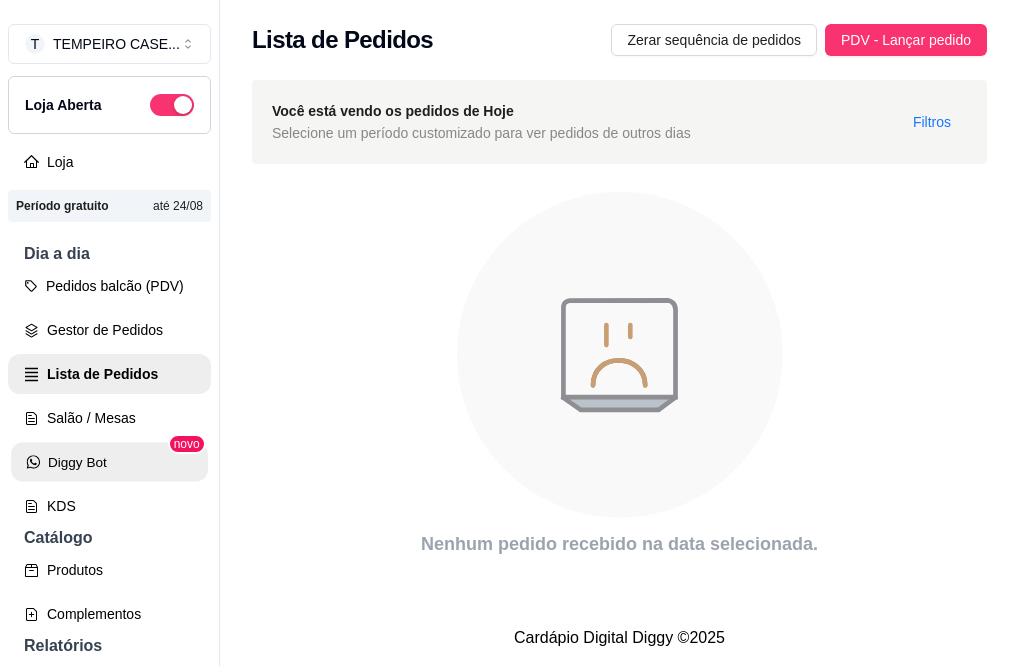 click on "Diggy Bot" at bounding box center (109, 462) 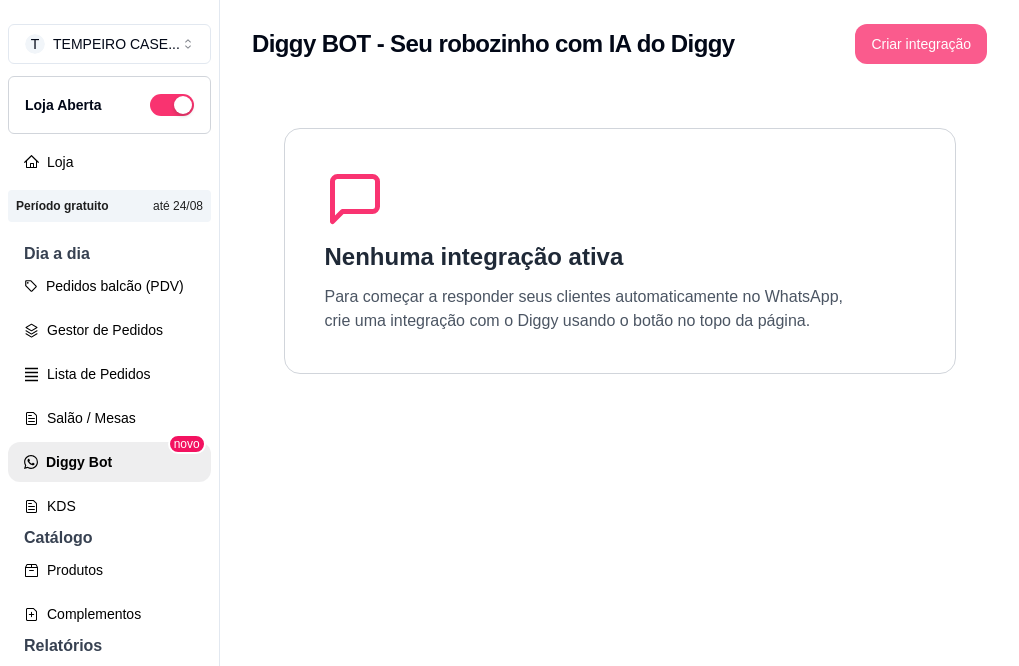 click on "Criar integração" at bounding box center (921, 44) 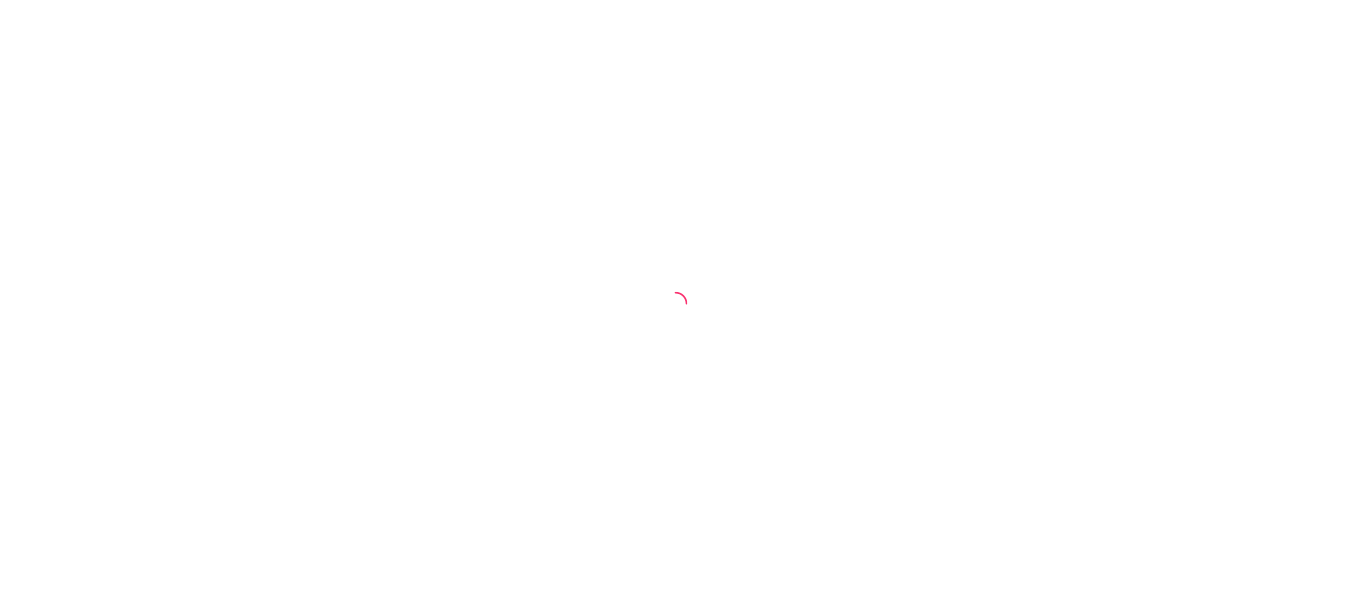 scroll, scrollTop: 0, scrollLeft: 0, axis: both 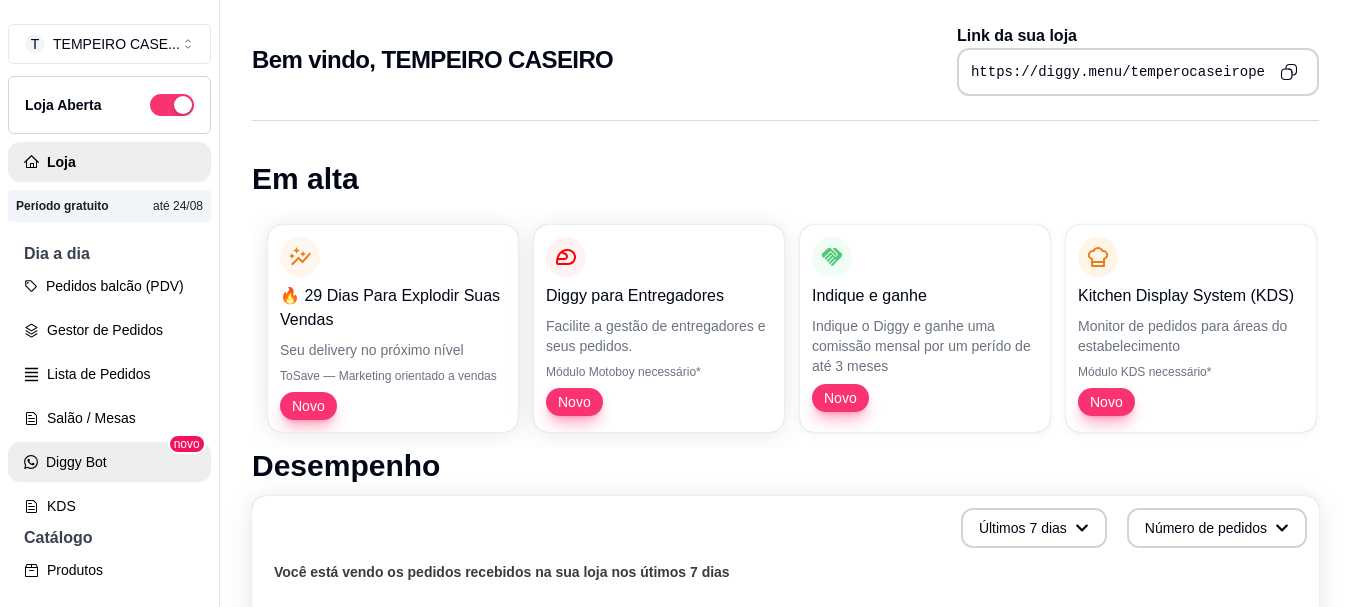 click on "Diggy Bot" at bounding box center (109, 462) 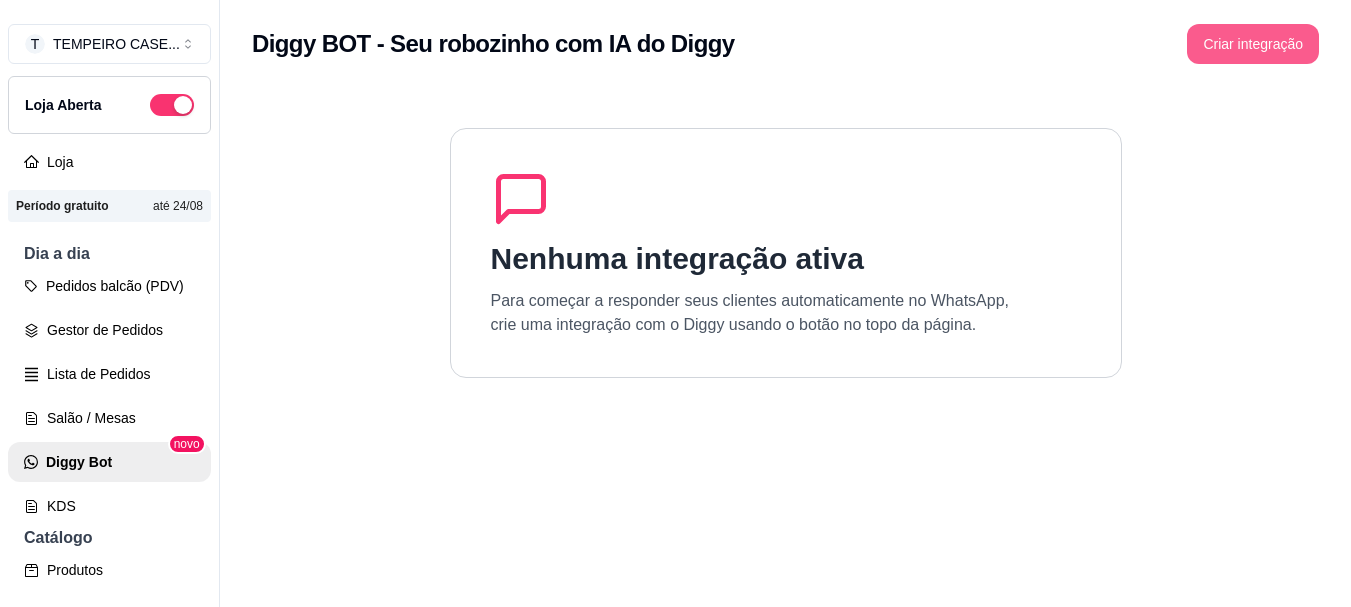 click on "Criar integração" at bounding box center [1253, 44] 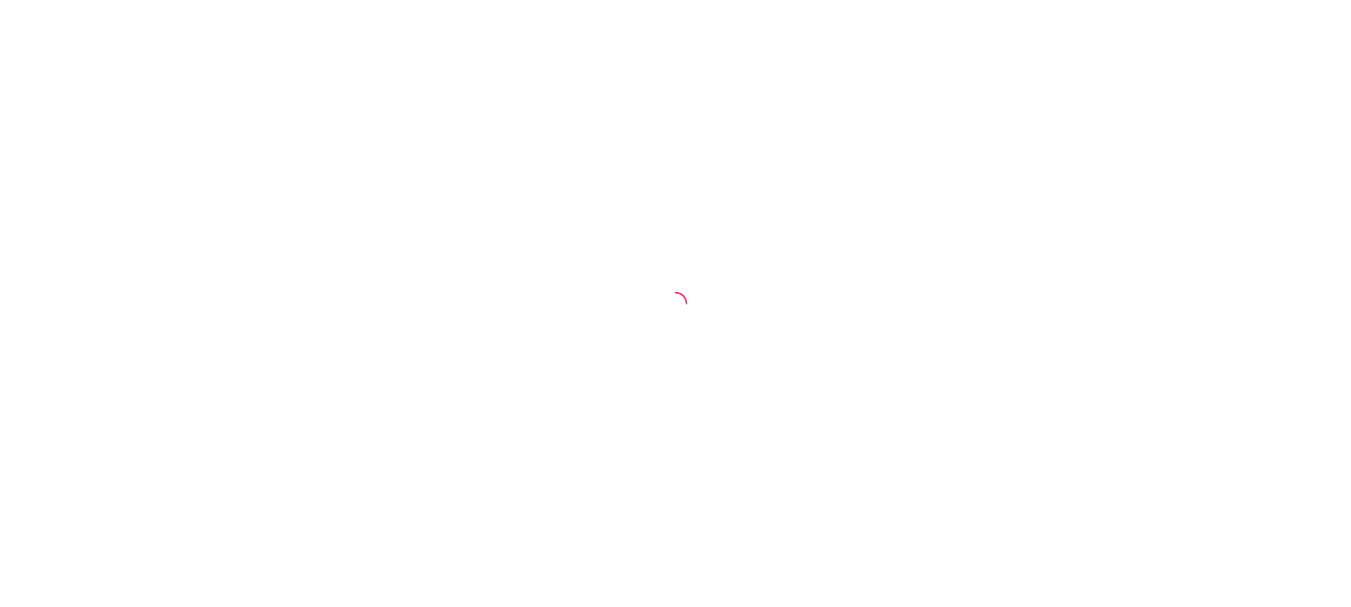 scroll, scrollTop: 0, scrollLeft: 0, axis: both 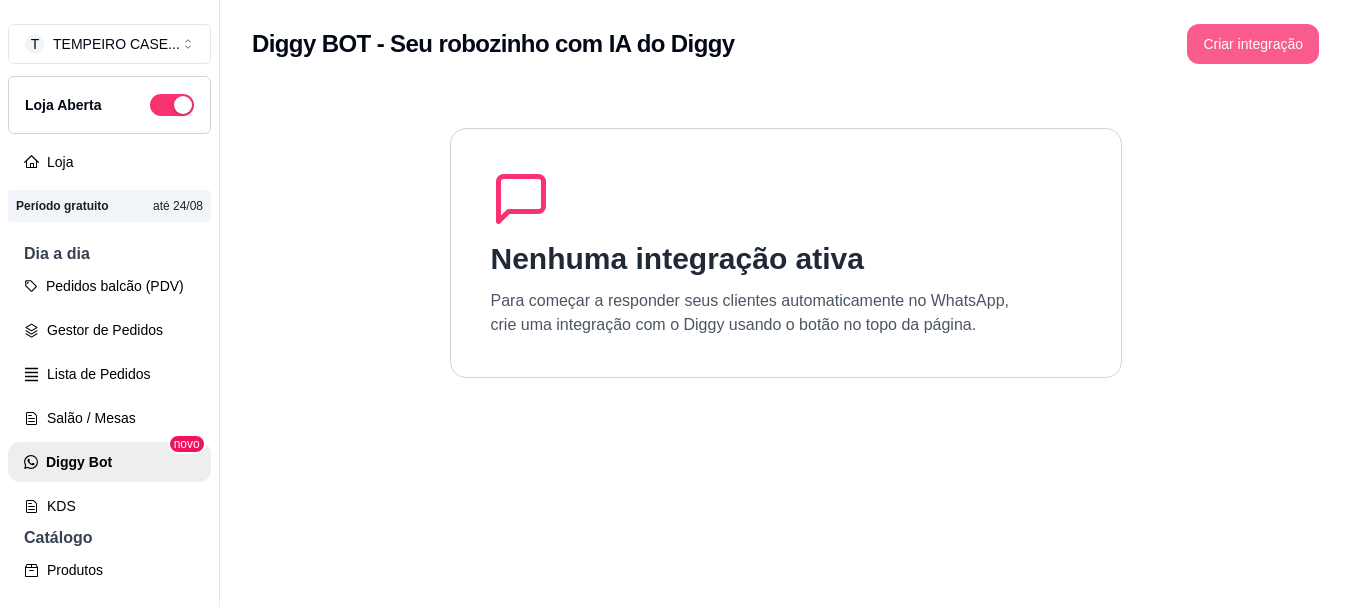 click on "Criar integração" at bounding box center [1253, 44] 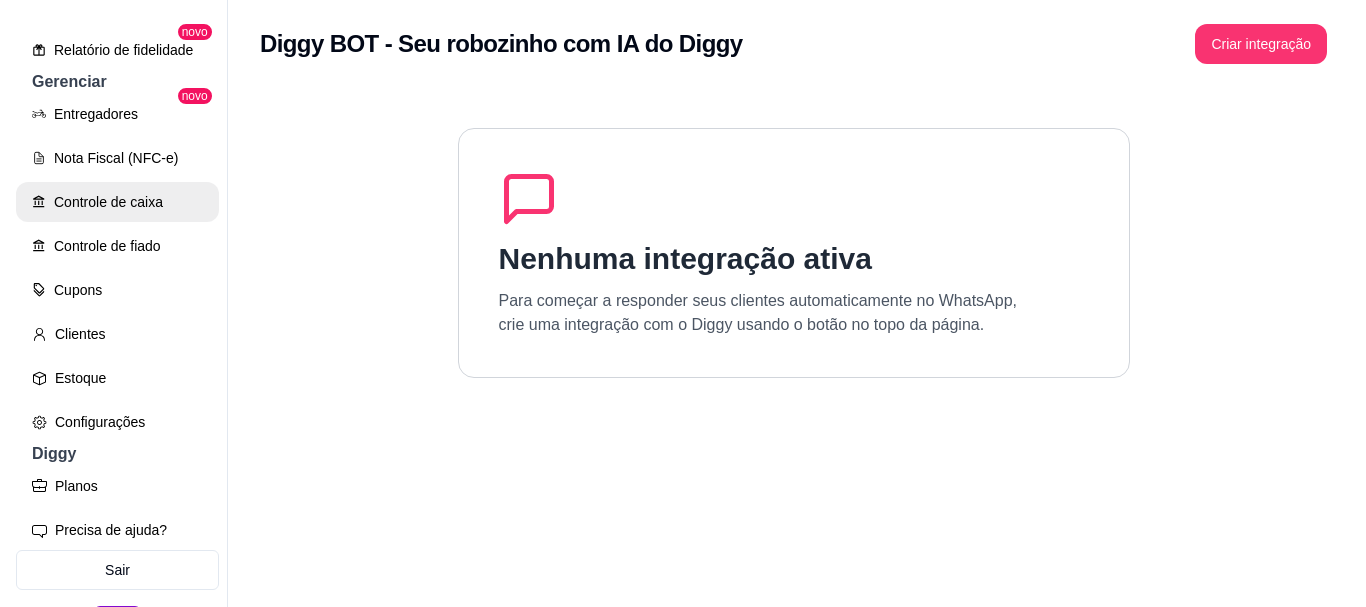 scroll, scrollTop: 807, scrollLeft: 0, axis: vertical 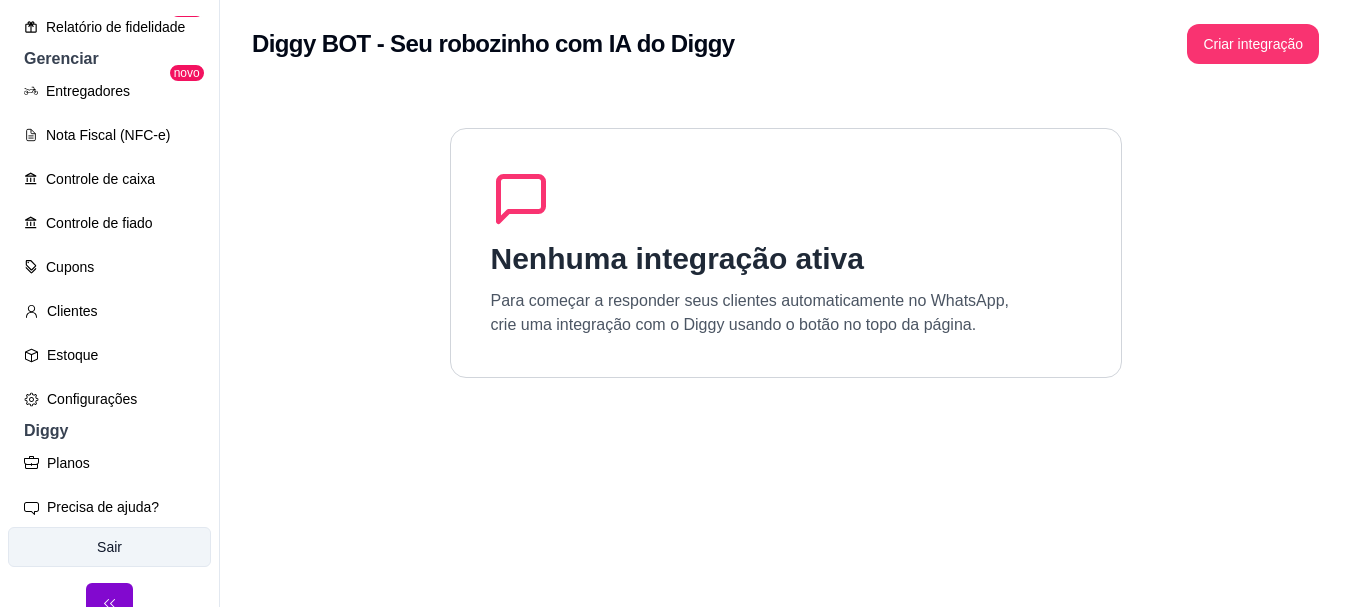 click on "Sair" at bounding box center [109, 547] 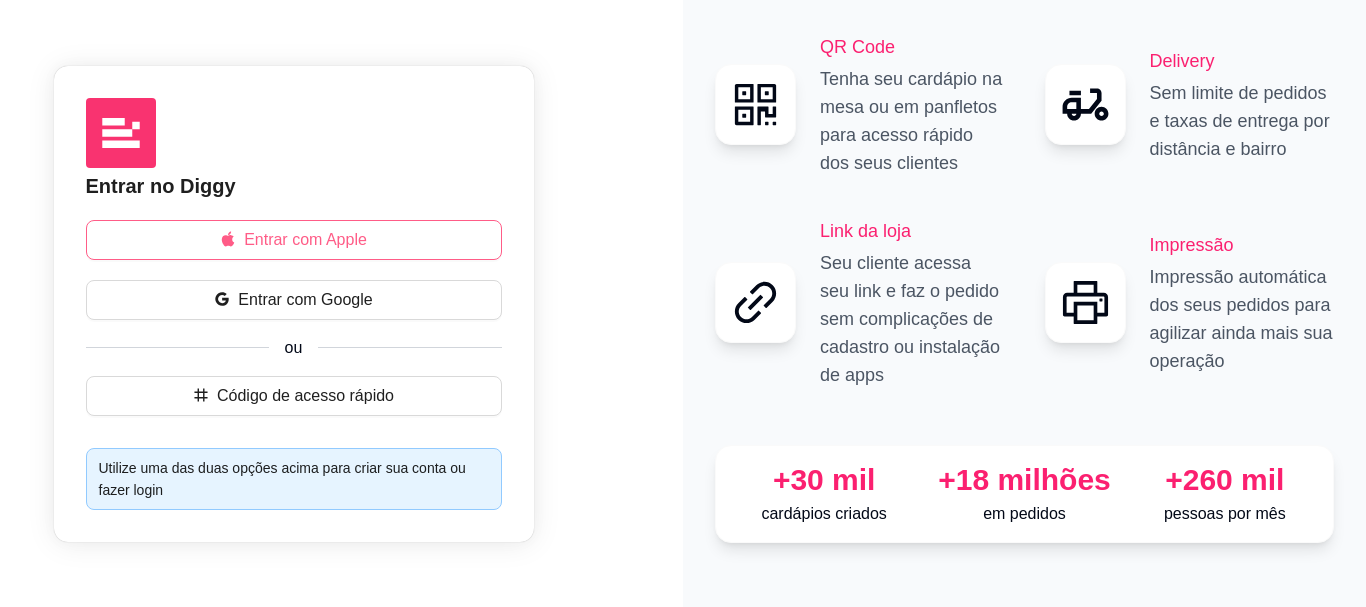 click on "Entrar com Apple" at bounding box center [294, 240] 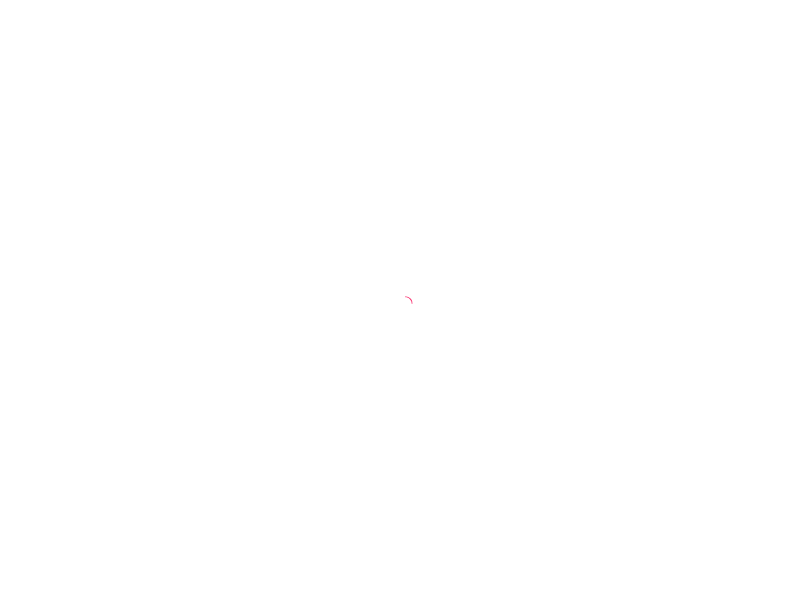 scroll, scrollTop: 0, scrollLeft: 0, axis: both 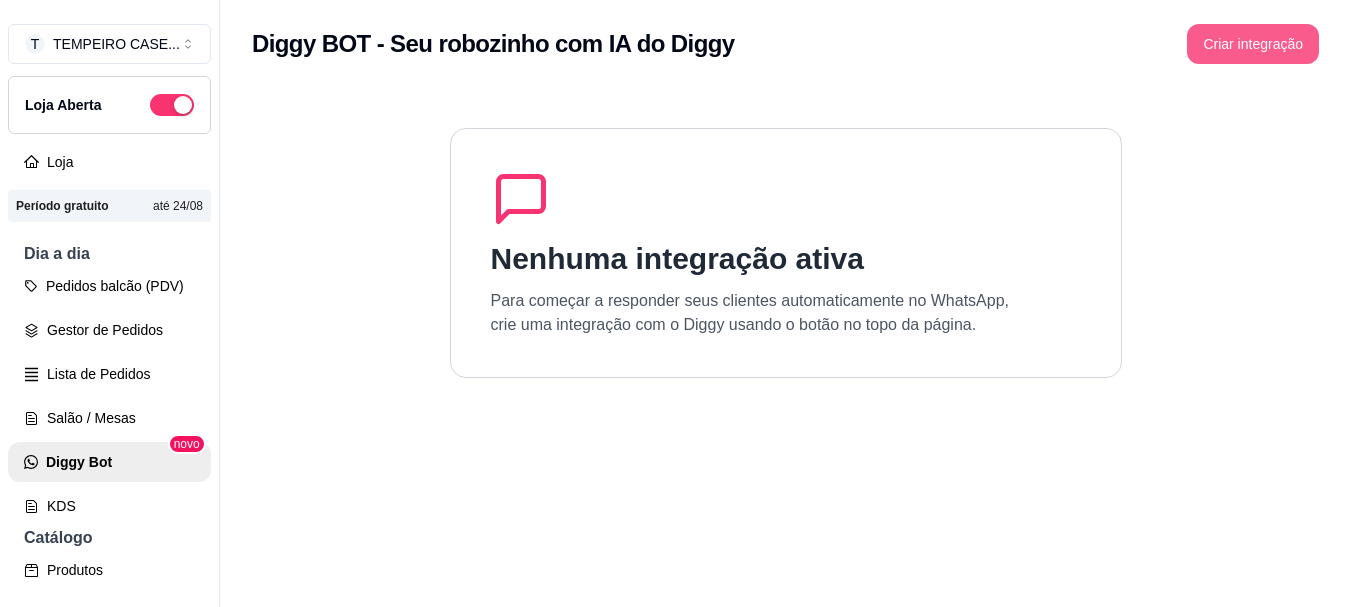 click on "Criar integração" at bounding box center [1253, 44] 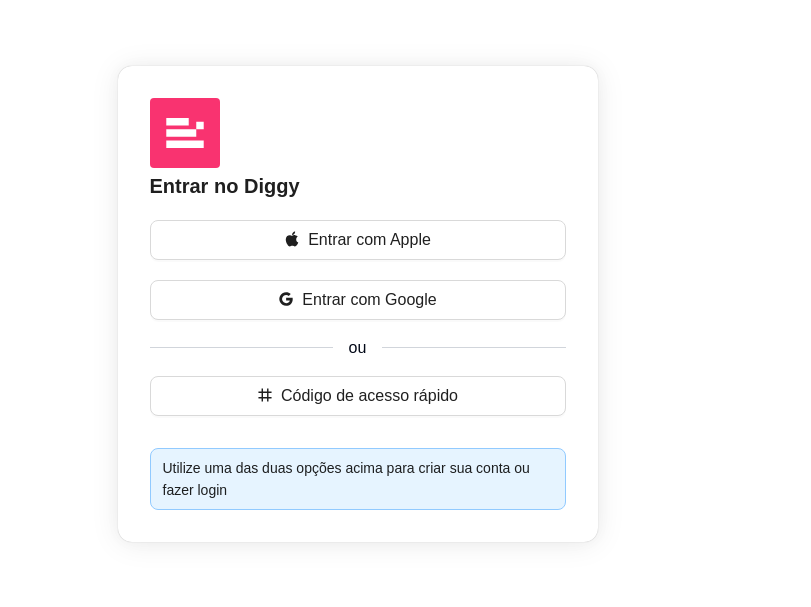 click on "Entrar no Diggy Entrar com Apple Entrar com Google ou Código de acesso rápido Utilize uma das duas opções acima para criar sua conta ou fazer login" at bounding box center (406, 304) 